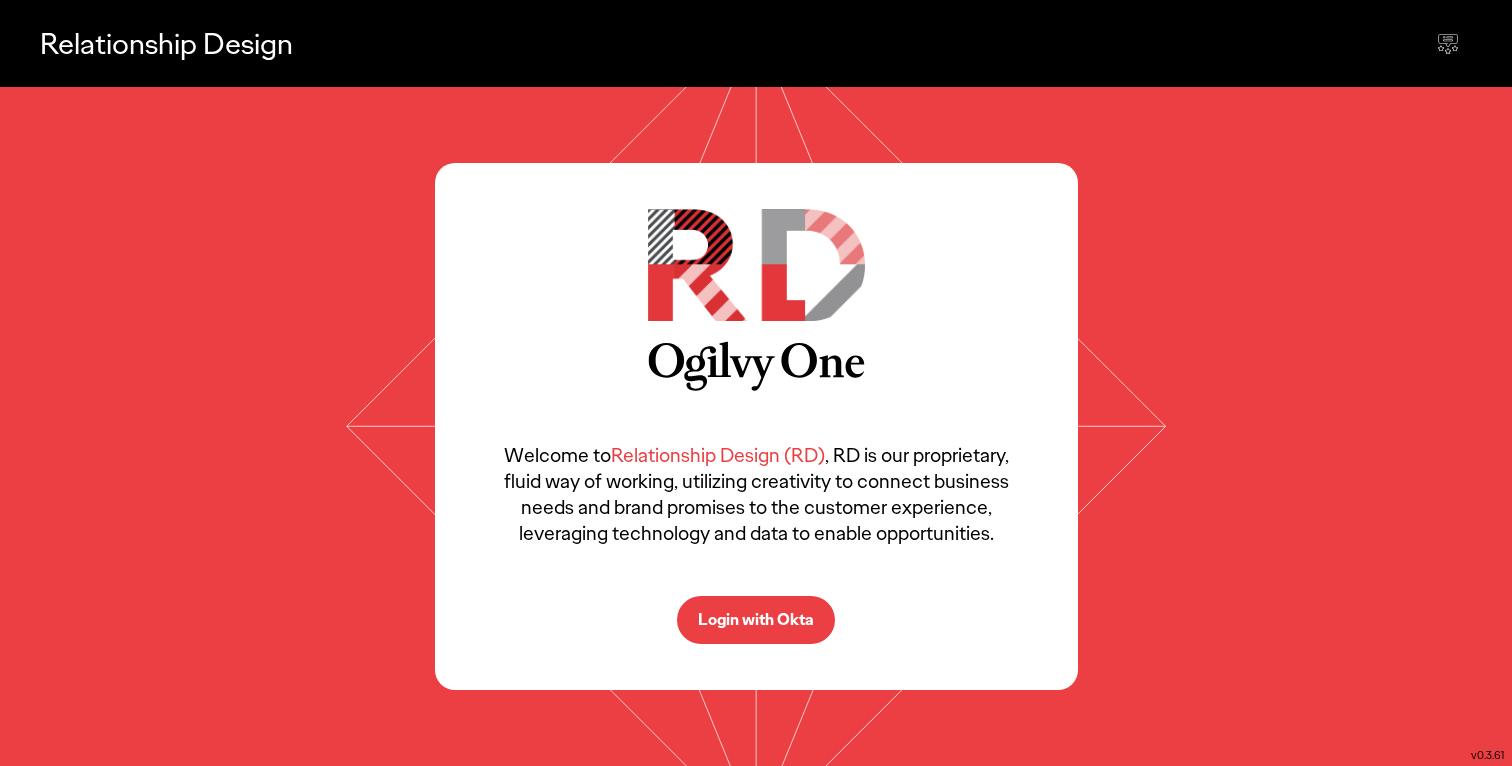 scroll, scrollTop: 0, scrollLeft: 0, axis: both 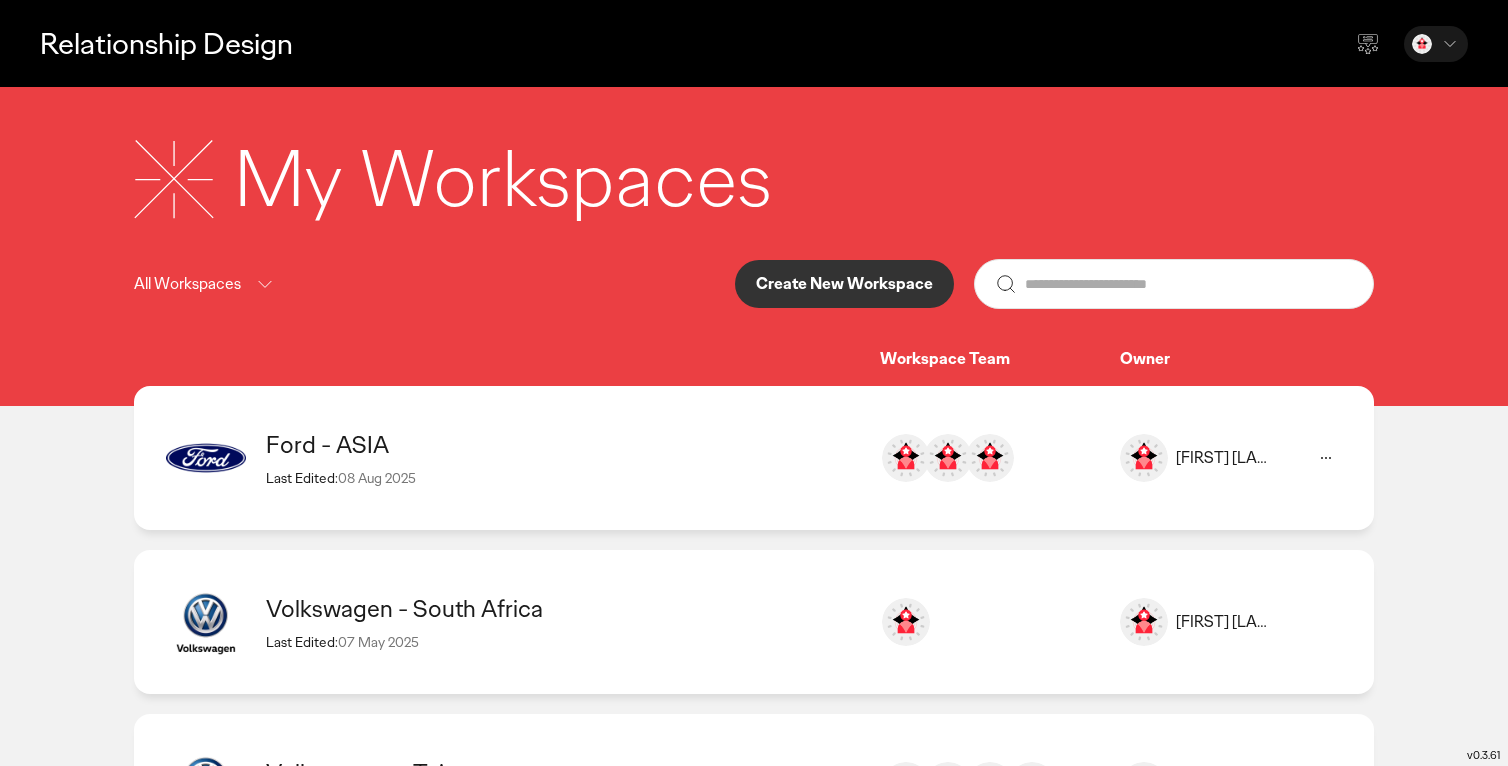 click on "Ford - ASIA" at bounding box center (563, 444) 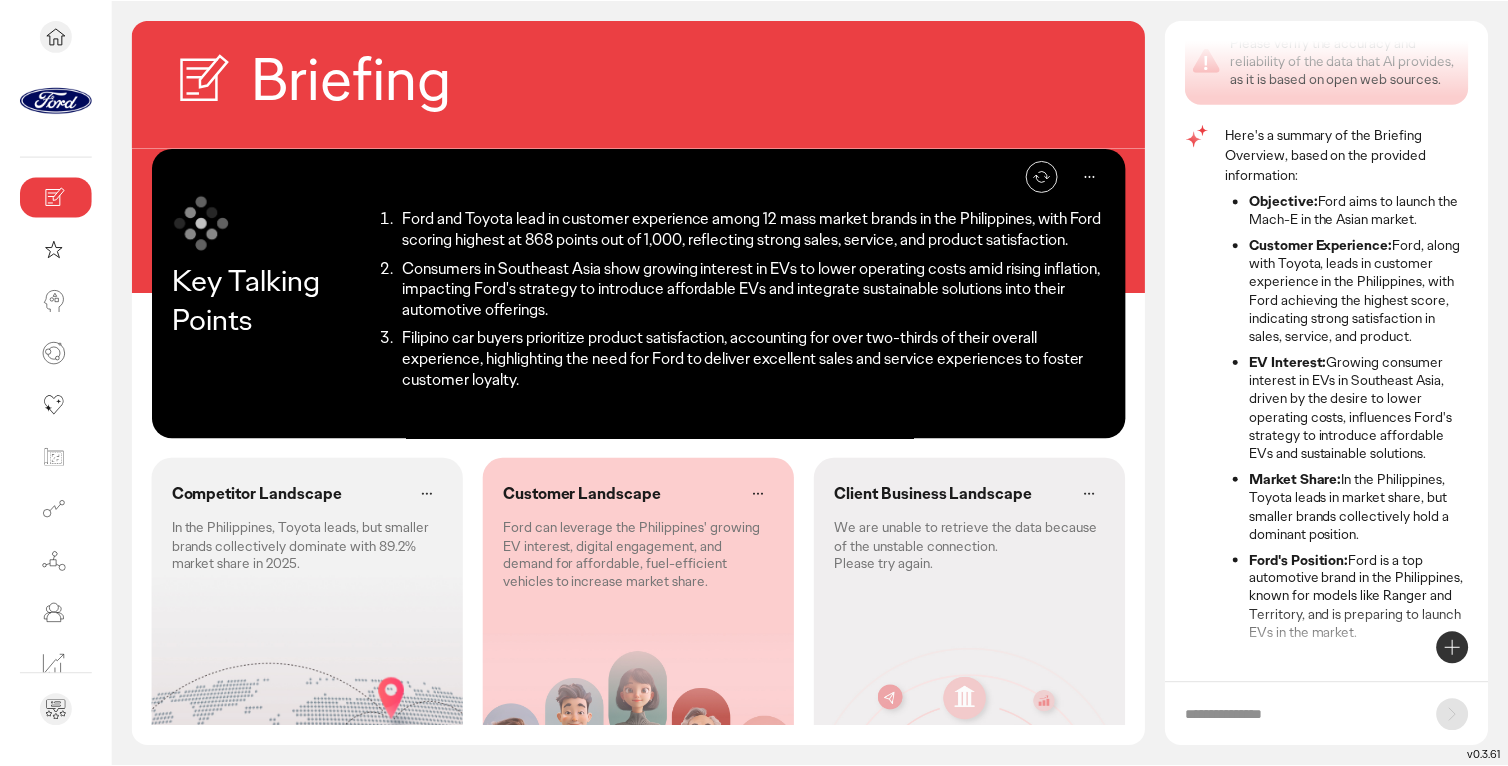 scroll, scrollTop: 35, scrollLeft: 0, axis: vertical 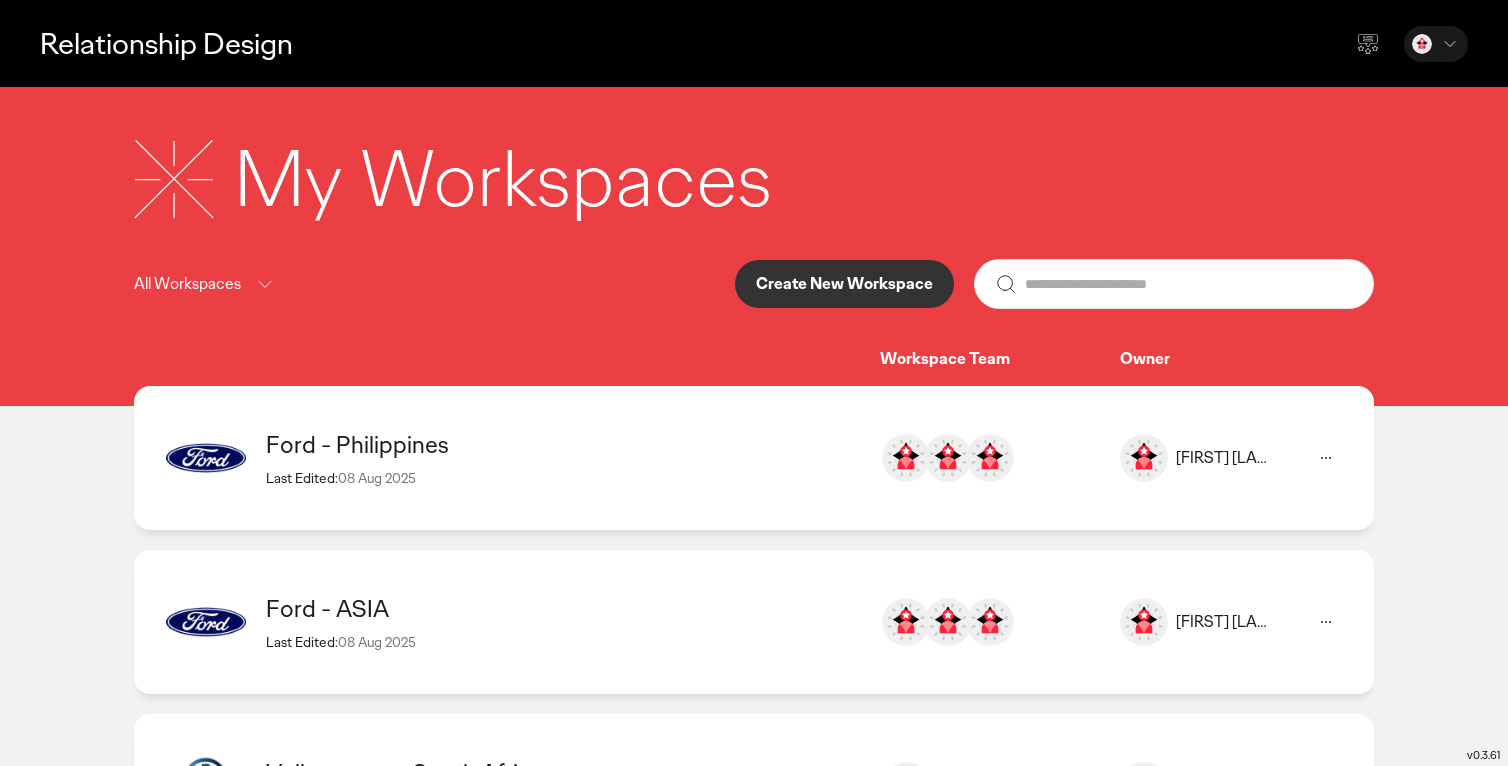 click on "Ford - Philippines" at bounding box center [563, 444] 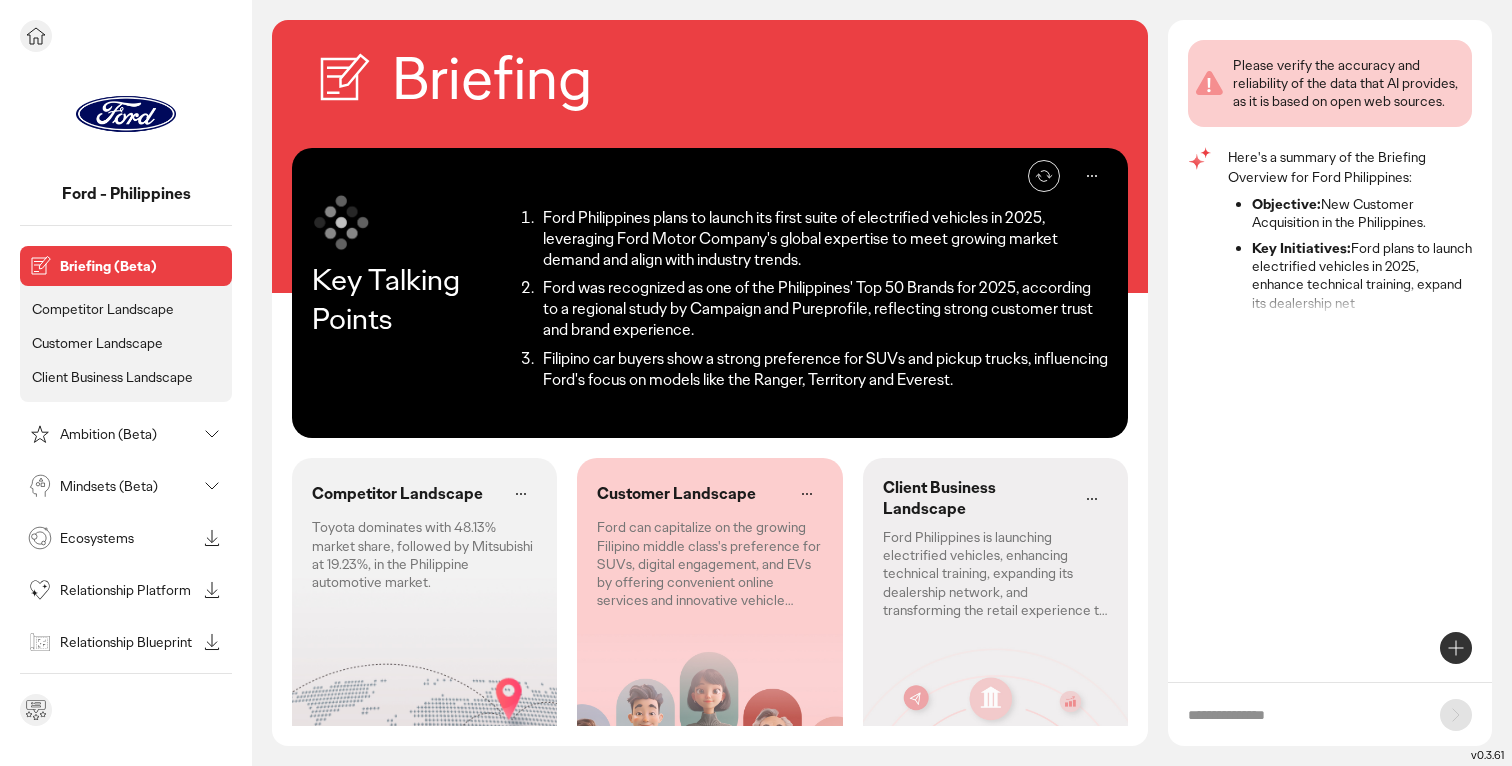 click on "Ambition (Beta)" at bounding box center [128, 434] 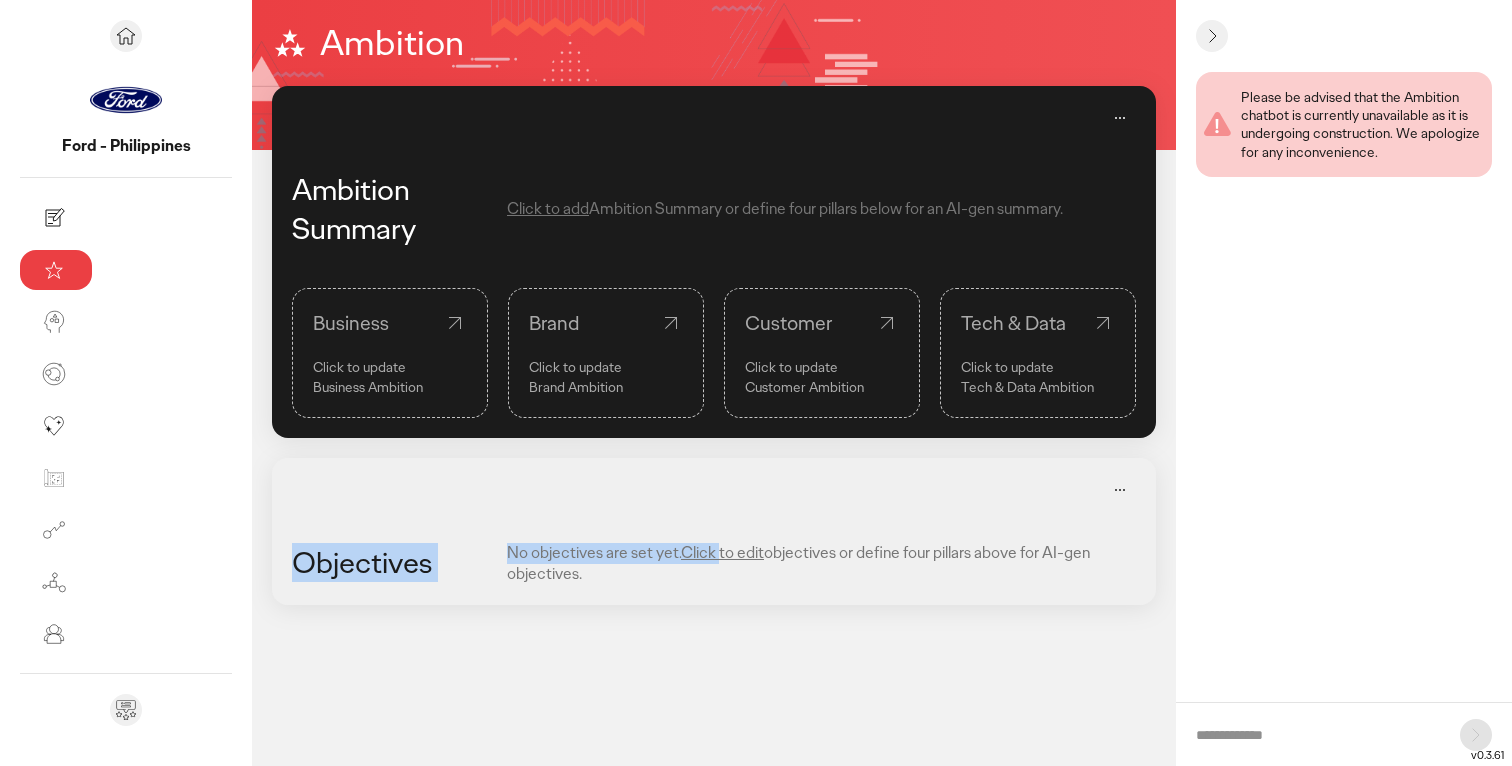 drag, startPoint x: 584, startPoint y: 567, endPoint x: 567, endPoint y: 488, distance: 80.80842 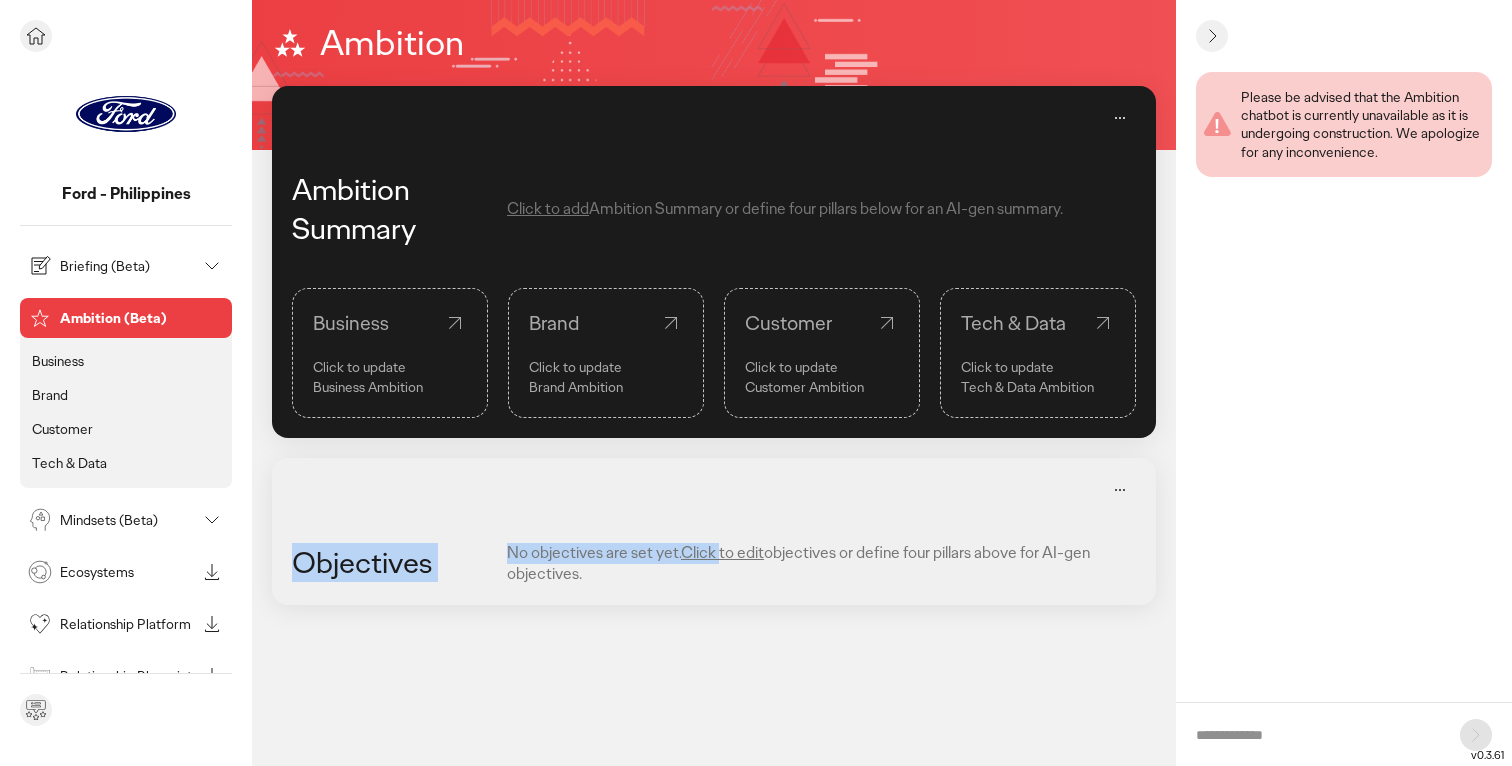 scroll, scrollTop: 267, scrollLeft: 0, axis: vertical 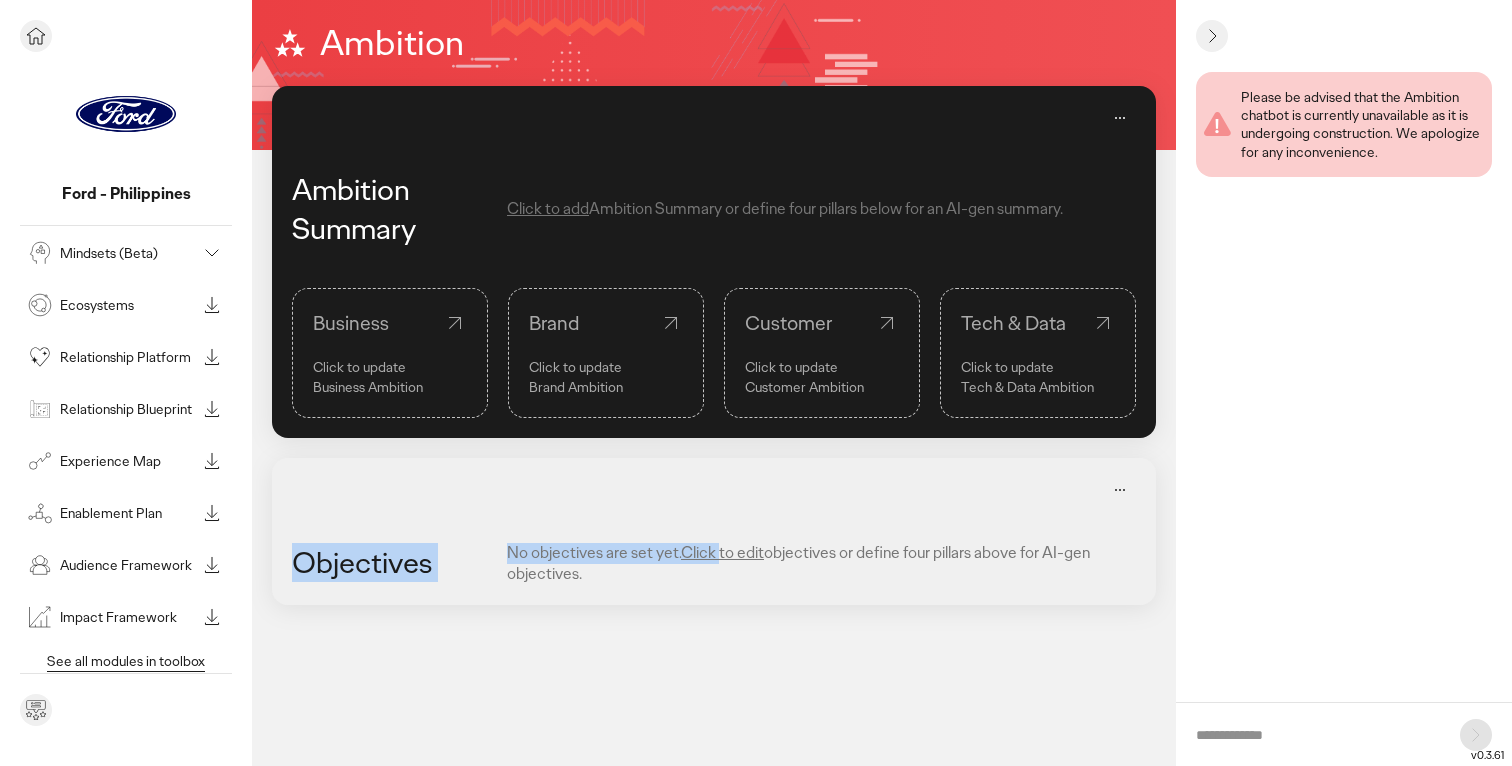 click on "See all modules in toolbox" at bounding box center (126, 661) 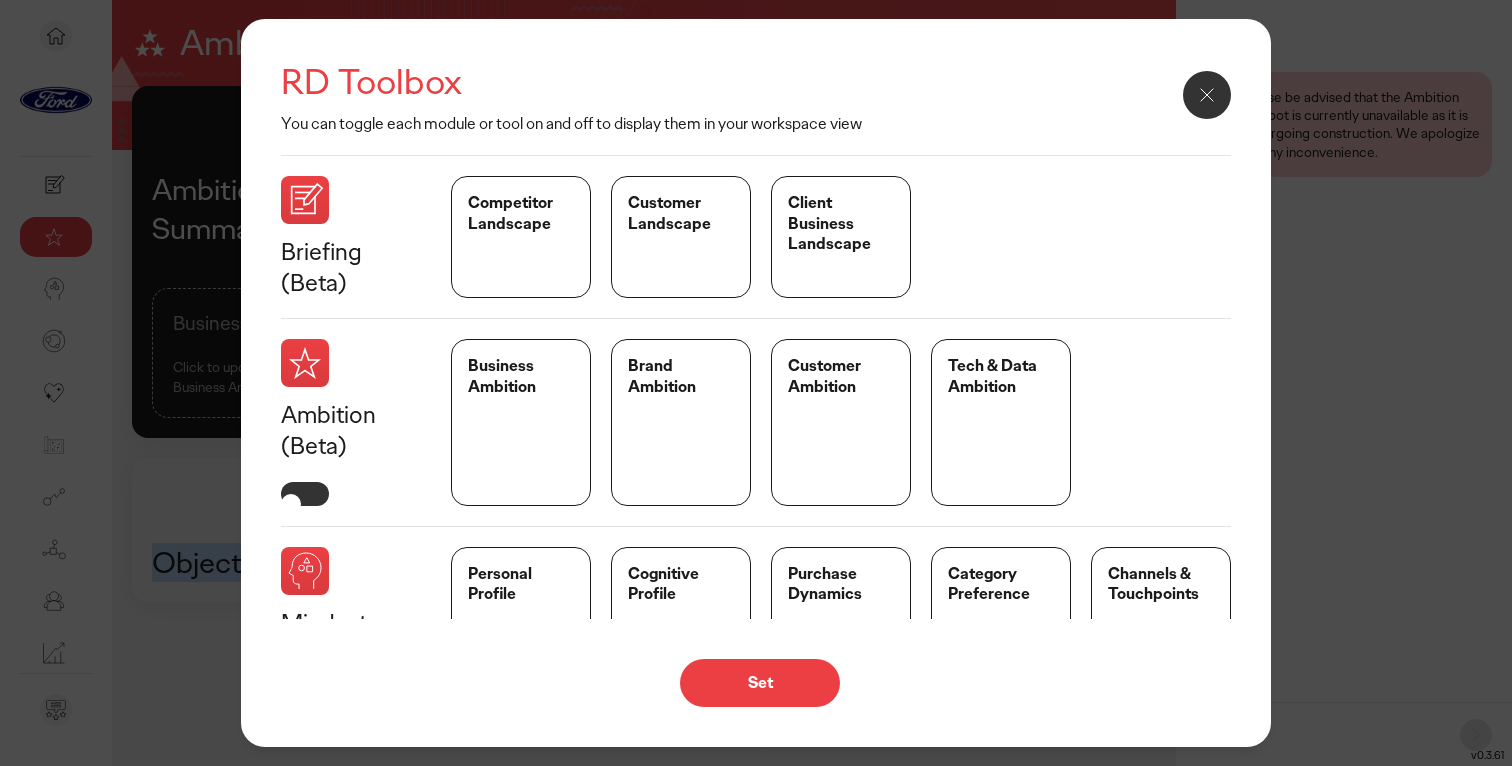 scroll, scrollTop: 12, scrollLeft: 0, axis: vertical 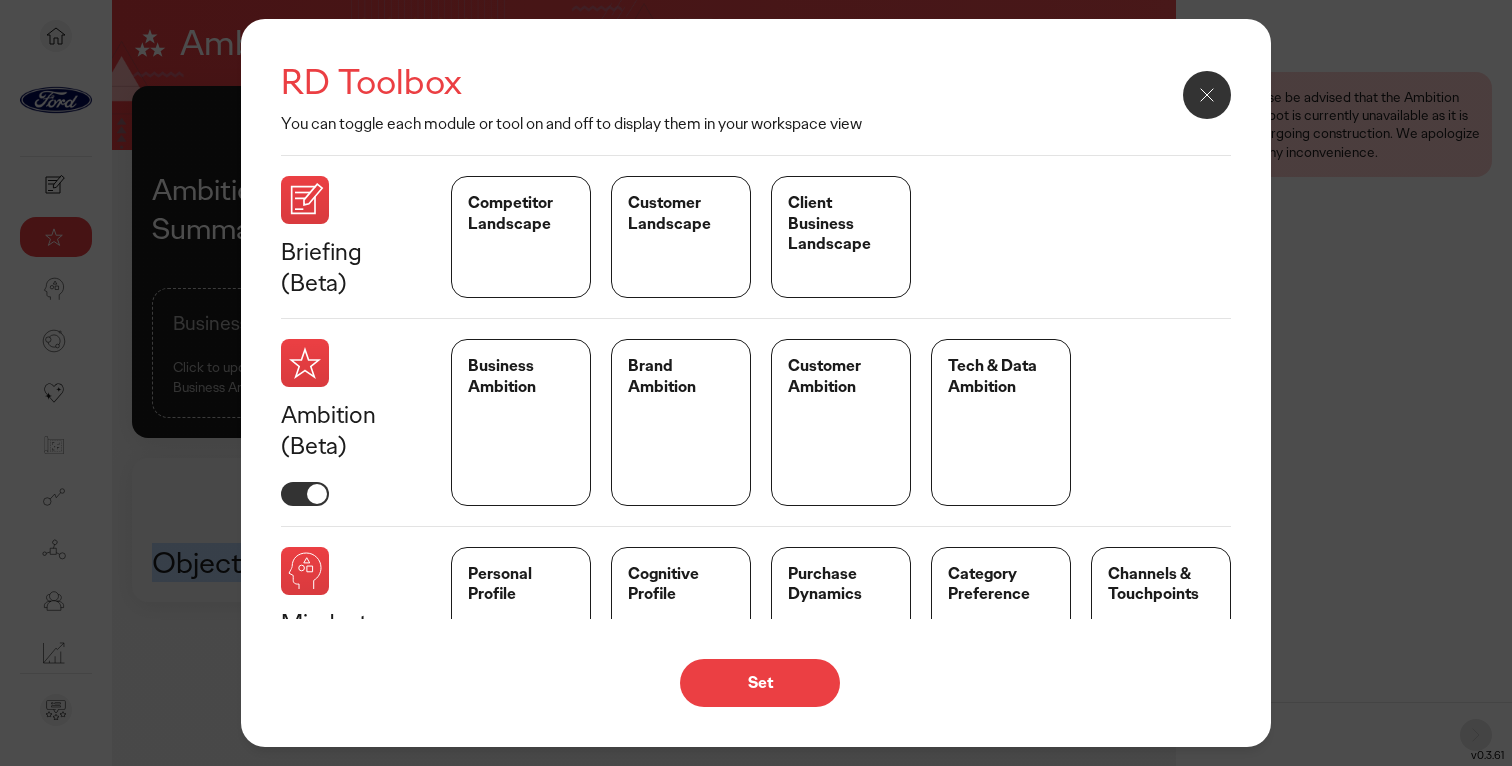 click at bounding box center [1207, 95] 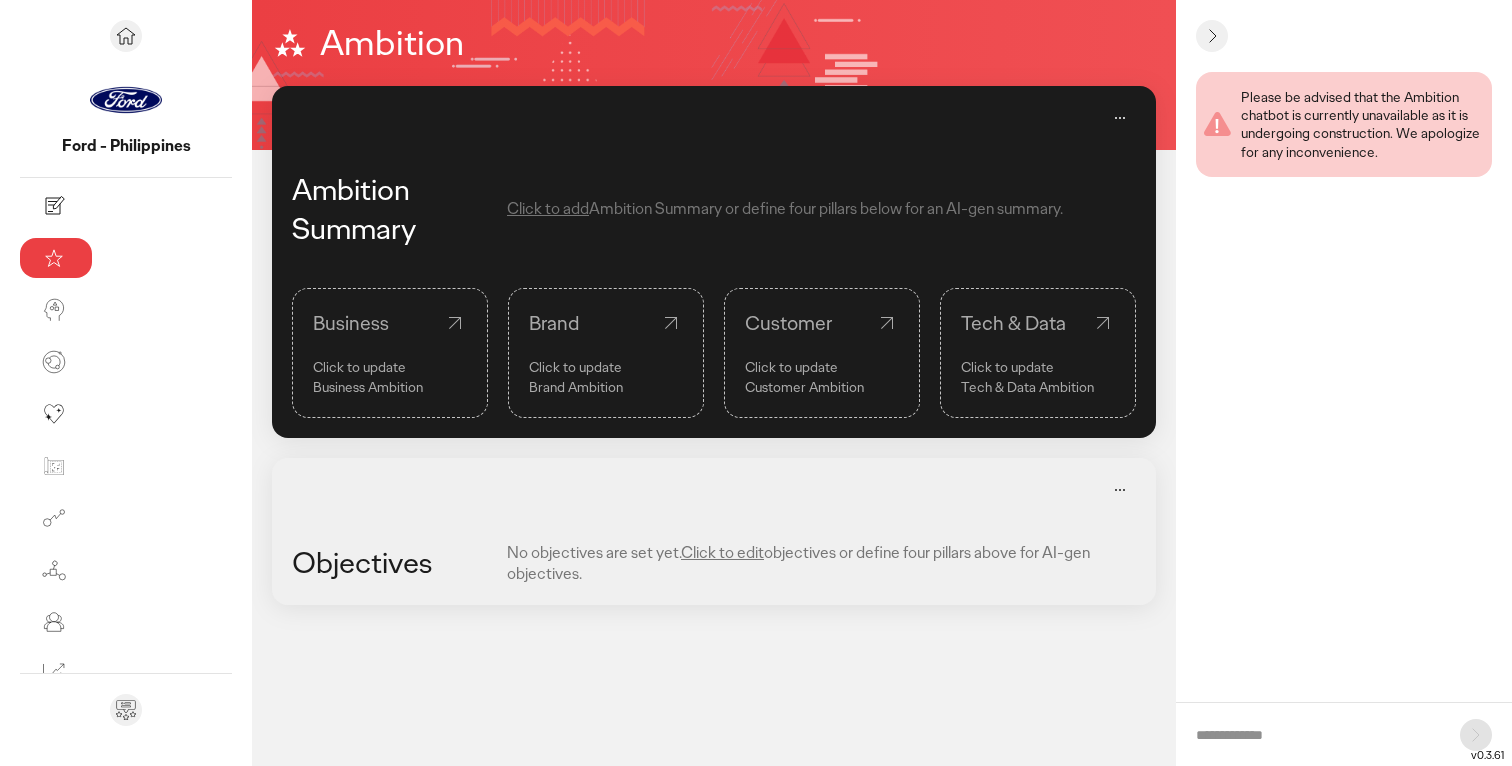 click 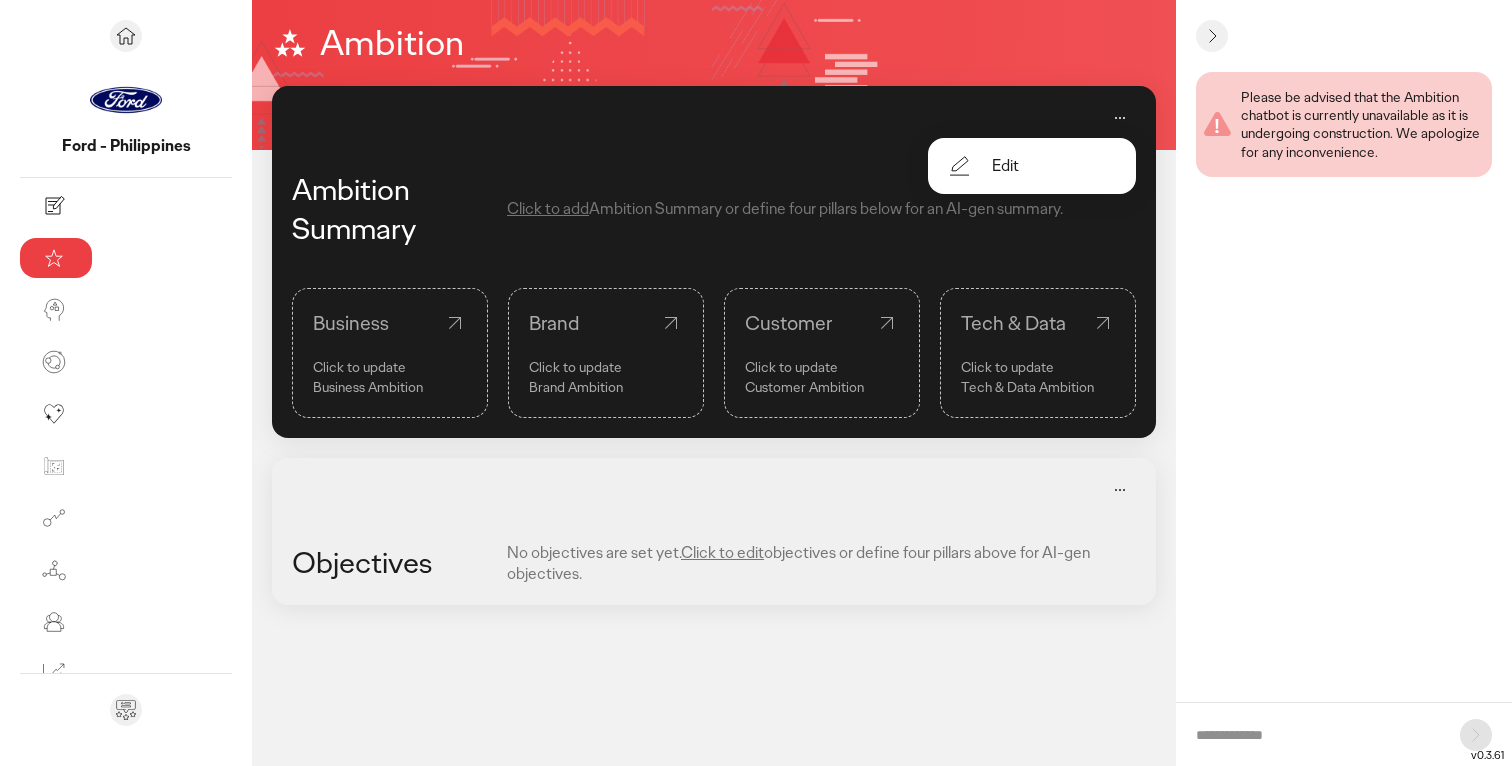 click 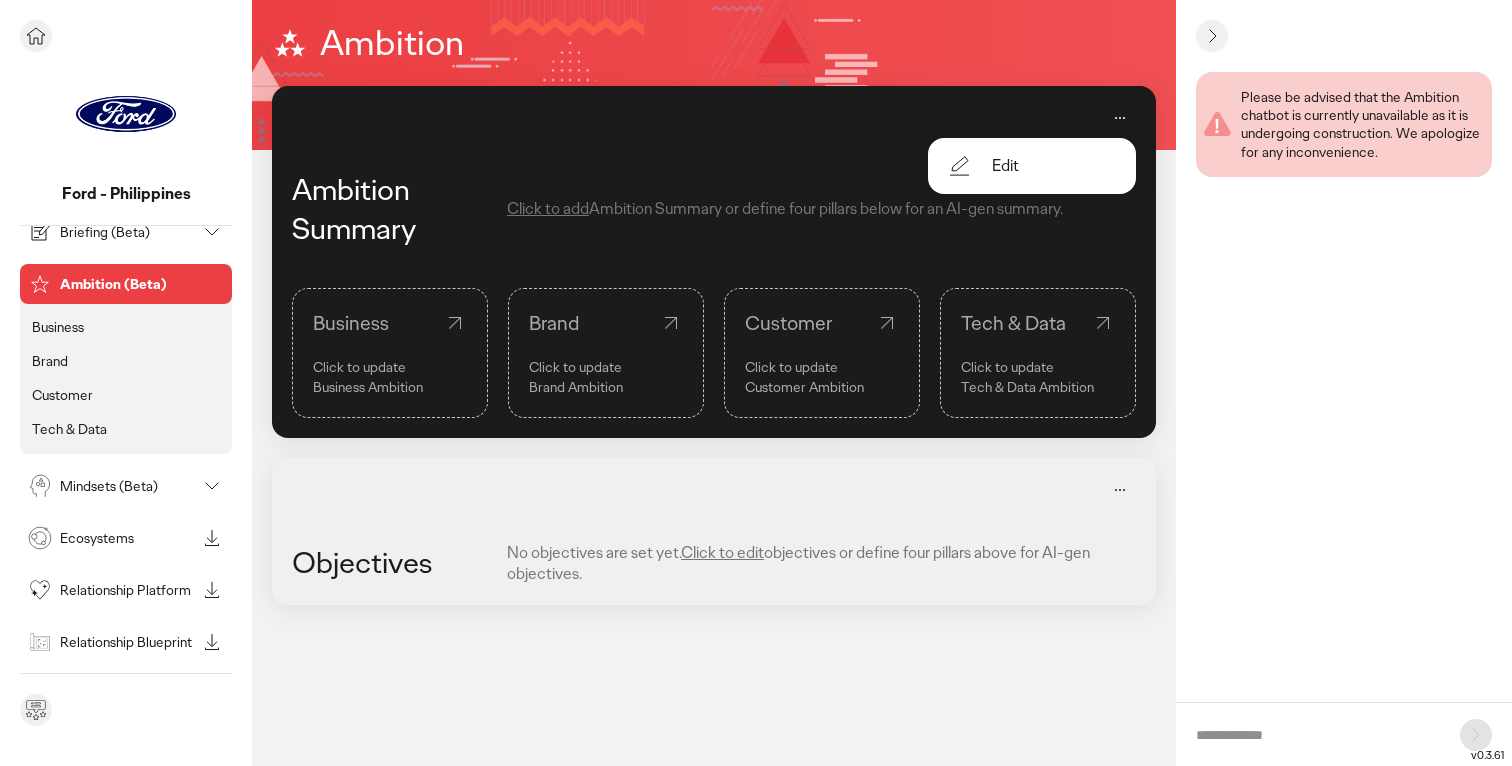 scroll, scrollTop: 0, scrollLeft: 0, axis: both 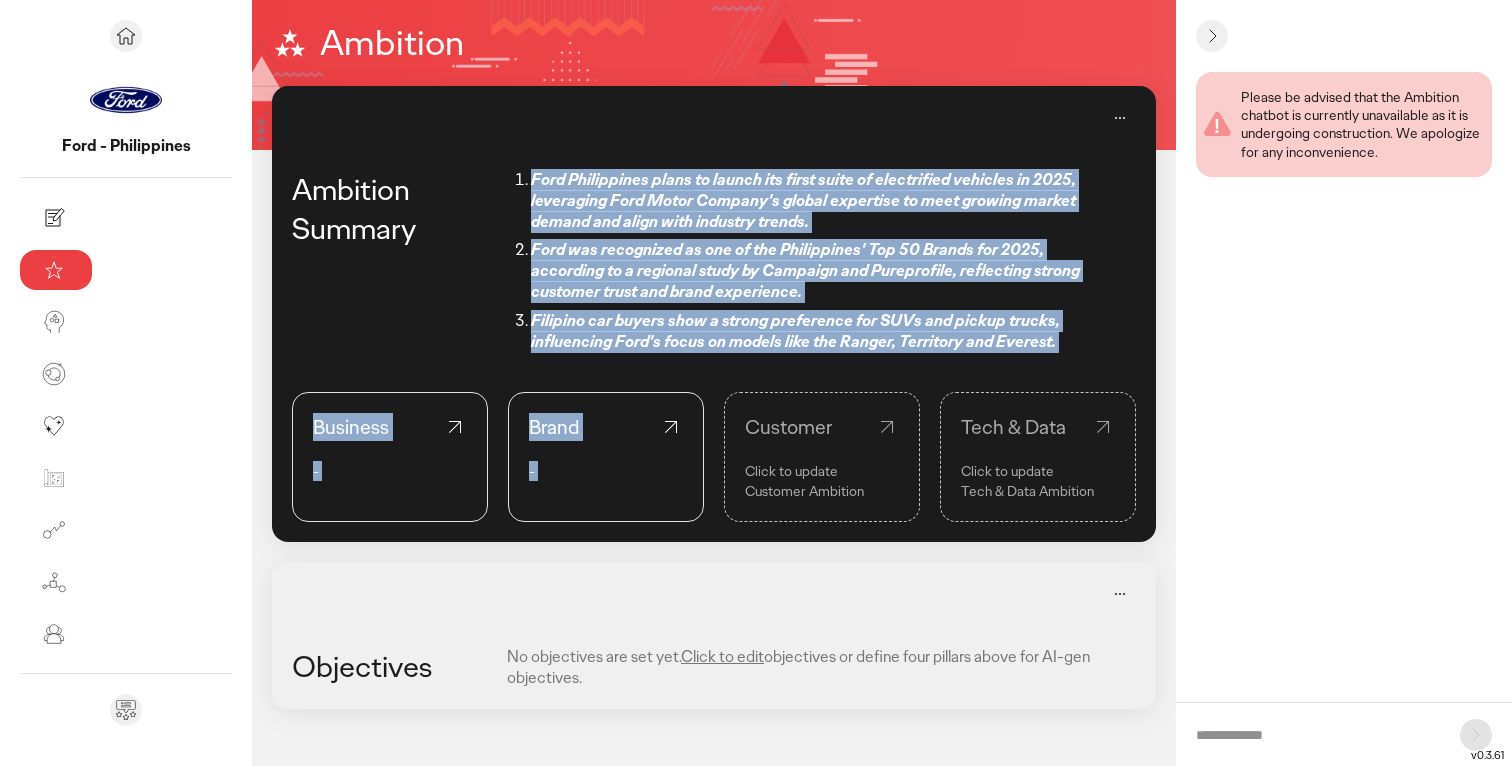 drag, startPoint x: 386, startPoint y: 177, endPoint x: 850, endPoint y: 315, distance: 484.08676 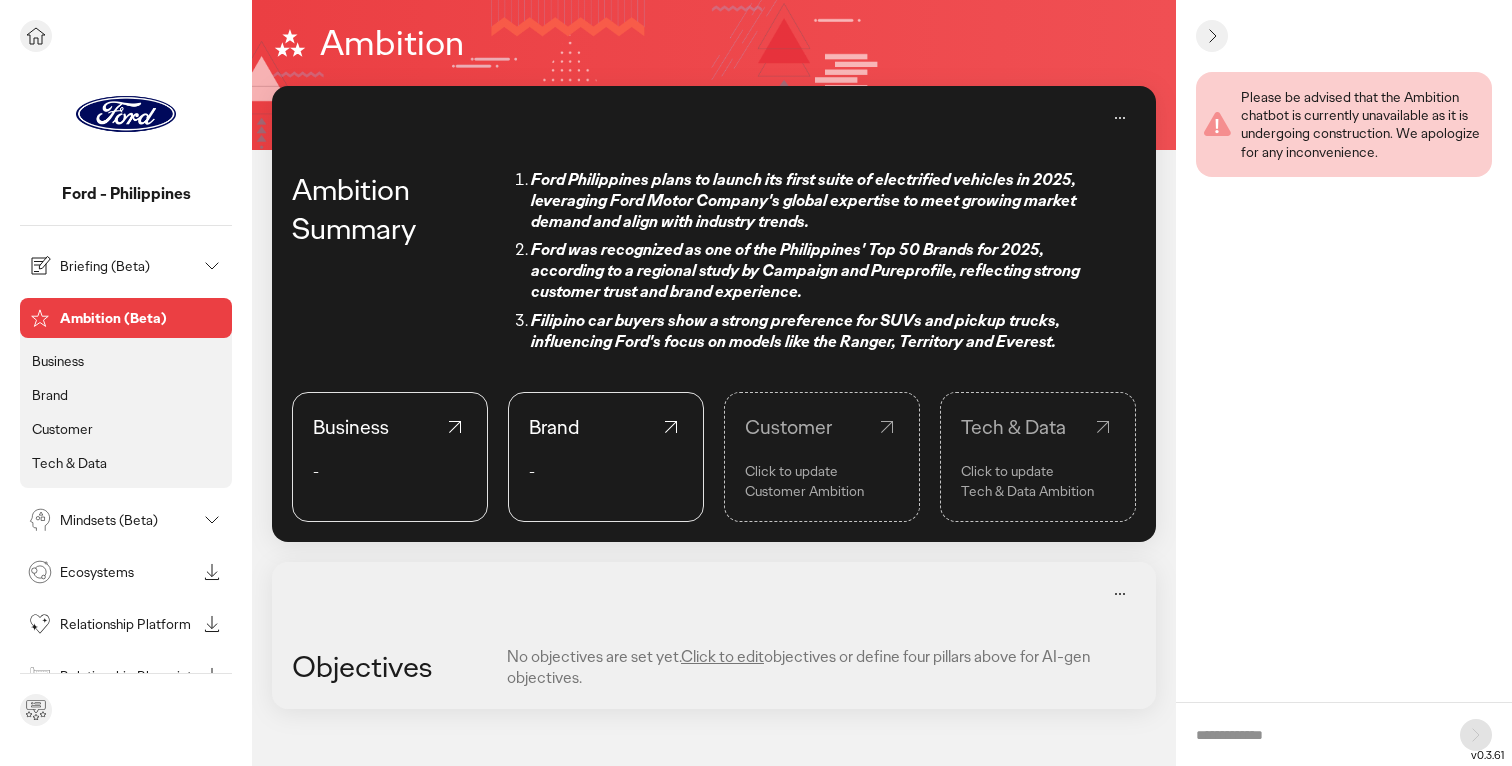 click on "Briefing (Beta)" at bounding box center [110, 266] 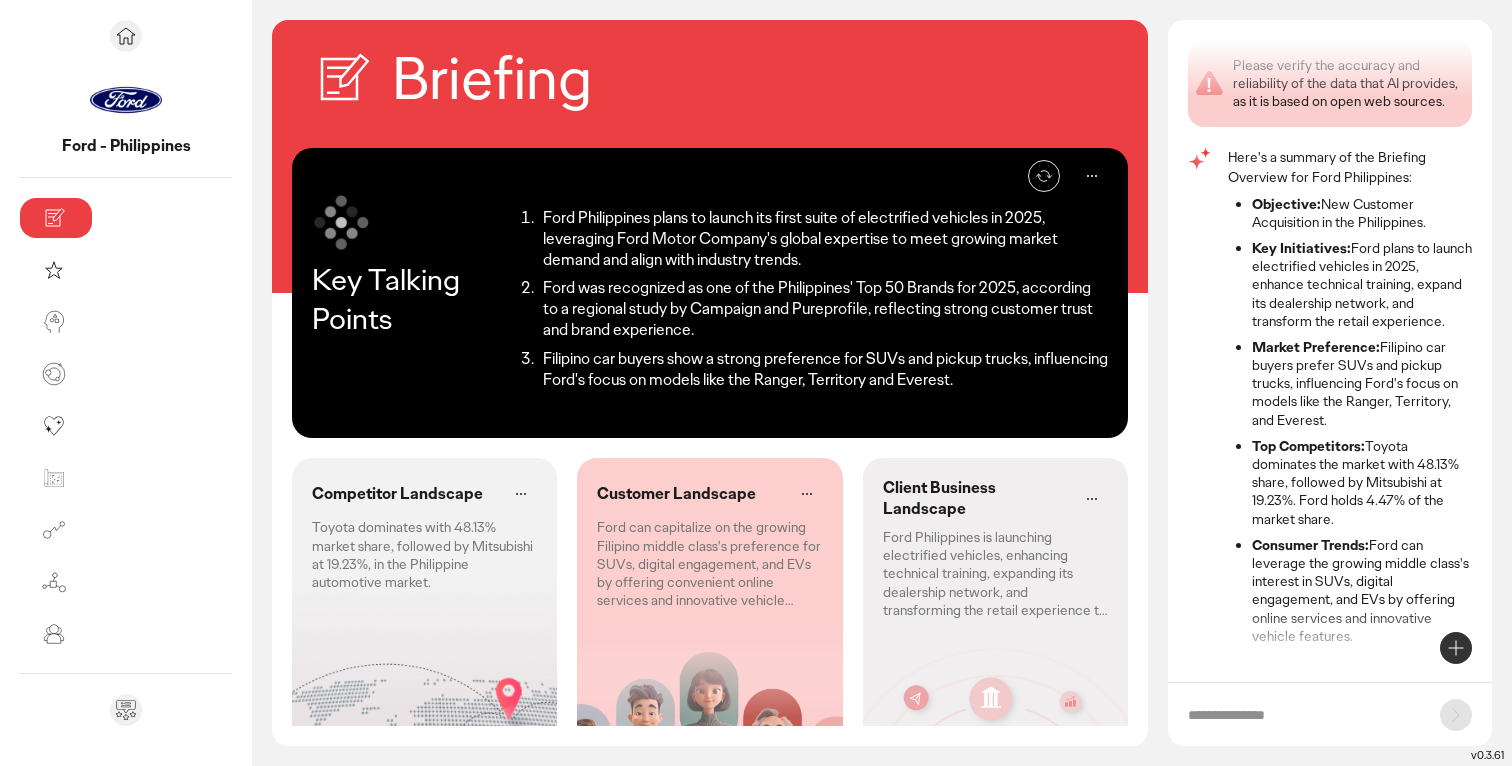 scroll, scrollTop: 15, scrollLeft: 0, axis: vertical 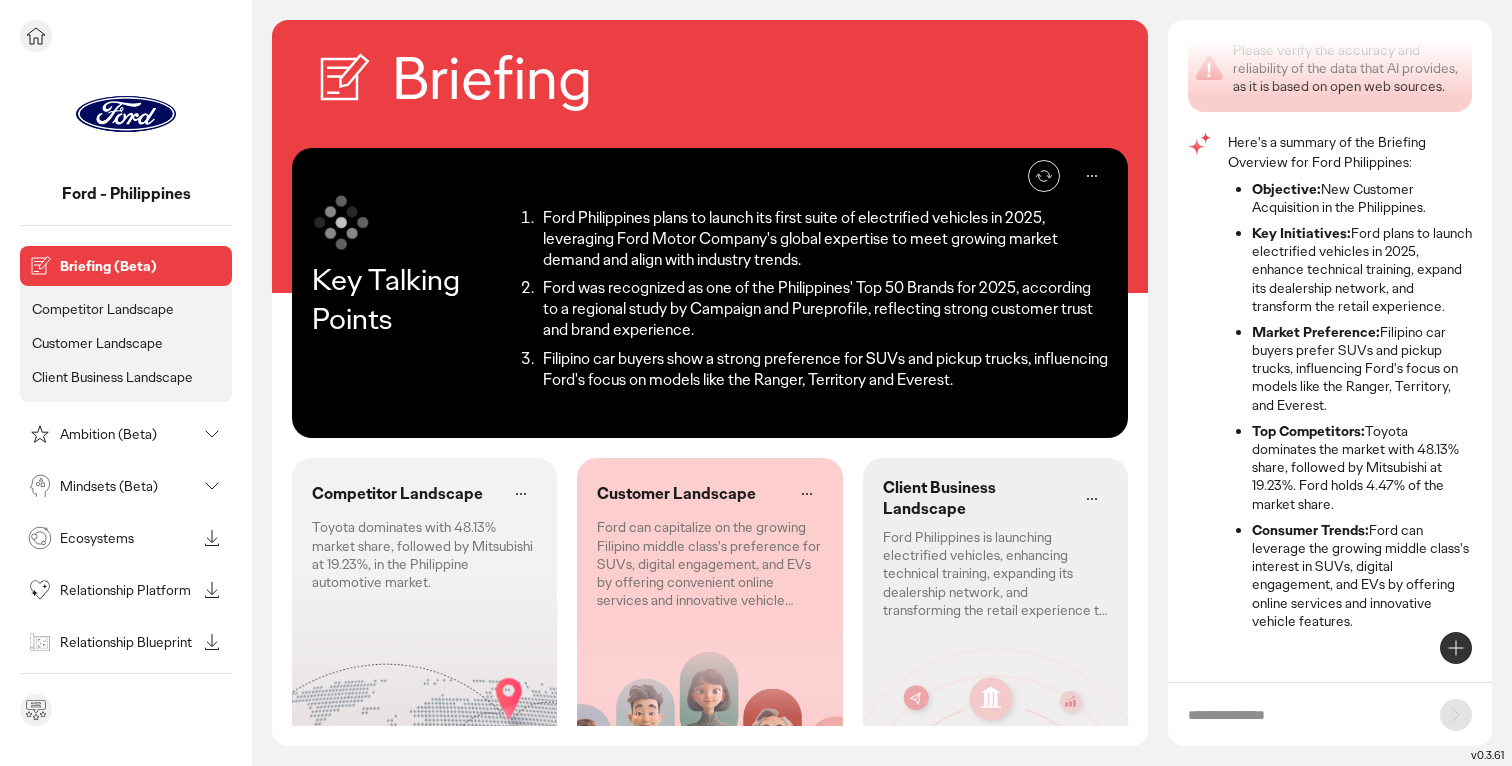 click on "Ambition (Beta)" at bounding box center [110, 434] 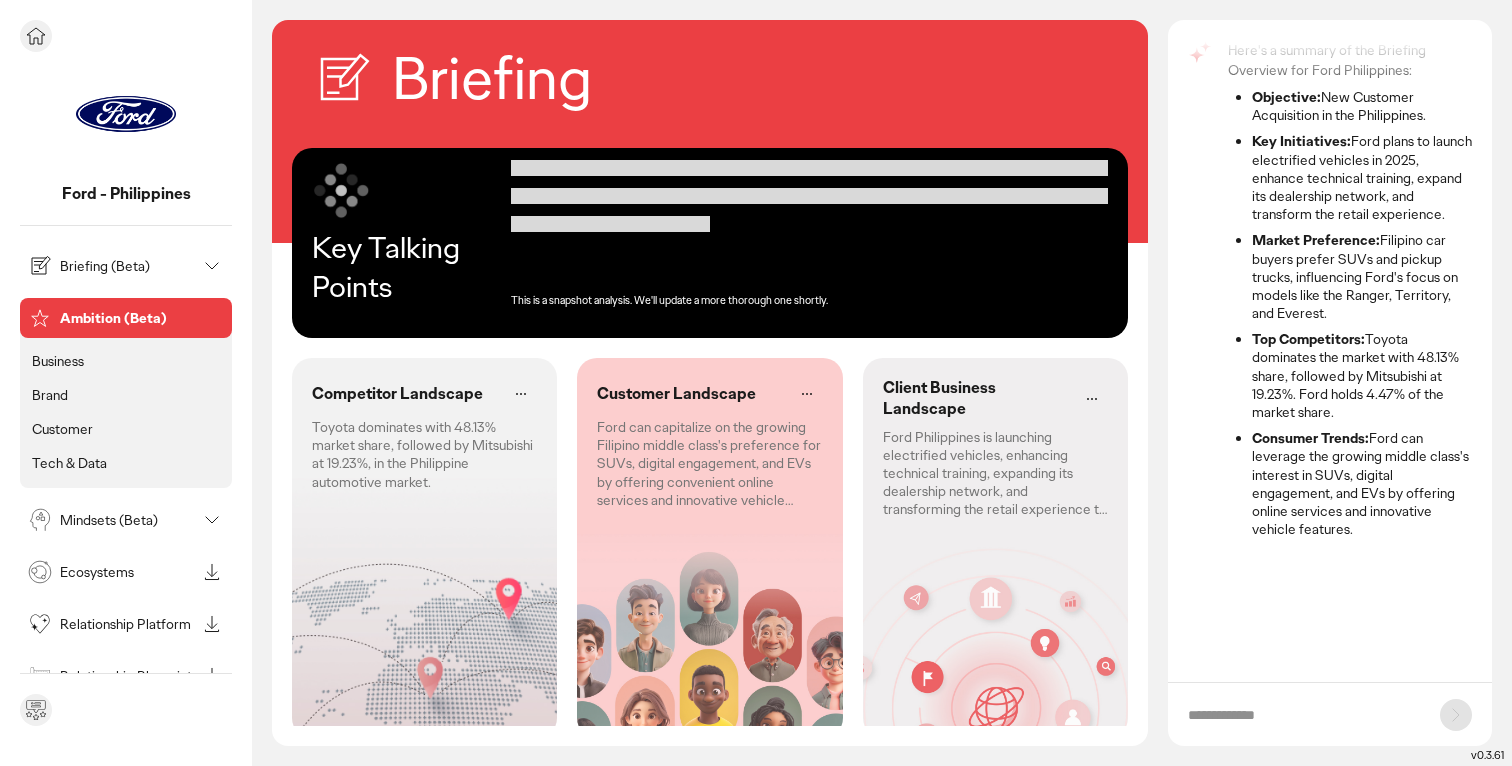 scroll, scrollTop: 0, scrollLeft: 0, axis: both 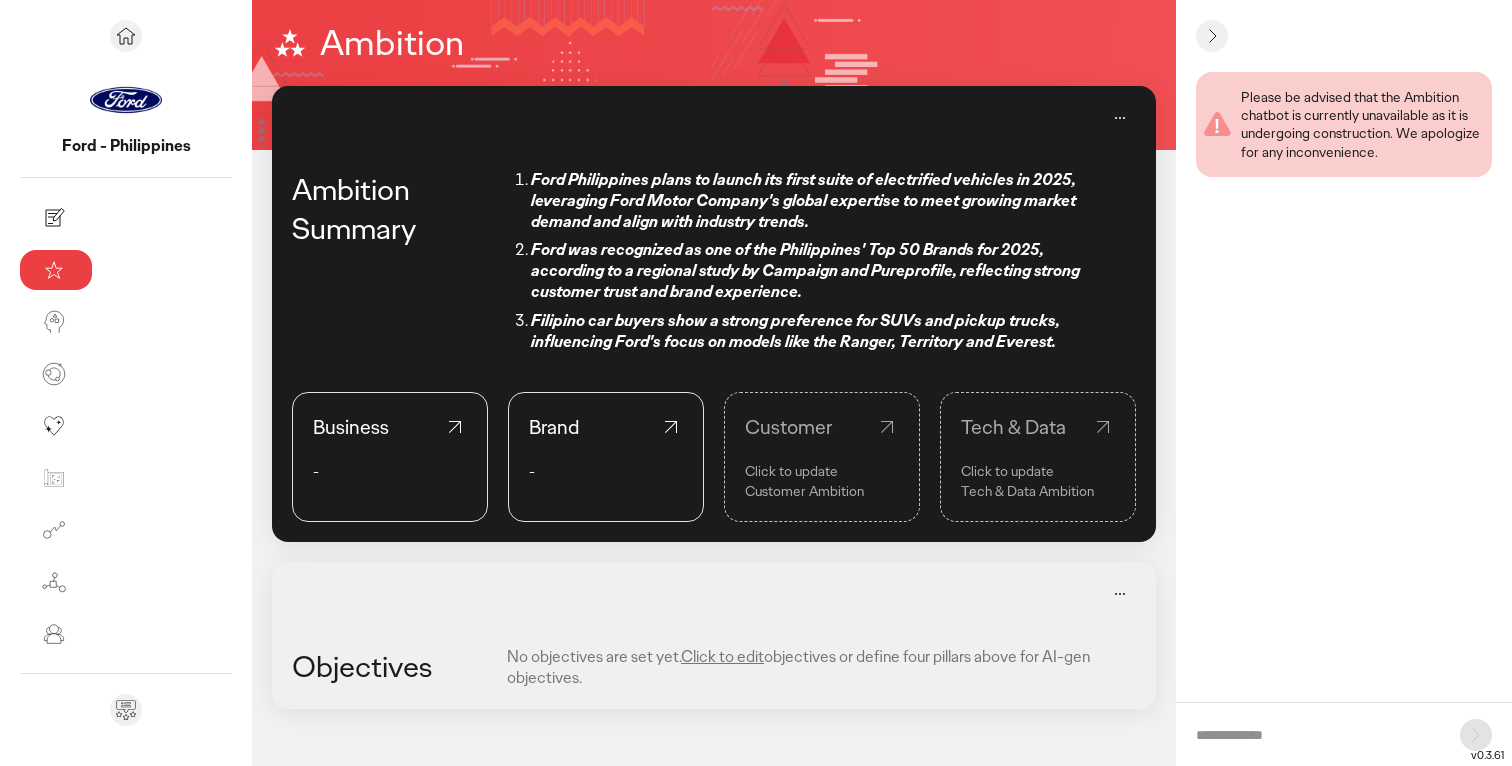click on "Ford was recognized as one of the Philippines' Top 50 Brands for 2025, according to a regional study by Campaign and Pureprofile, reflecting strong customer trust and brand experience." at bounding box center [805, 270] 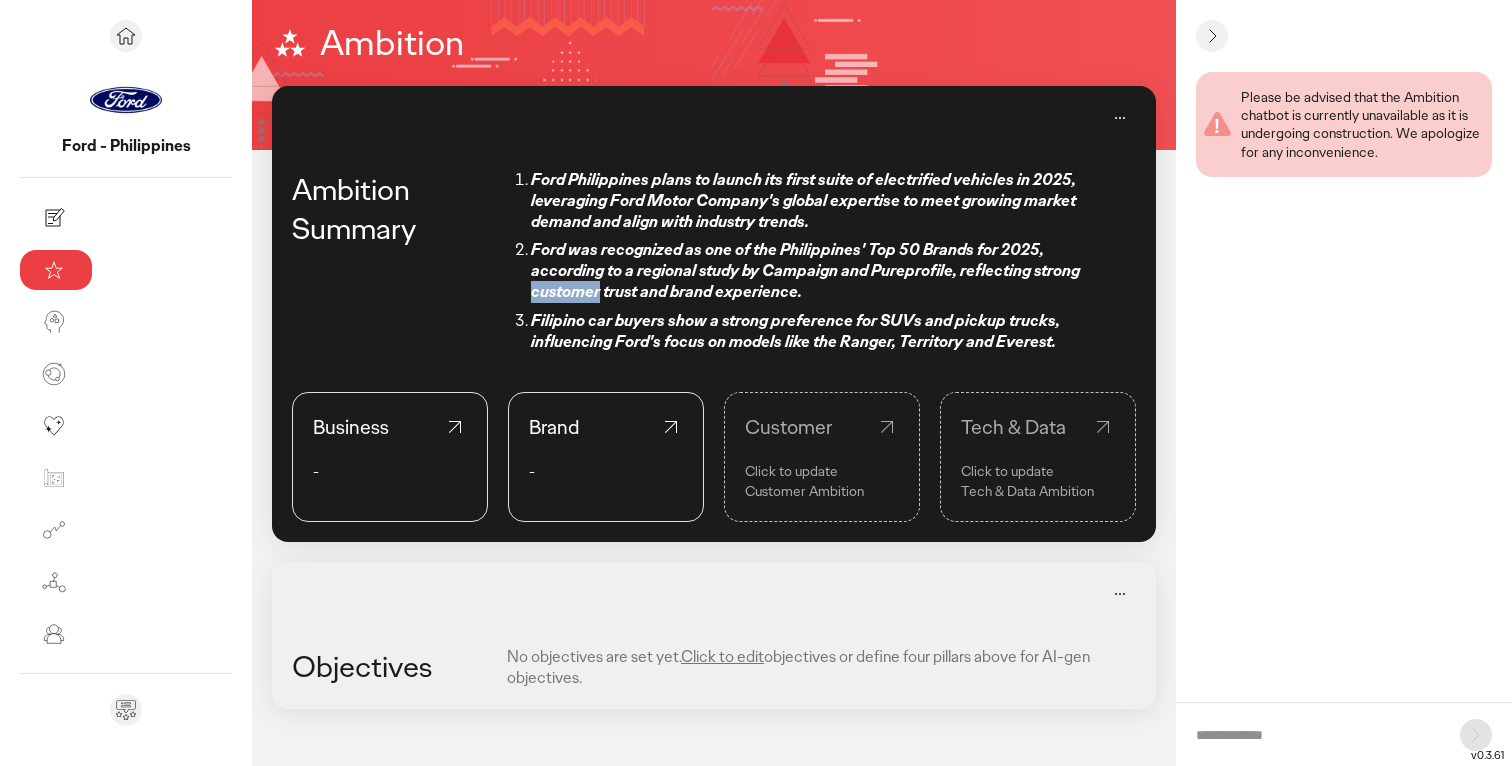 click on "Ford was recognized as one of the Philippines' Top 50 Brands for 2025, according to a regional study by Campaign and Pureprofile, reflecting strong customer trust and brand experience." at bounding box center (805, 270) 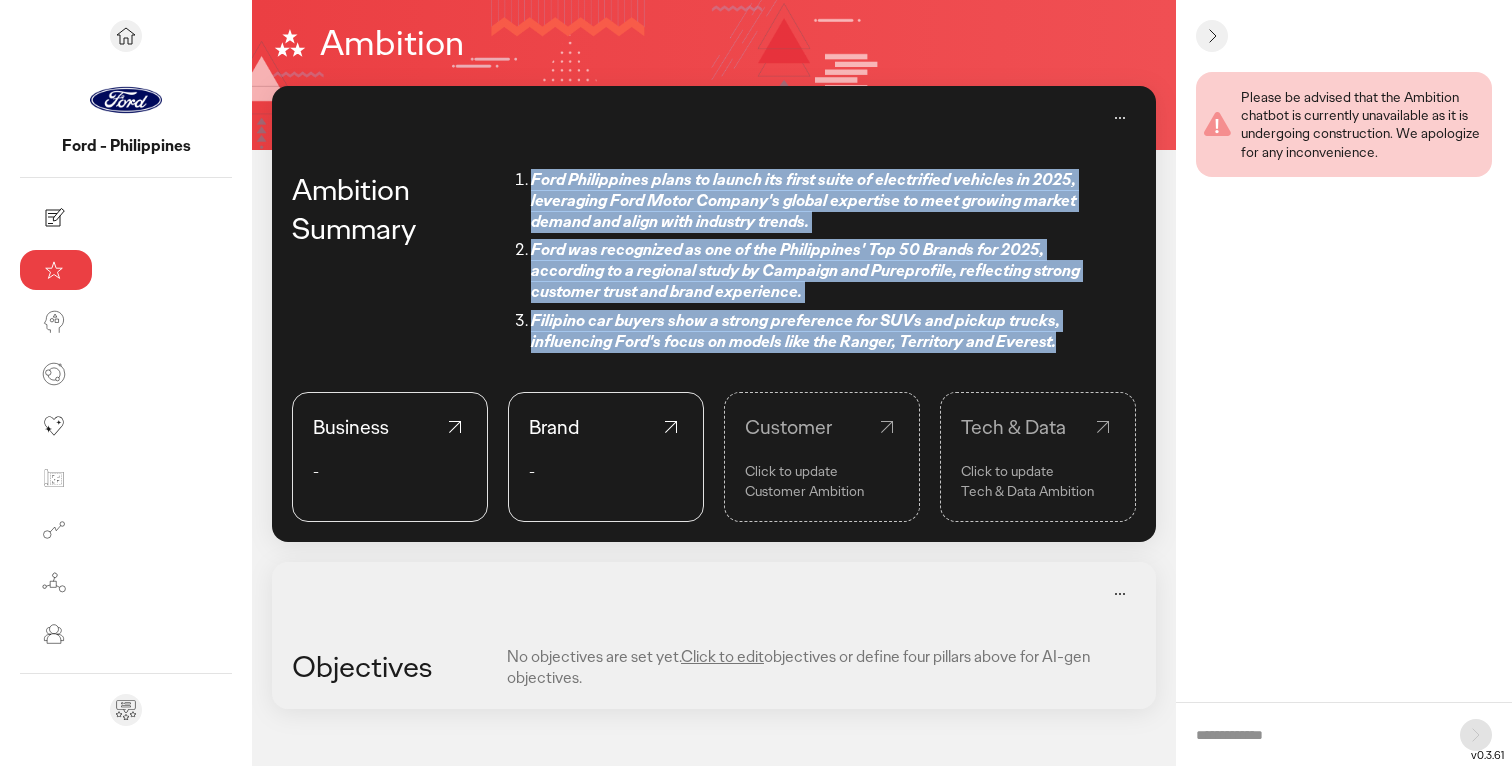 drag, startPoint x: 760, startPoint y: 302, endPoint x: 411, endPoint y: 166, distance: 374.5624 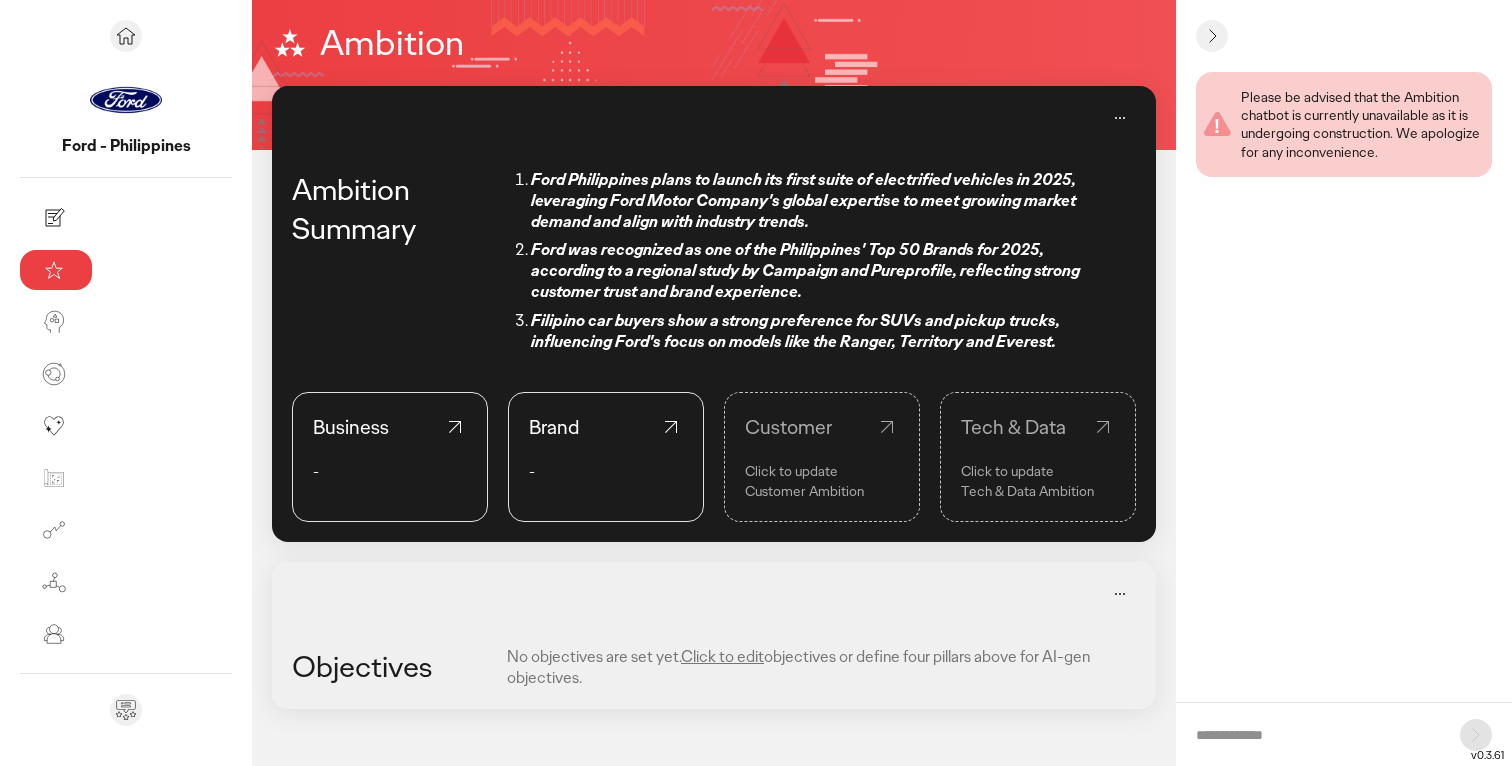 click 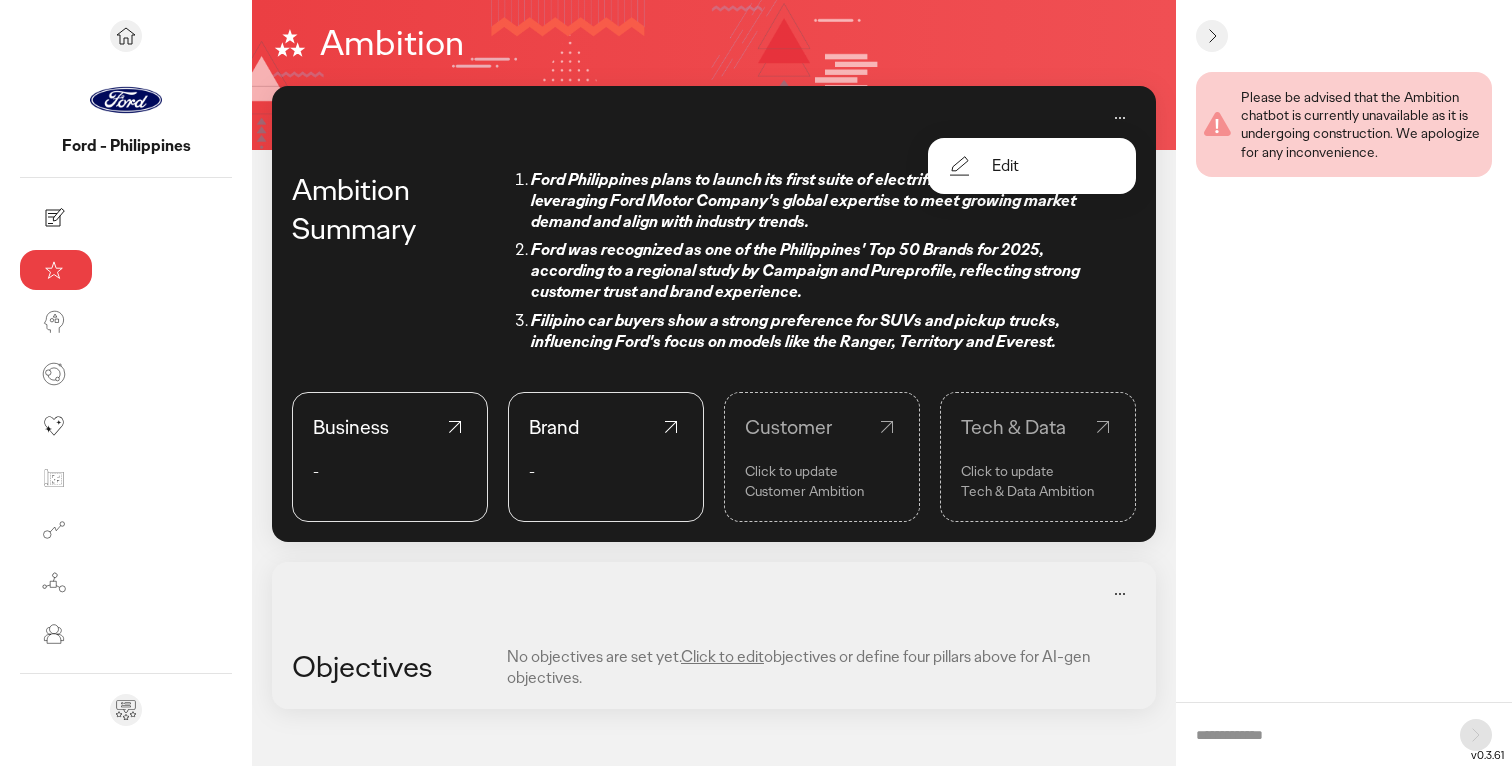 click on "Edit" at bounding box center [1005, 166] 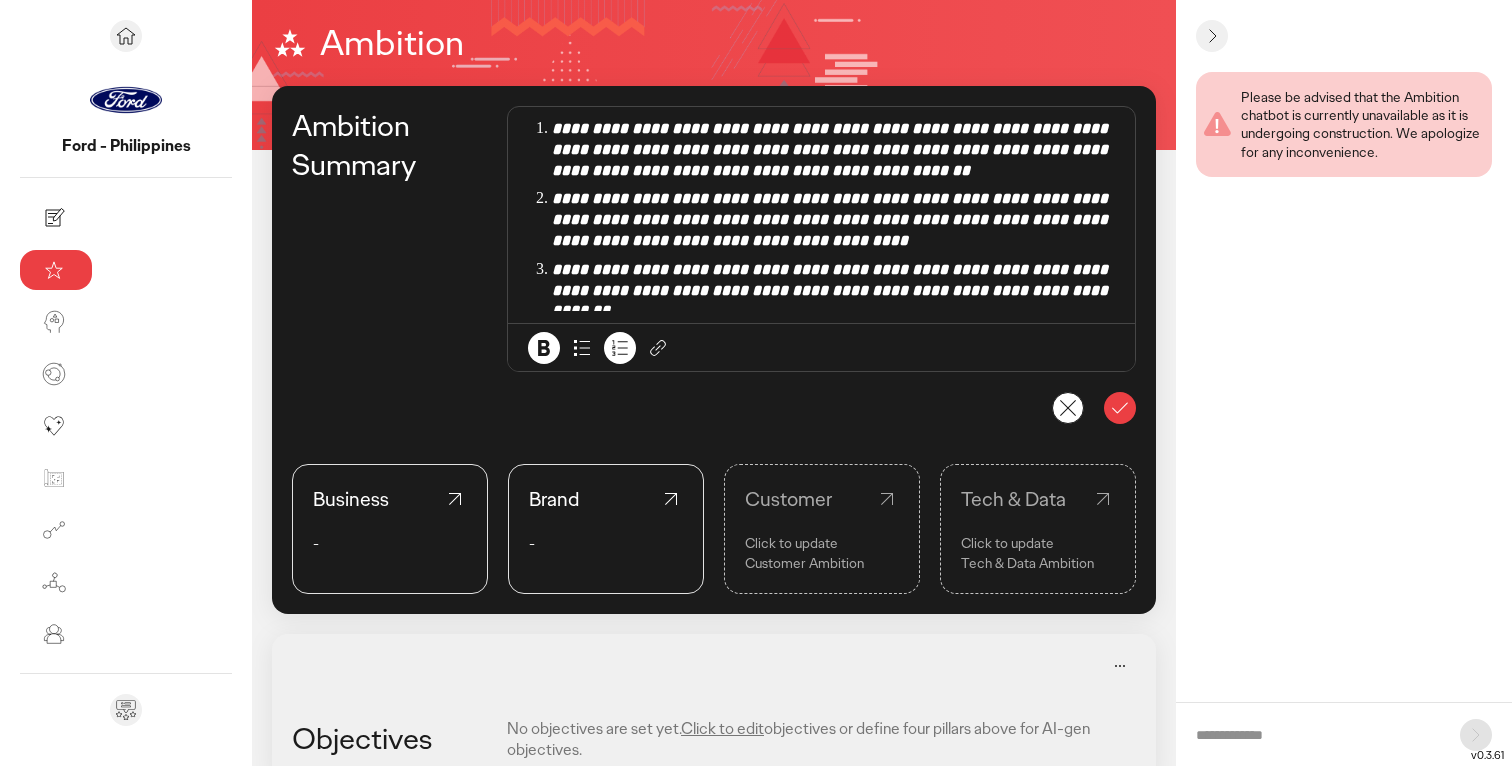 click on "Business  -" at bounding box center [390, 529] 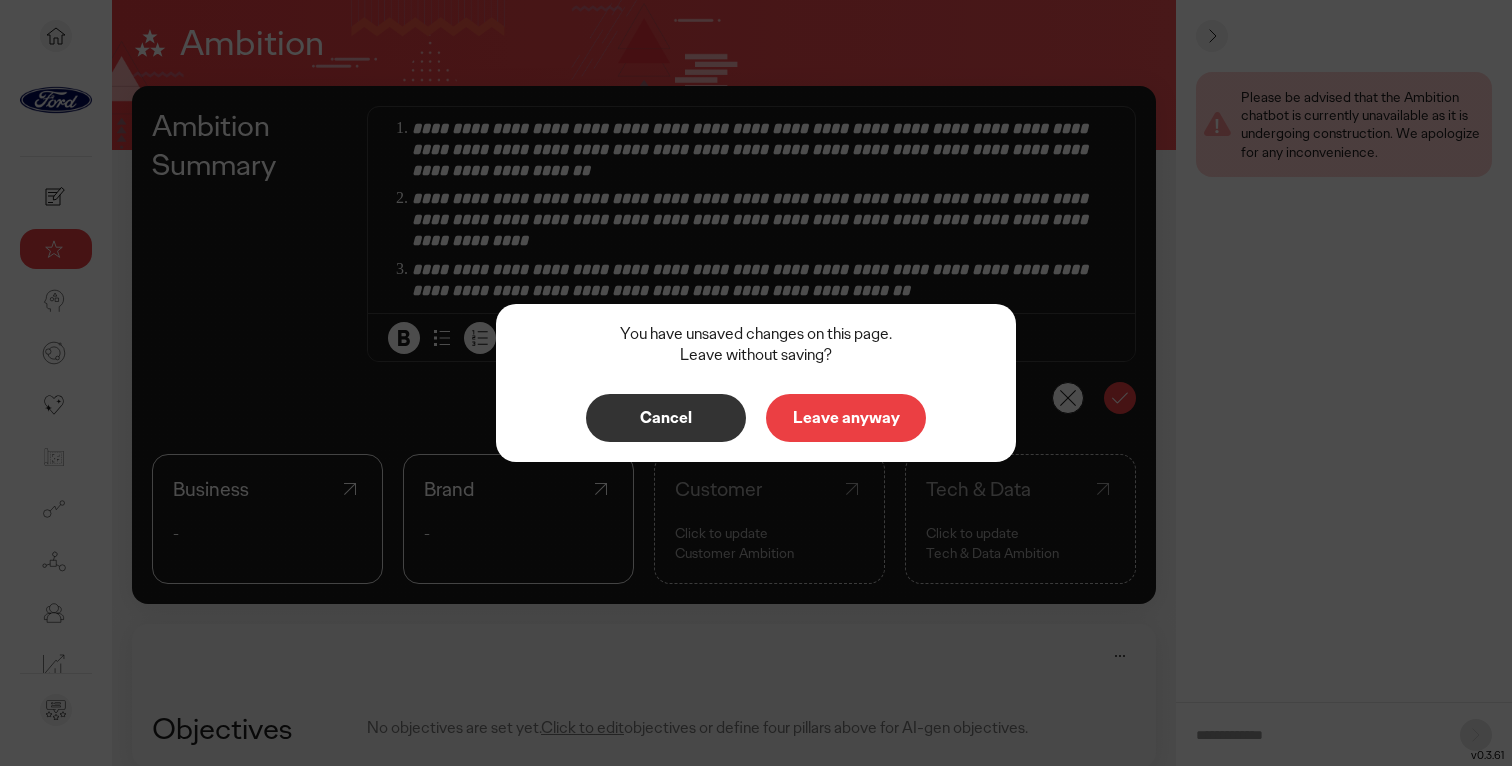 click on "Cancel" at bounding box center [666, 418] 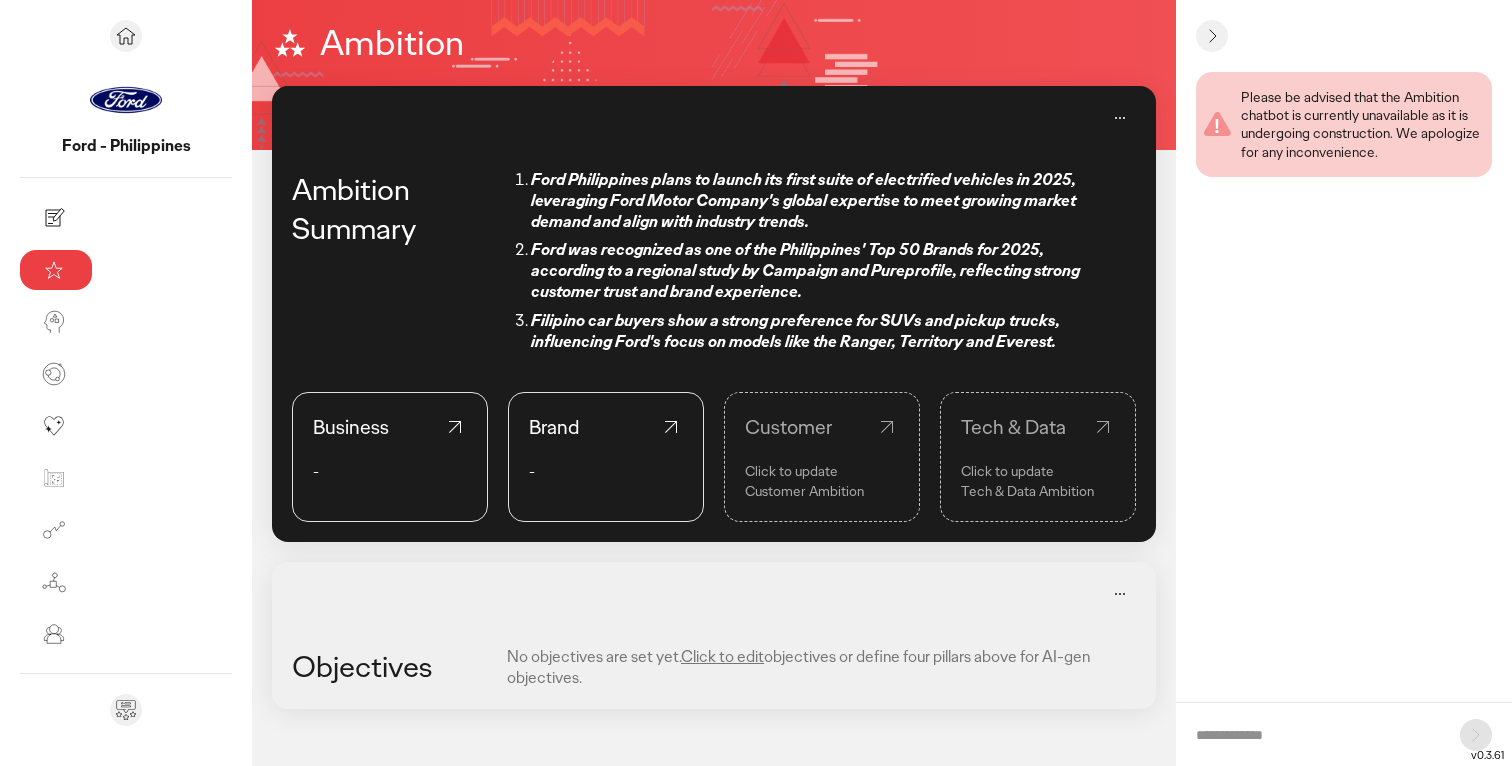 scroll, scrollTop: 0, scrollLeft: 0, axis: both 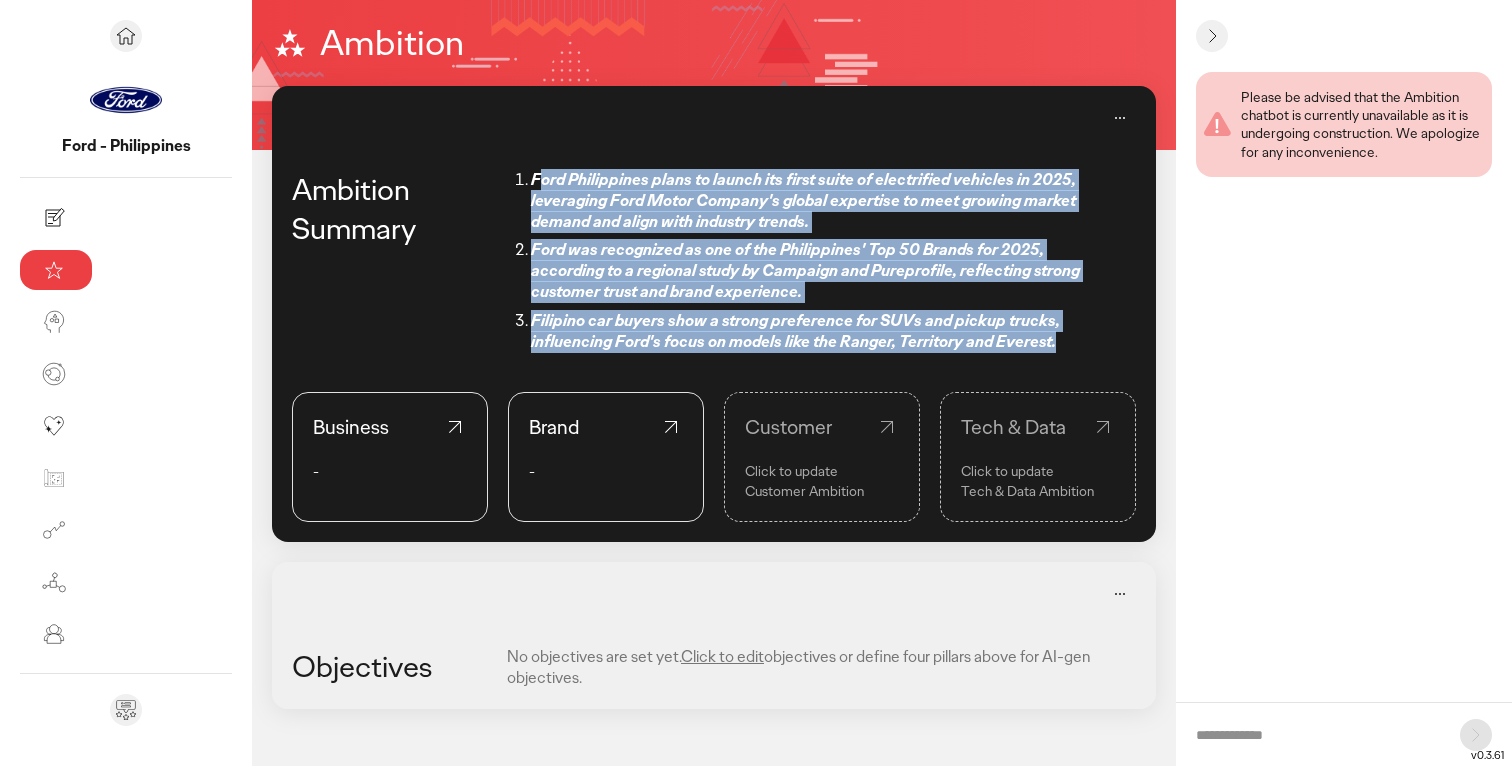 drag, startPoint x: 402, startPoint y: 182, endPoint x: 765, endPoint y: 289, distance: 378.44153 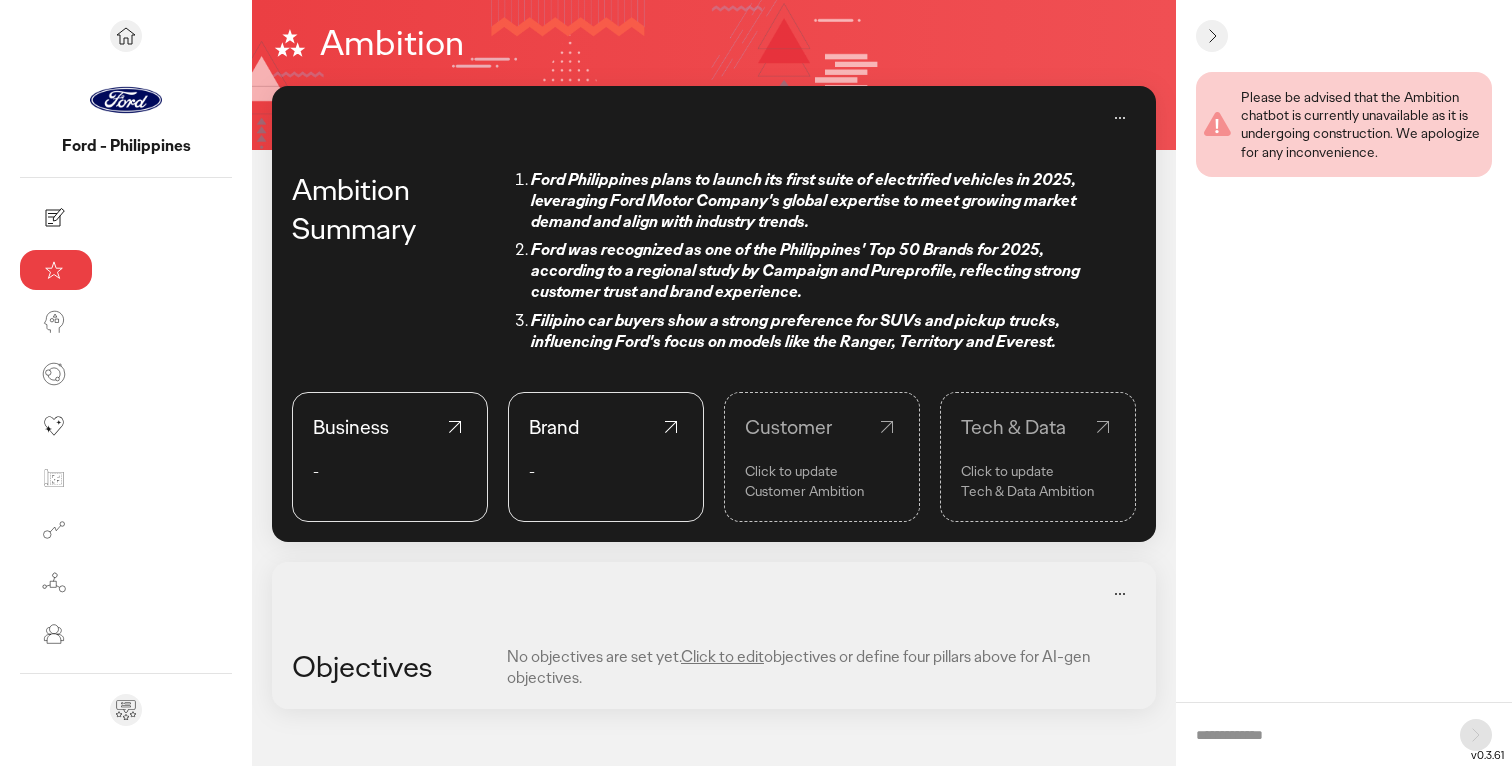 drag, startPoint x: 759, startPoint y: 289, endPoint x: 245, endPoint y: 76, distance: 556.3857 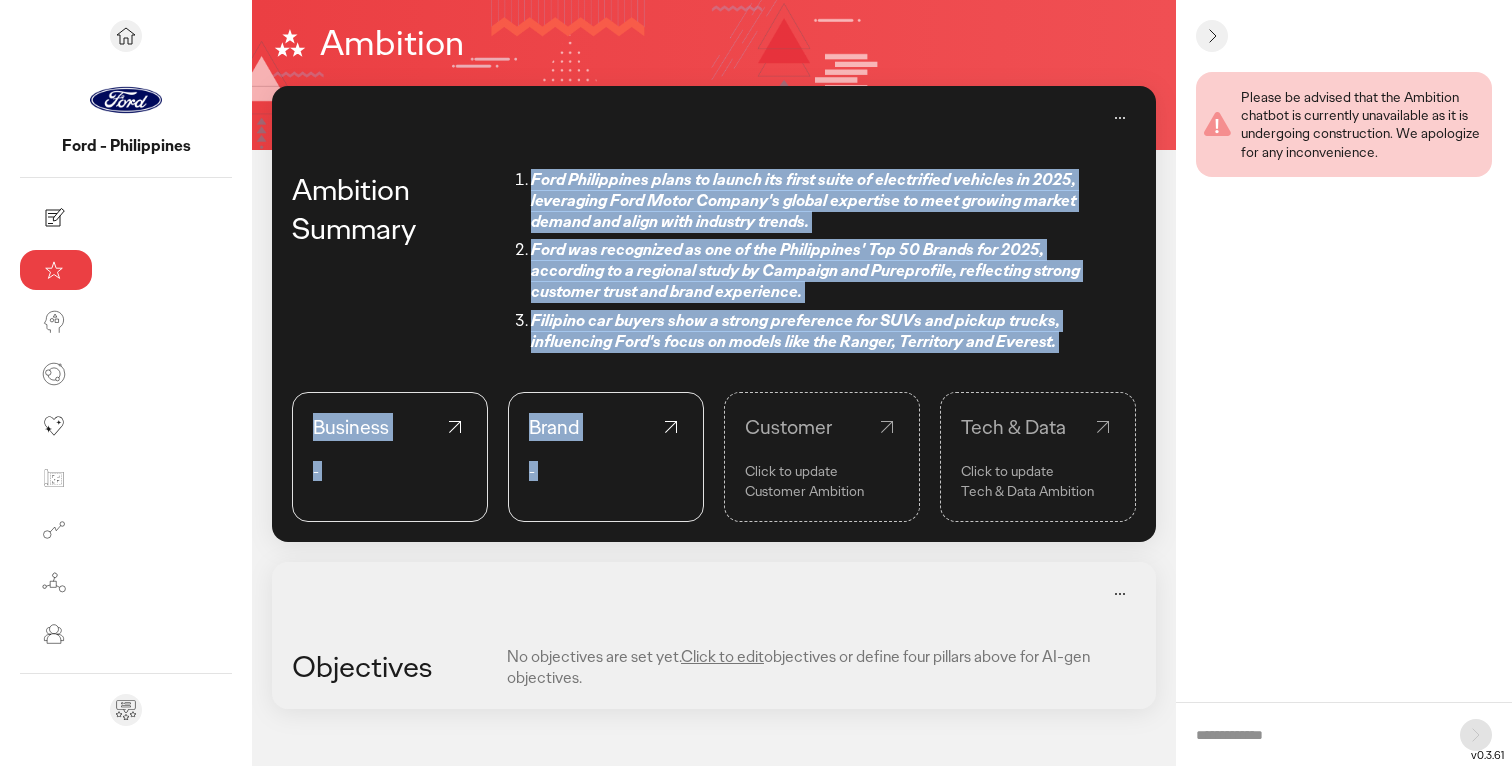 drag, startPoint x: 781, startPoint y: 325, endPoint x: 379, endPoint y: 152, distance: 437.64484 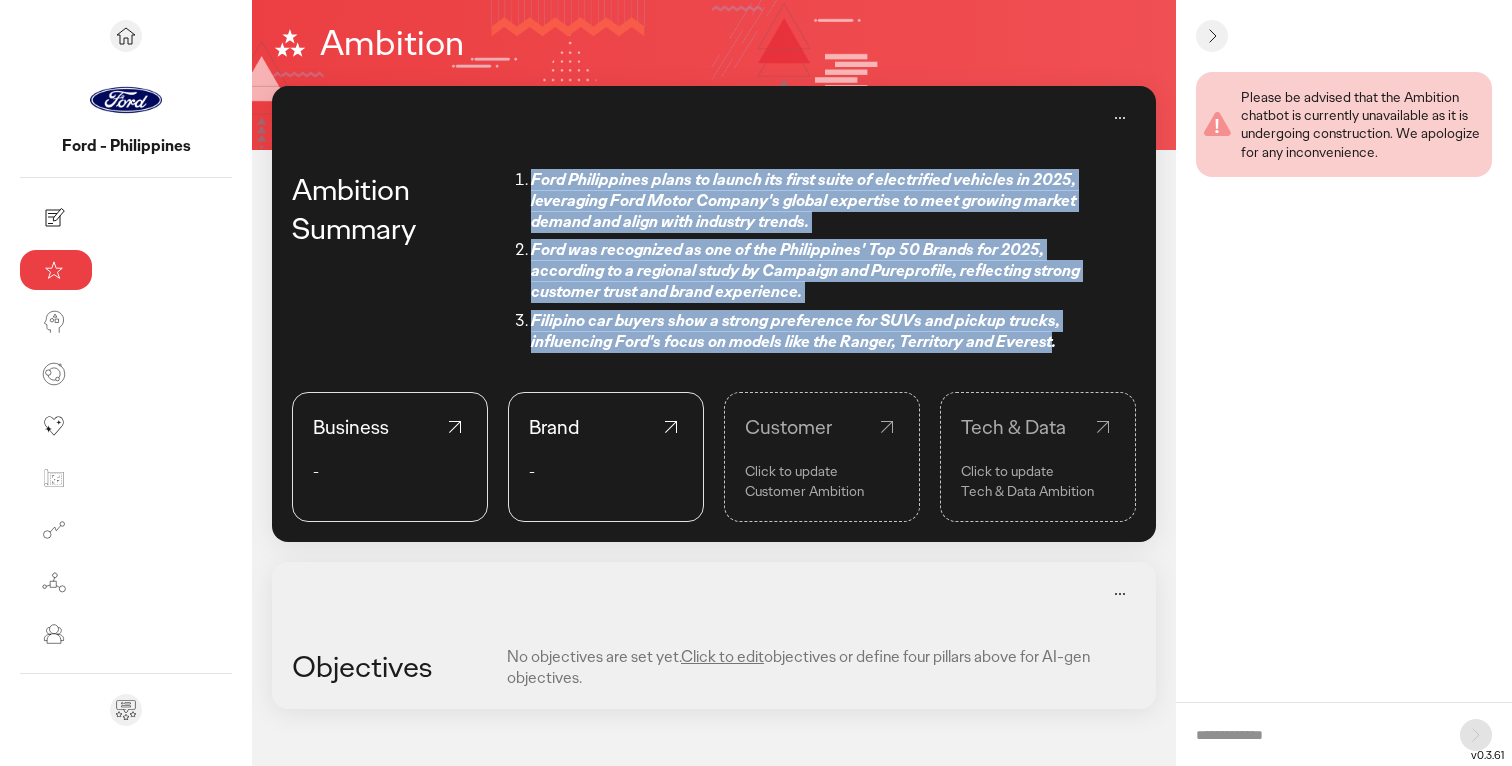 drag, startPoint x: 738, startPoint y: 302, endPoint x: 391, endPoint y: 175, distance: 369.5105 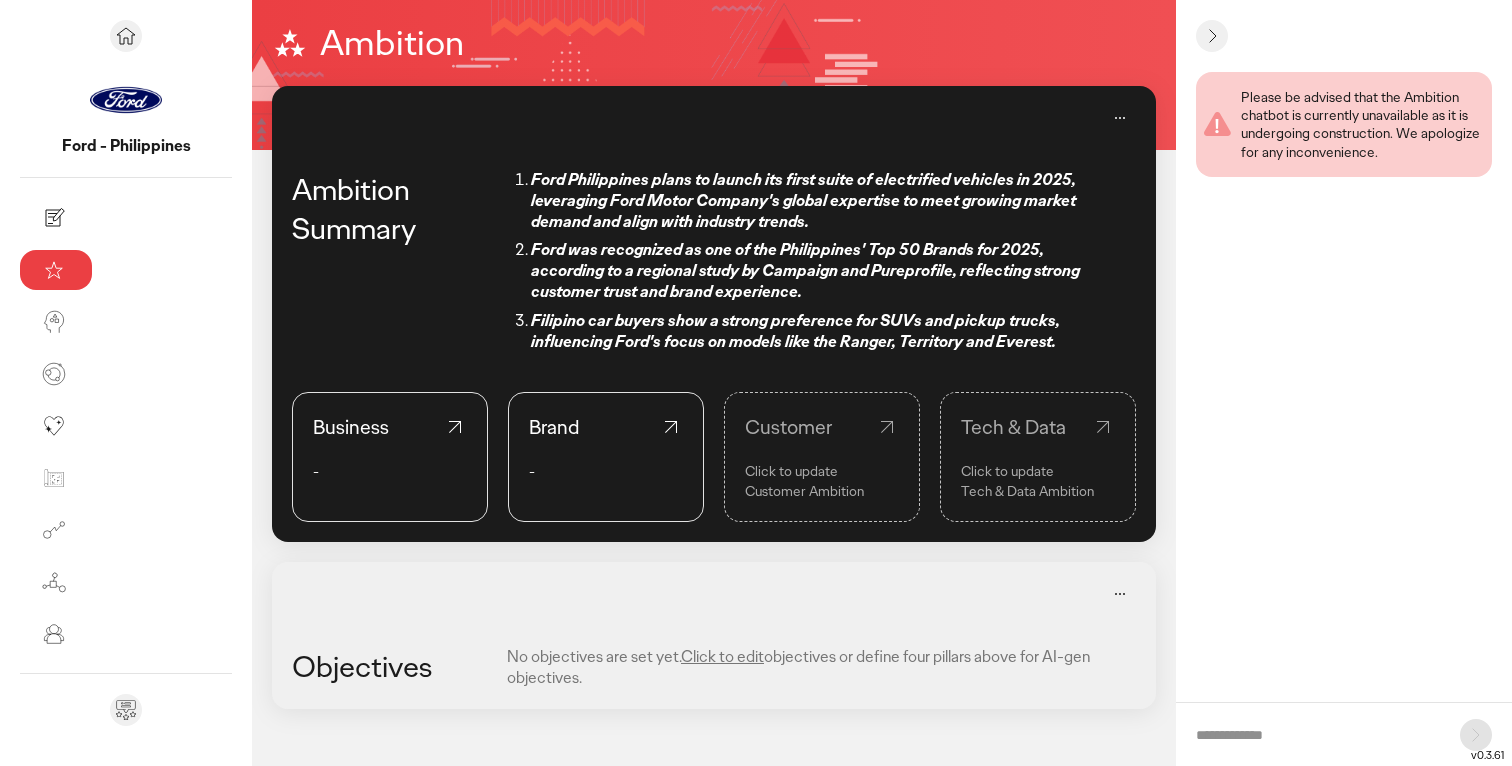 scroll, scrollTop: 0, scrollLeft: 0, axis: both 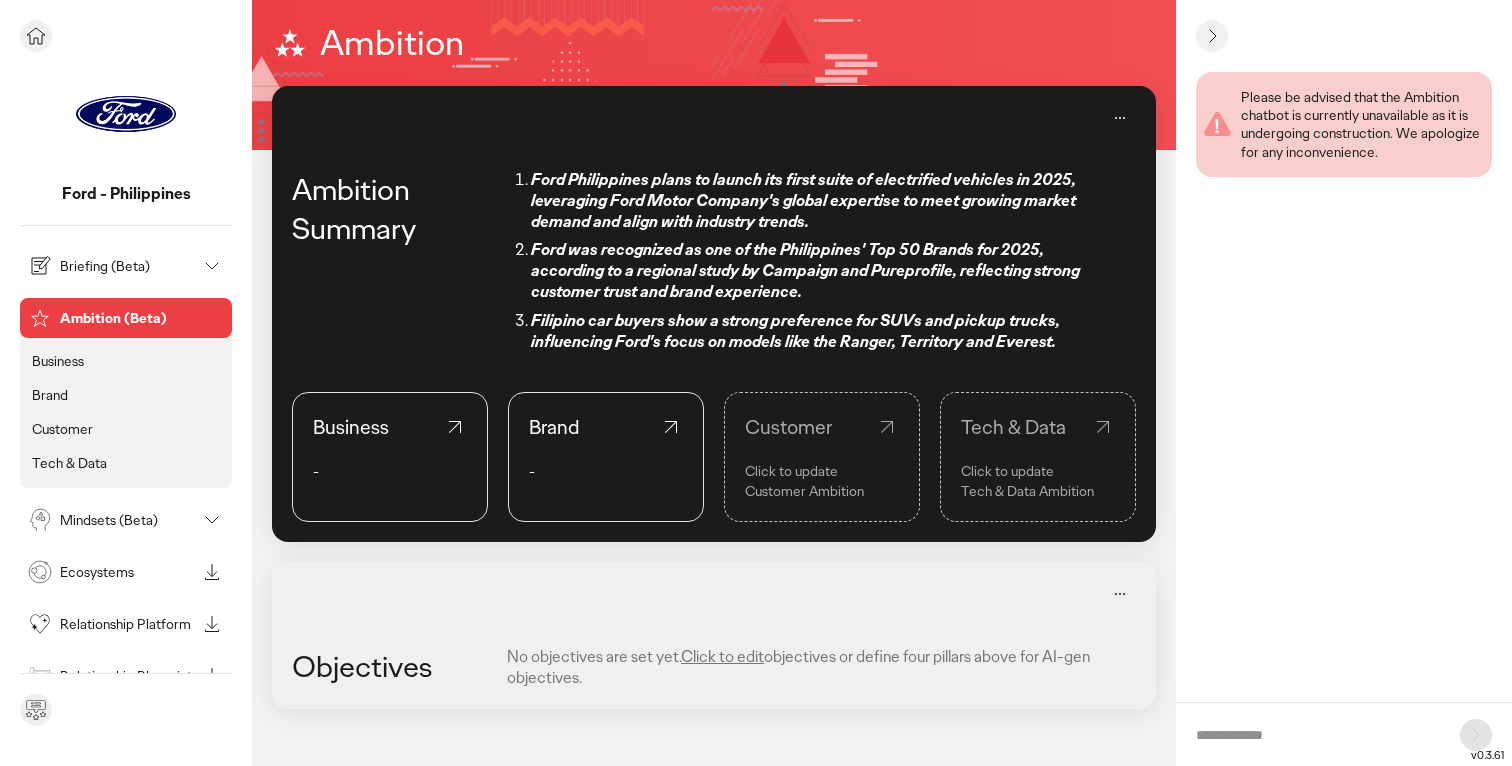 click on "Ambition (Beta)" at bounding box center (124, 318) 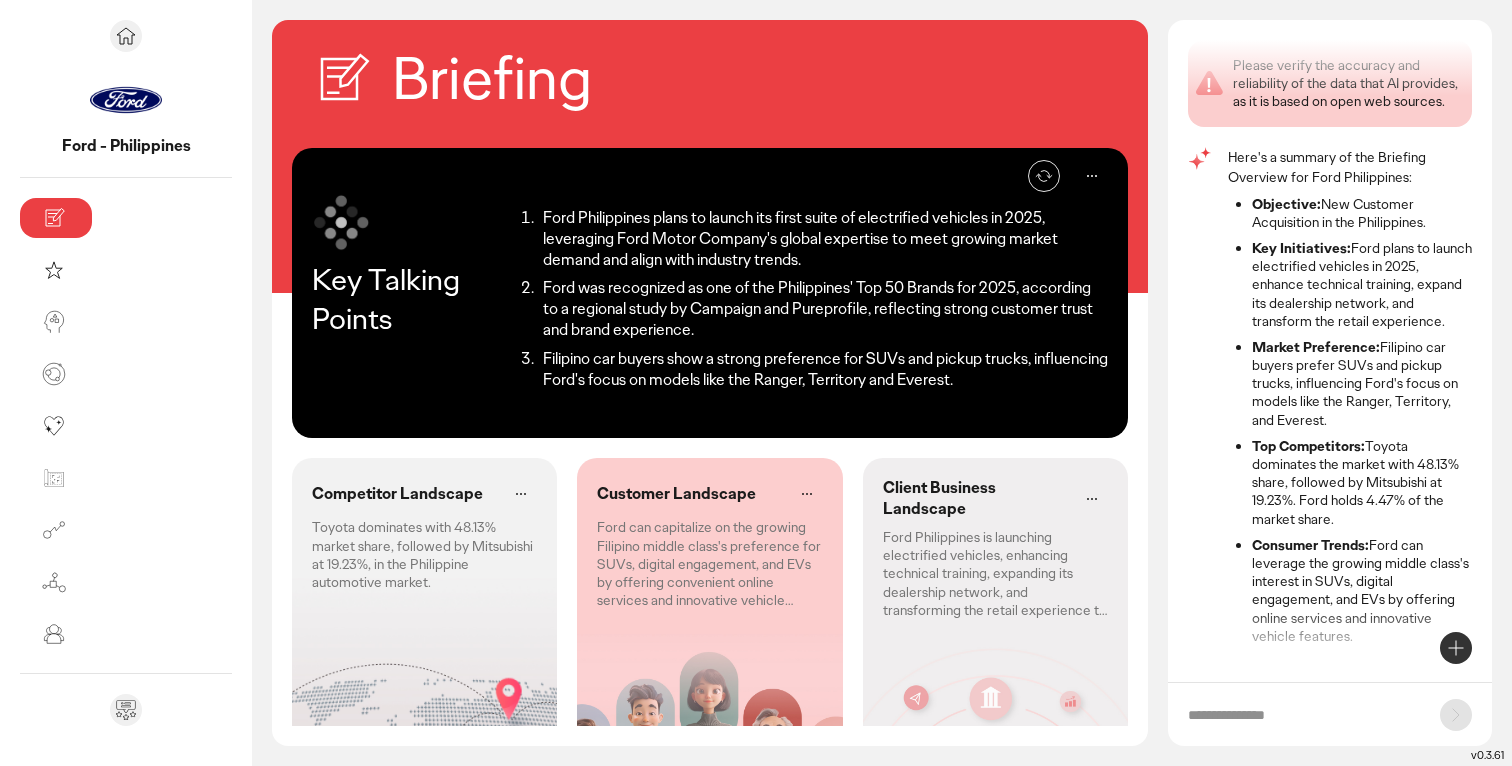 scroll, scrollTop: 15, scrollLeft: 0, axis: vertical 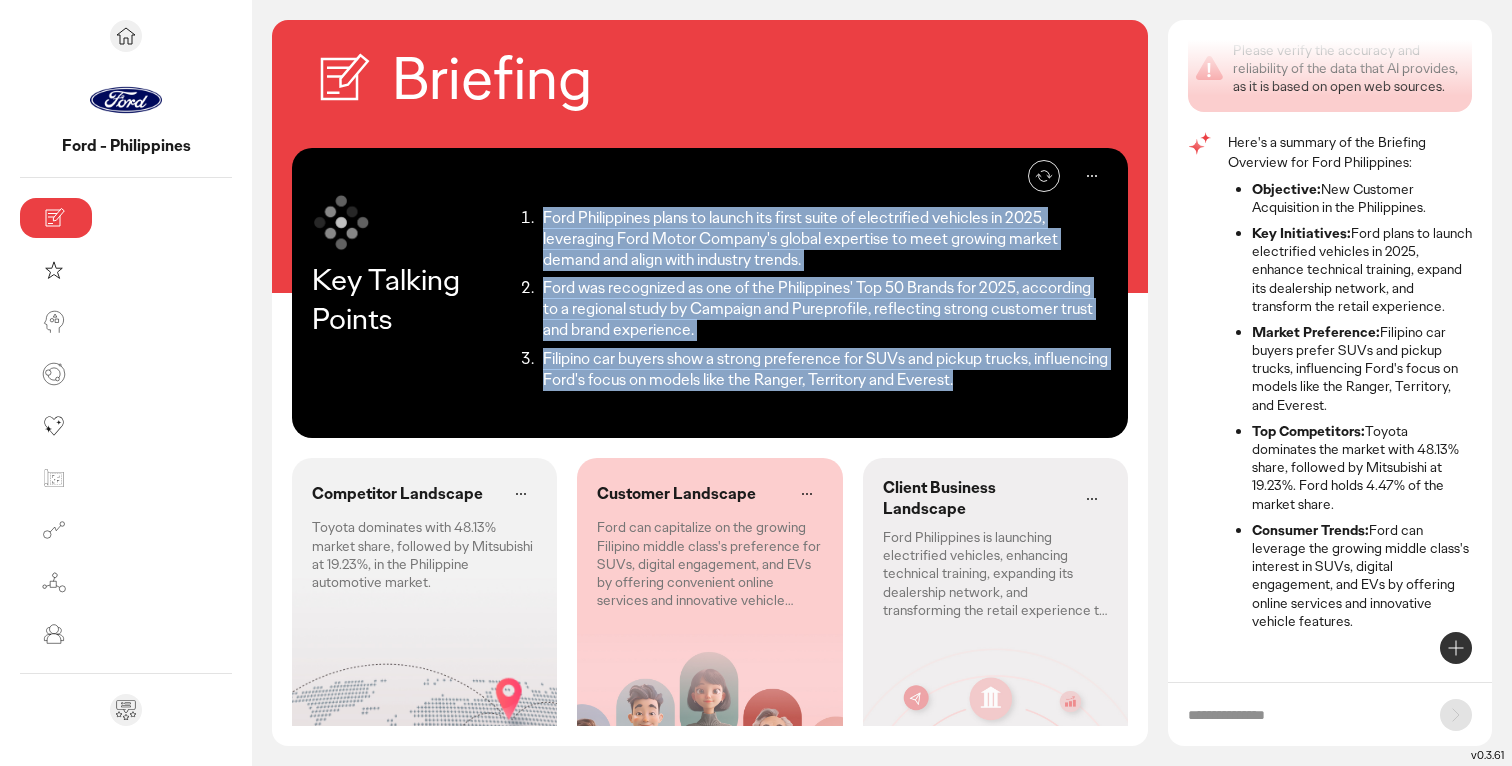 drag, startPoint x: 400, startPoint y: 212, endPoint x: 840, endPoint y: 385, distance: 472.78854 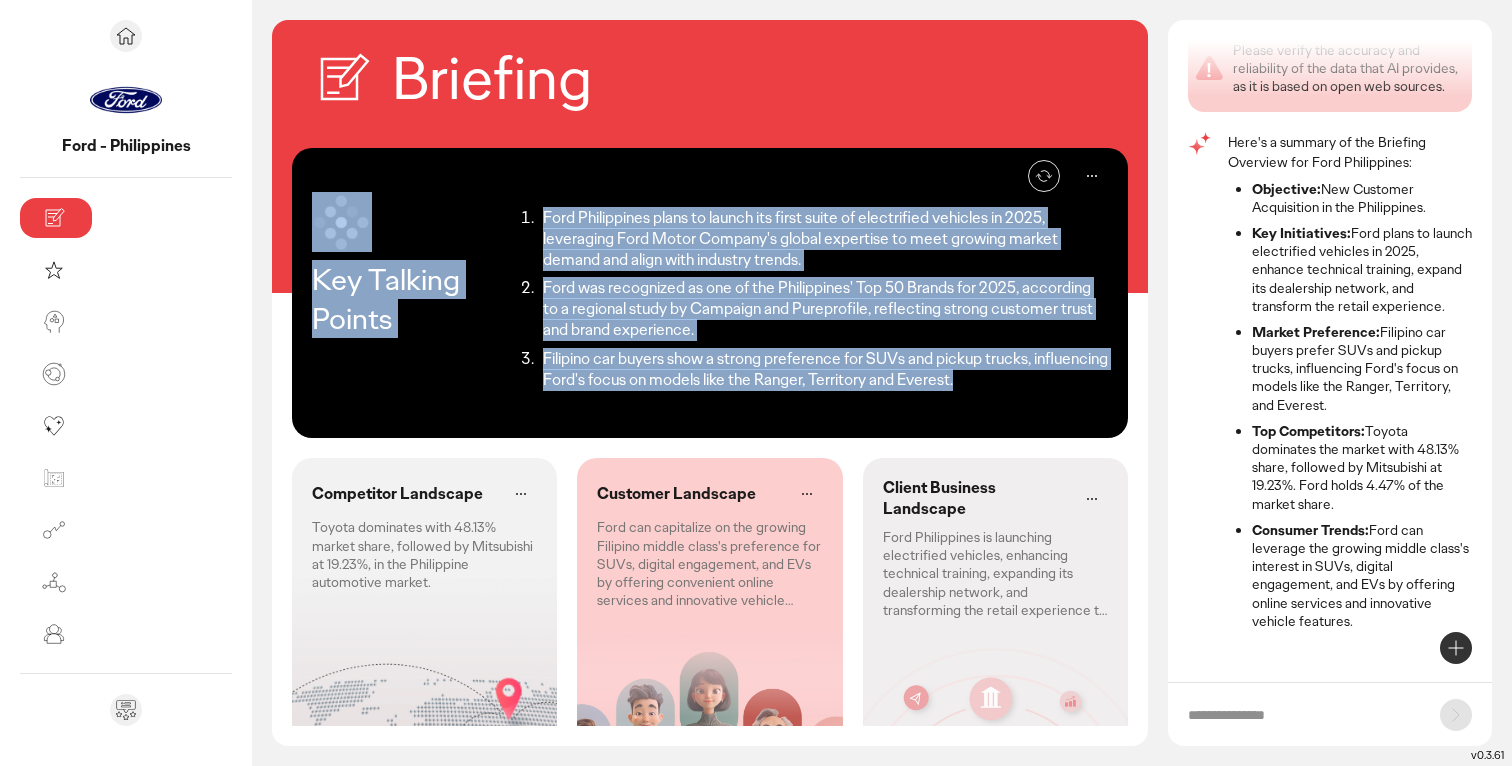 drag, startPoint x: 724, startPoint y: 342, endPoint x: 383, endPoint y: 153, distance: 389.87433 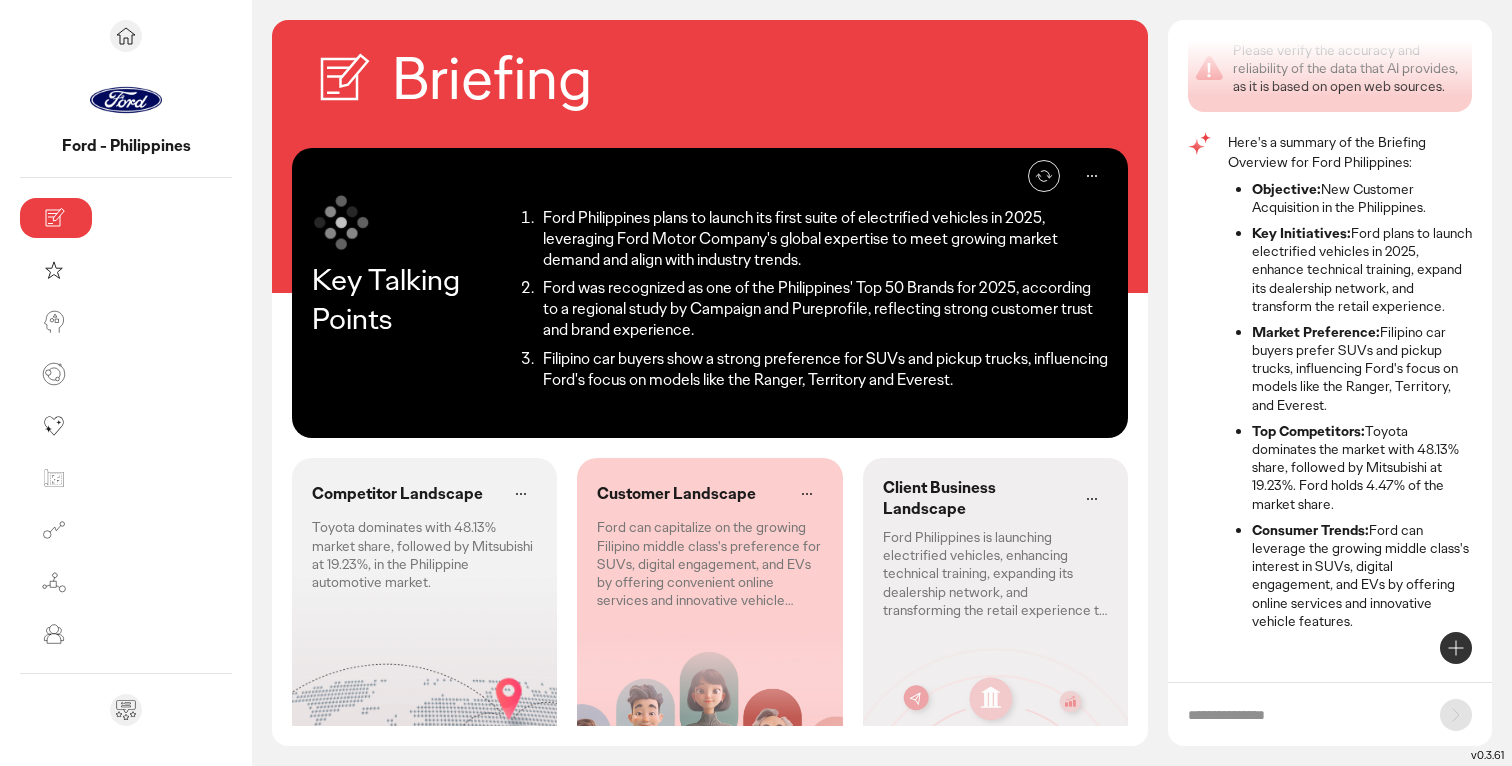 click on "Ford Philippines plans to launch its first suite of electrified vehicles in 2025, leveraging Ford Motor Company's global expertise to meet growing market demand and align with industry trends.
Ford was recognized as one of the Philippines' Top 50 Brands for 2025, according to a regional study by Campaign and Pureprofile, reflecting strong customer trust and brand experience.
Filipino car buyers show a strong preference for SUVs and pickup trucks, influencing Ford's focus on models like the Ranger, Territory and Everest." at bounding box center [809, 299] 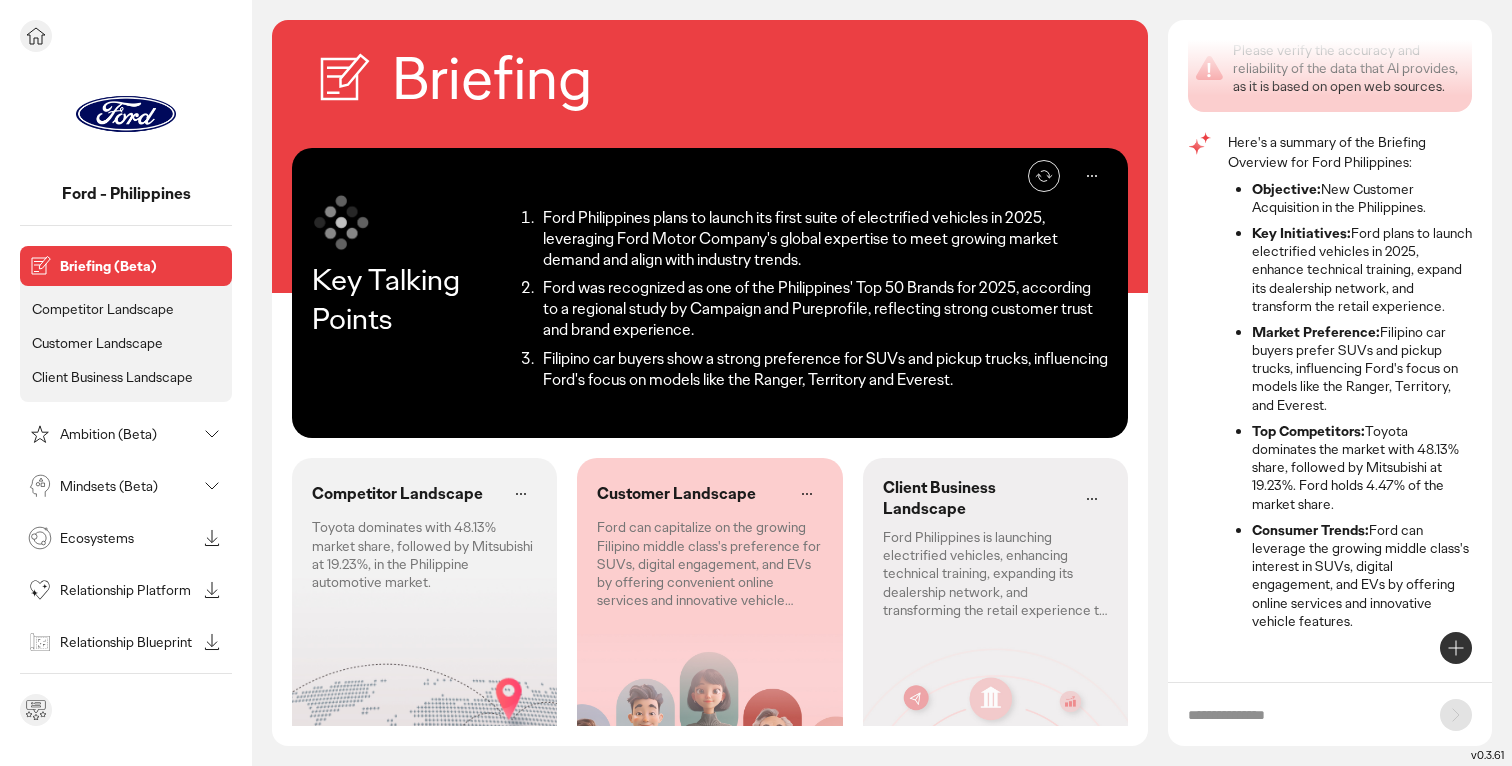 click on "Ambition (Beta)" at bounding box center (128, 434) 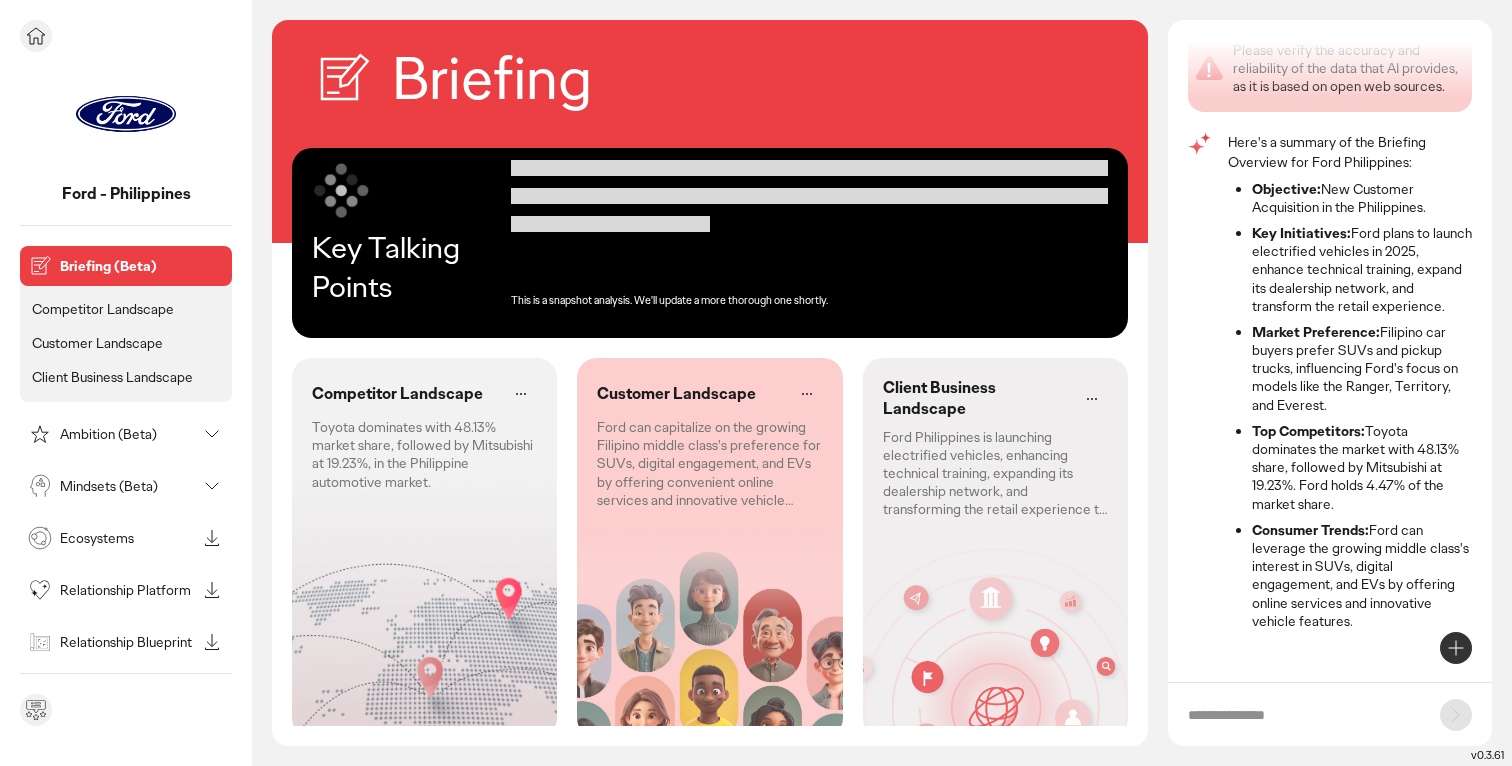 scroll, scrollTop: 0, scrollLeft: 0, axis: both 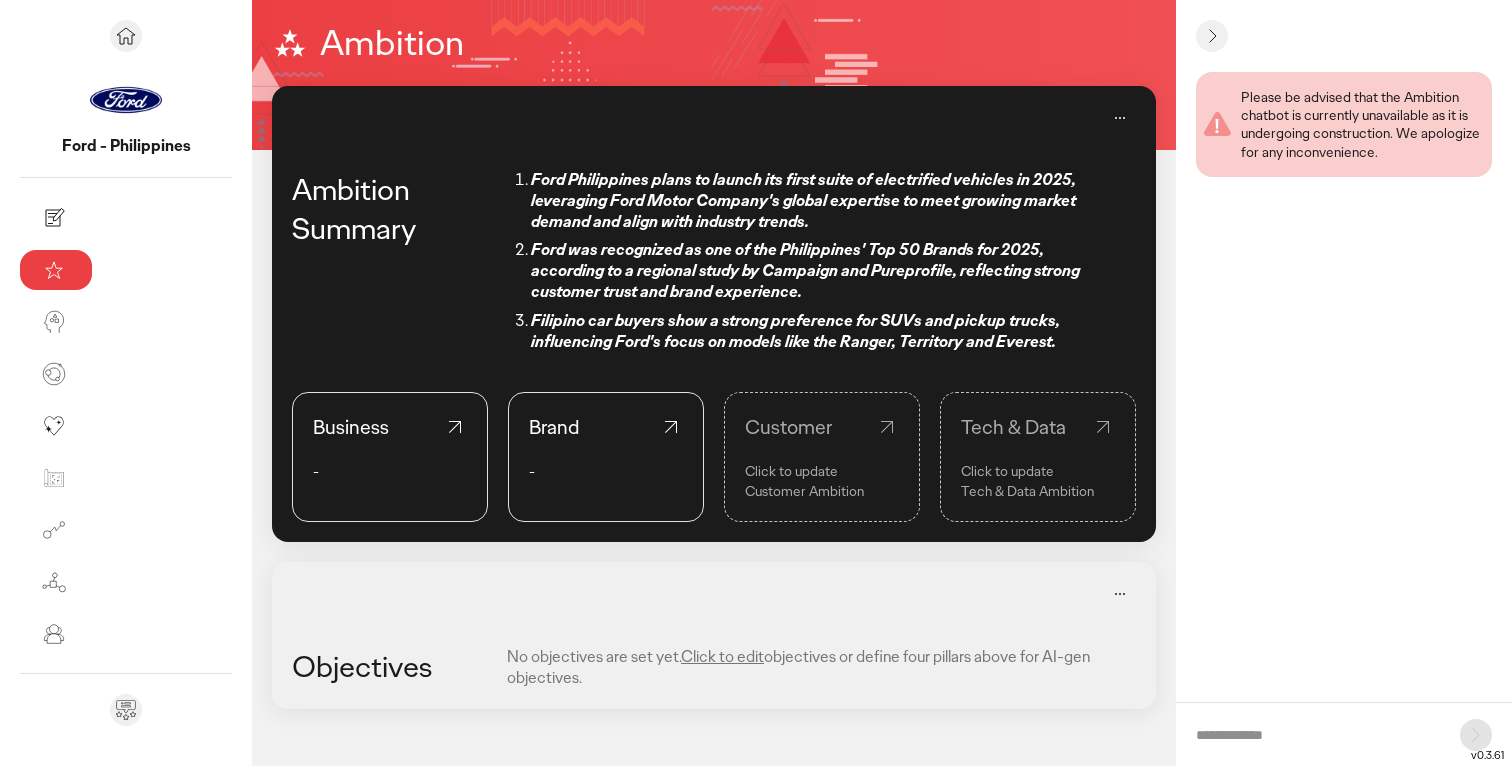 click 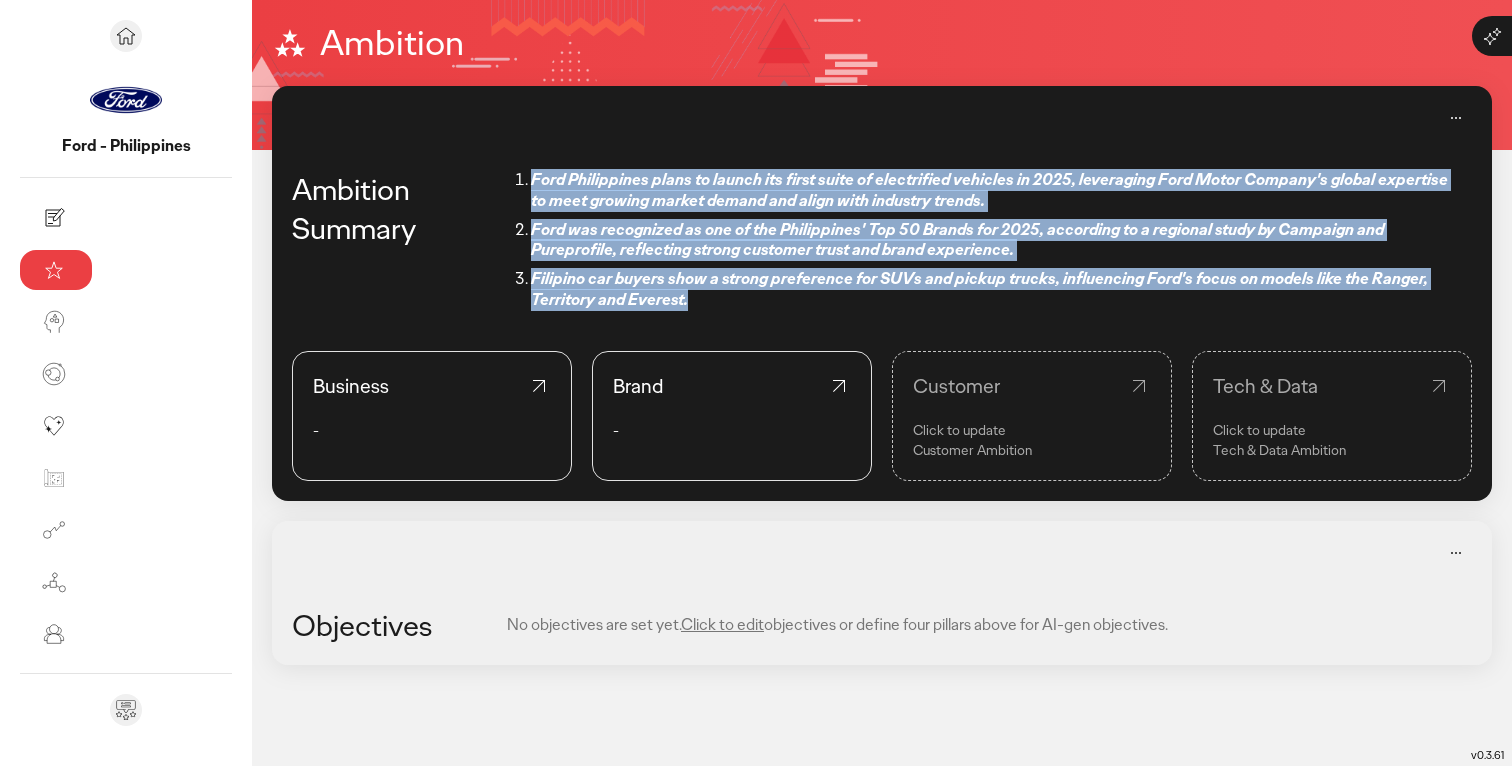 drag, startPoint x: 388, startPoint y: 182, endPoint x: 516, endPoint y: 295, distance: 170.7425 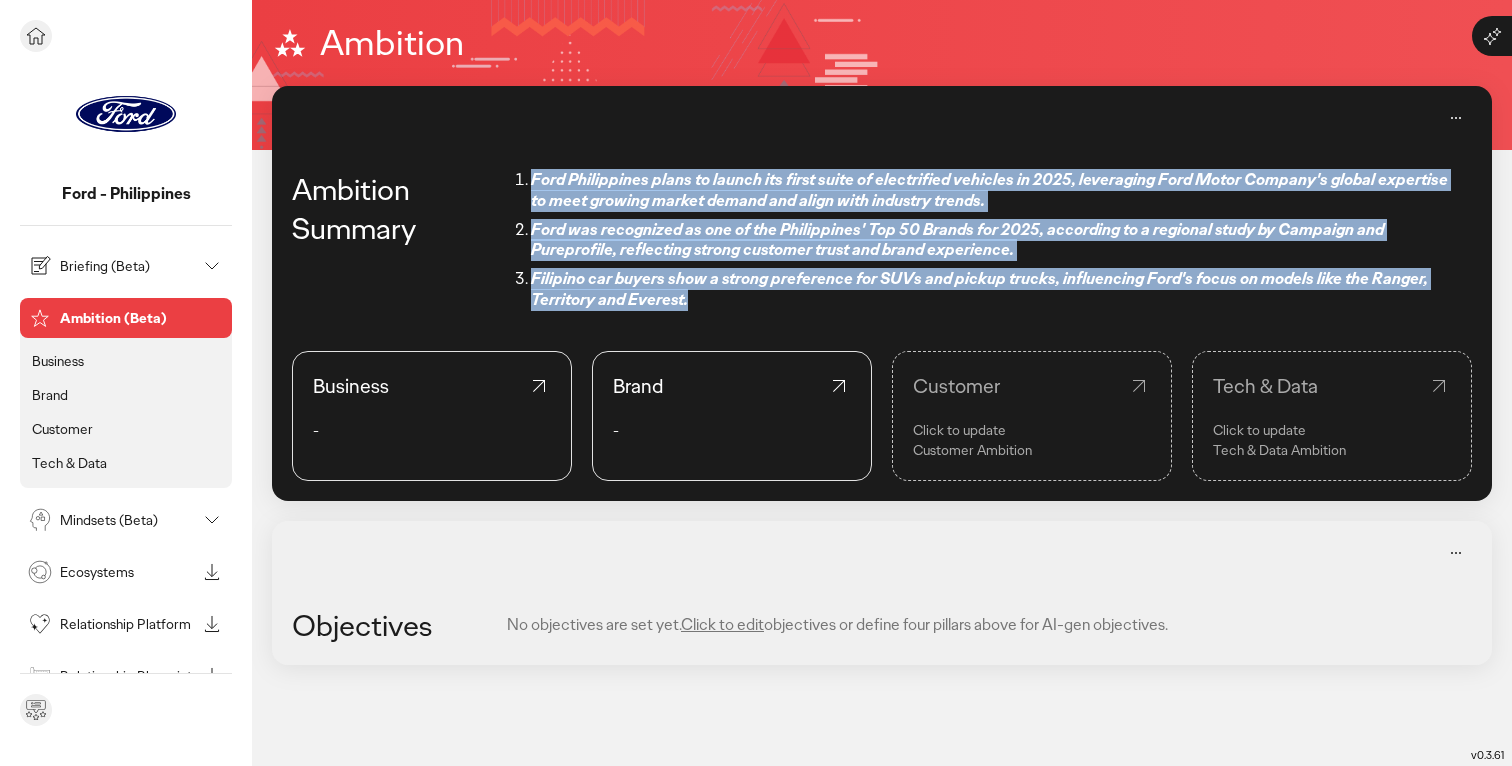 click on "Briefing (Beta)" at bounding box center (128, 266) 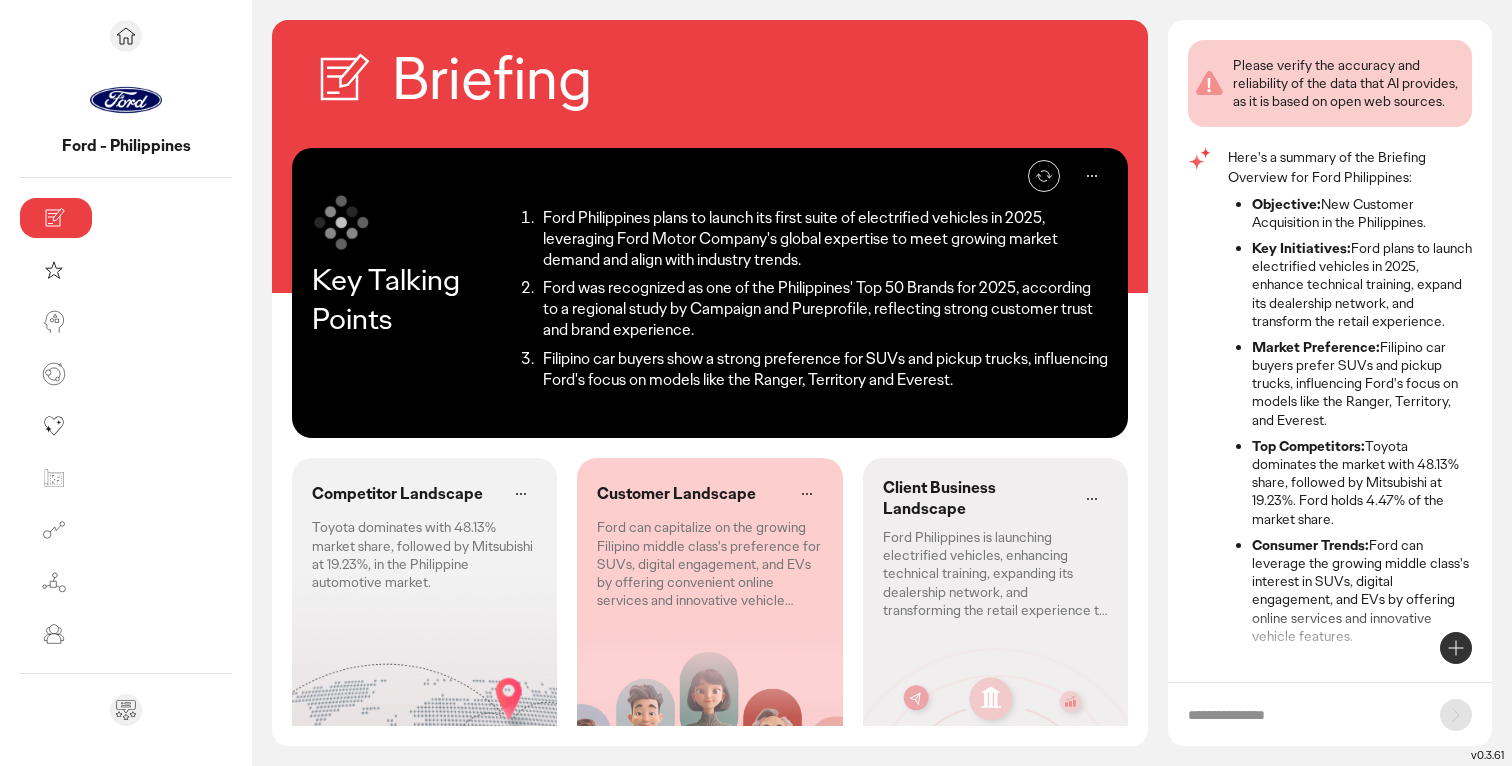 scroll, scrollTop: 15, scrollLeft: 0, axis: vertical 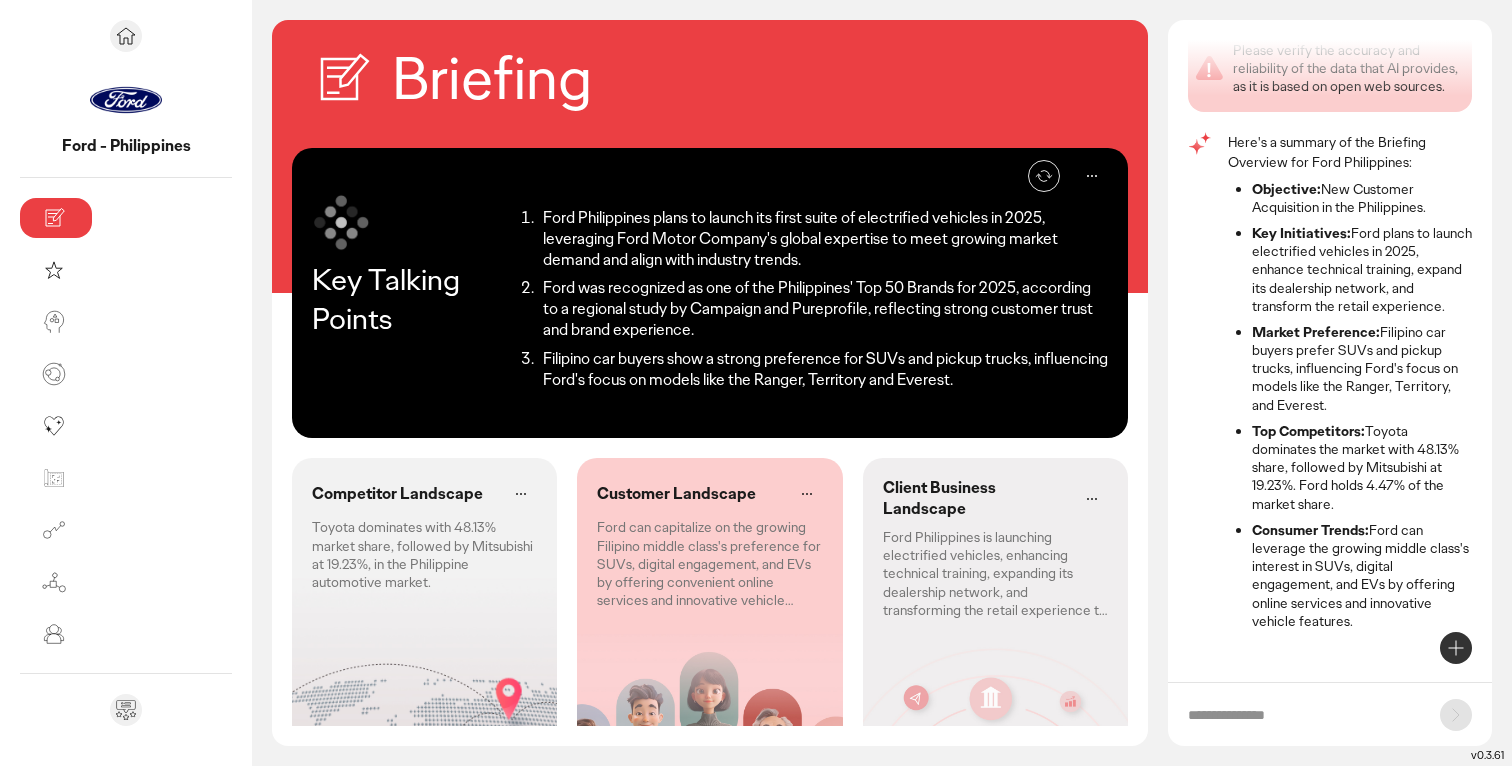 click on "Re-generate" at bounding box center [1020, 176] 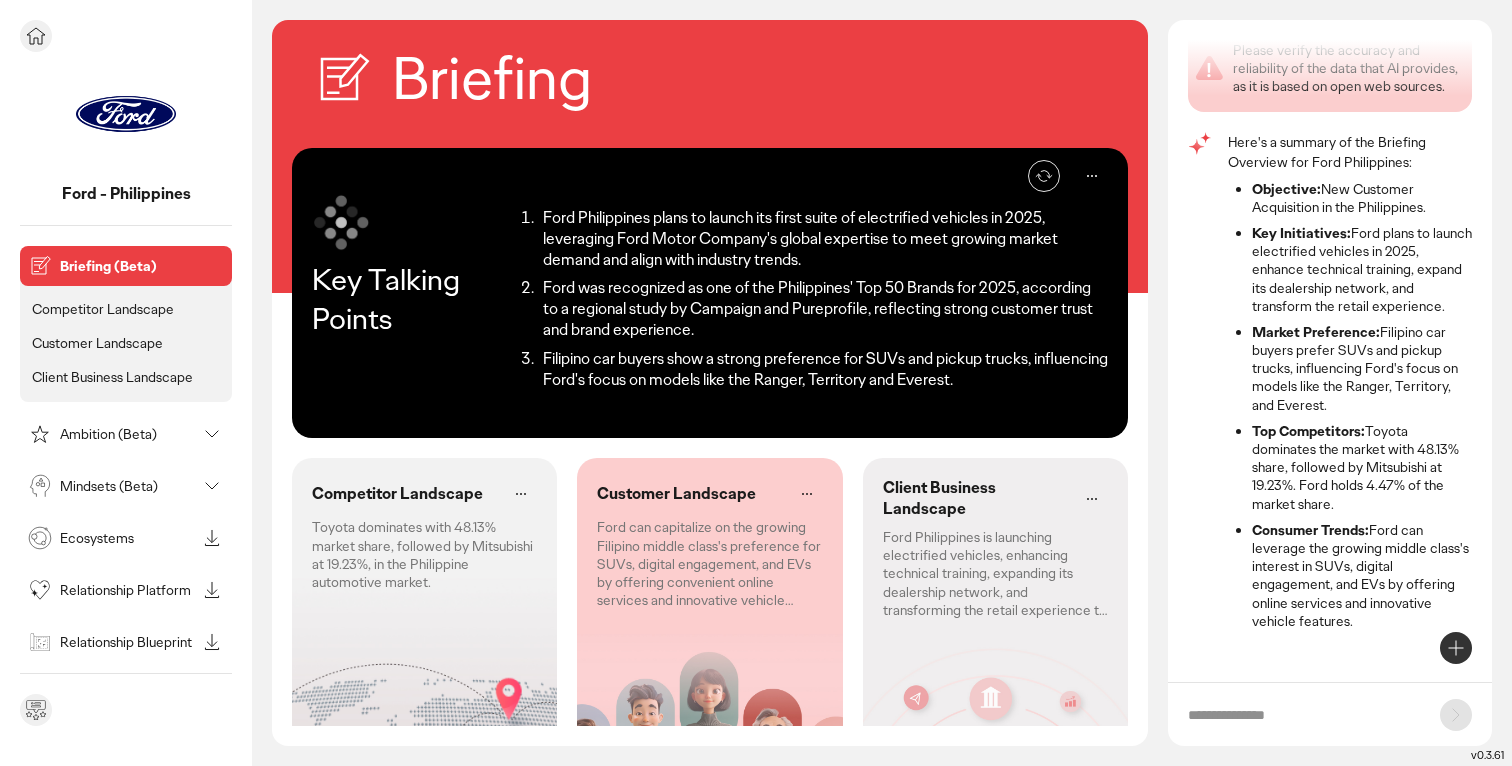 click on "Competitor Landscape" at bounding box center [103, 309] 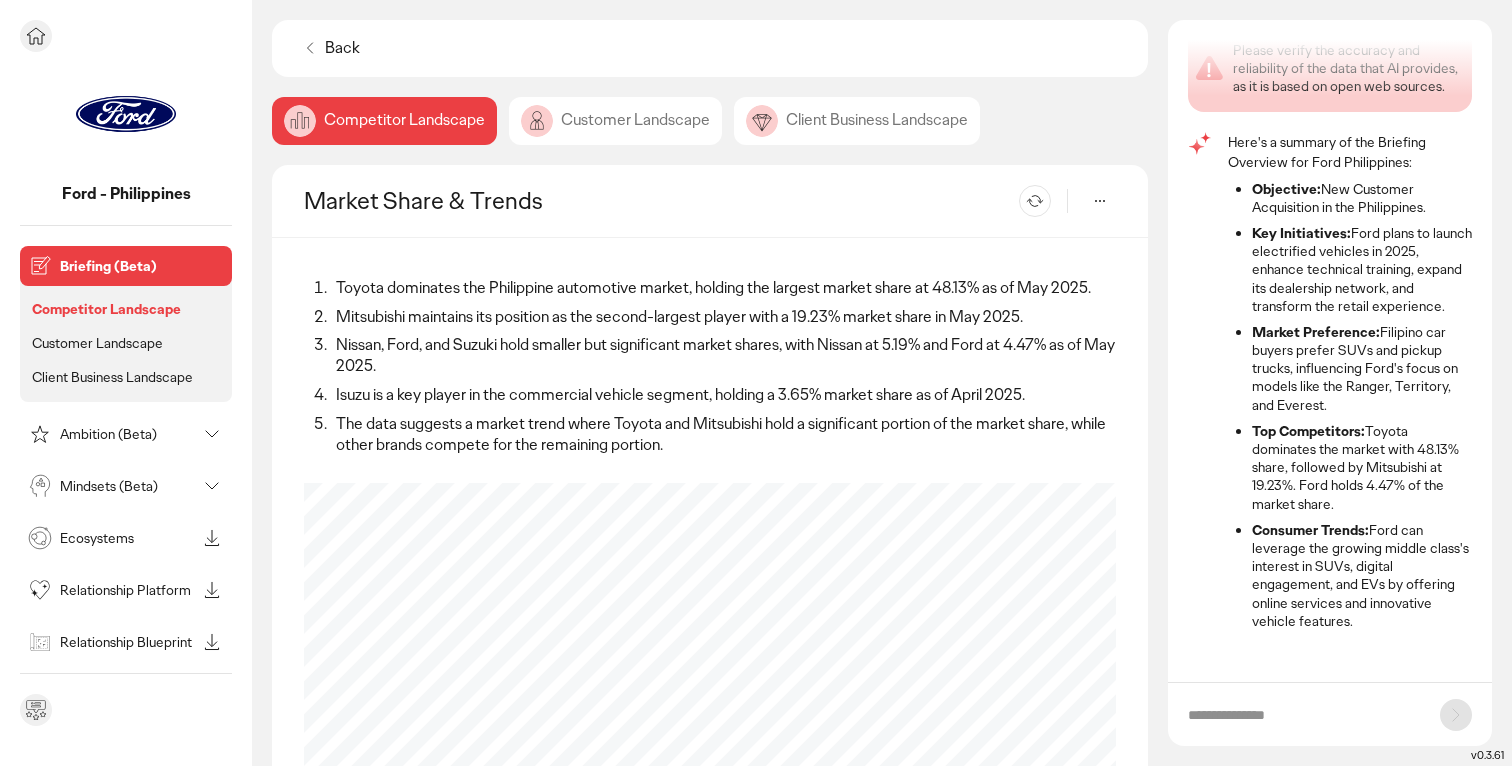 click on "Ambition (Beta)" at bounding box center (128, 434) 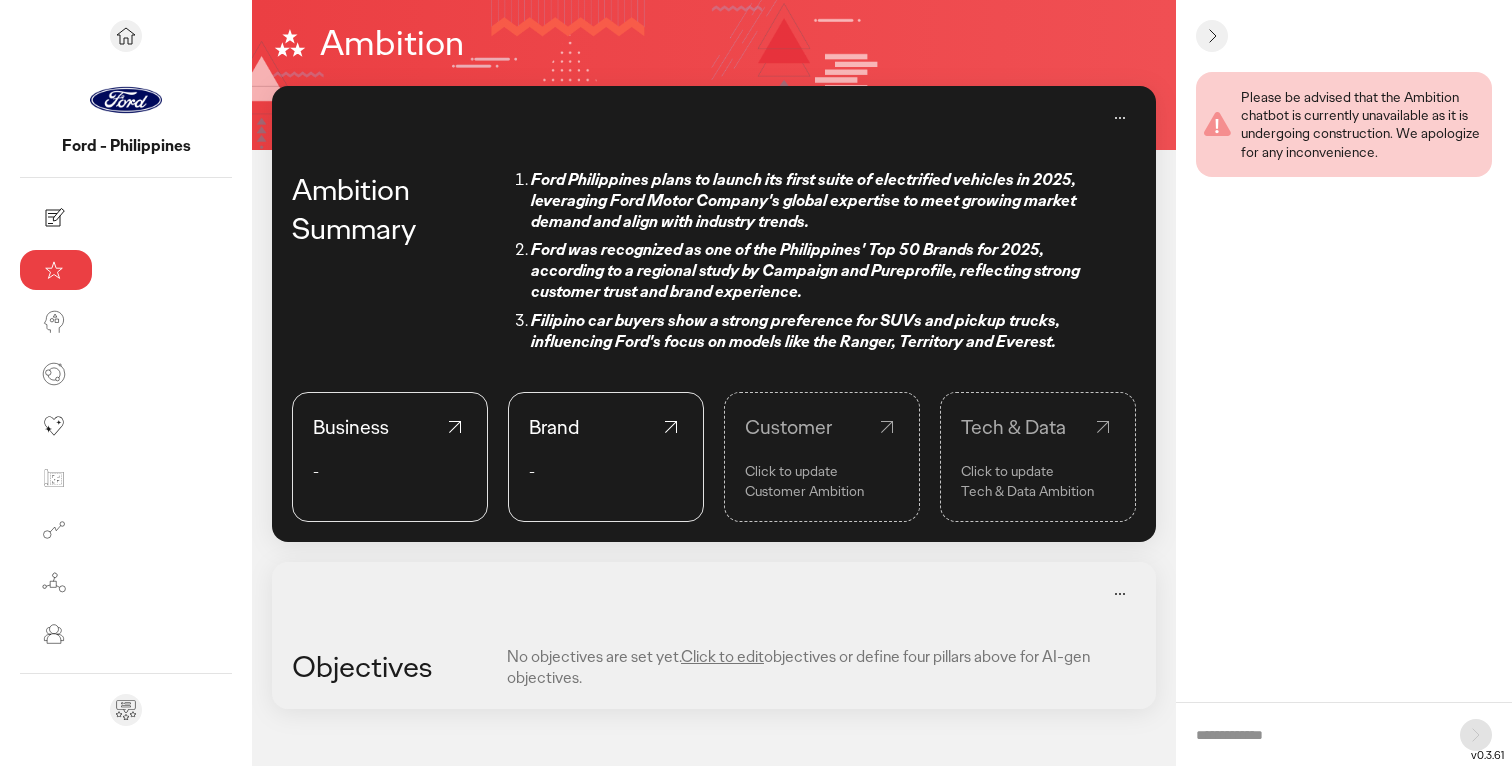 click on "Ford Philippines plans to launch its first suite of electrified vehicles in 2025, leveraging Ford Motor Company's global expertise to meet growing market demand and align with industry trends." at bounding box center [821, 201] 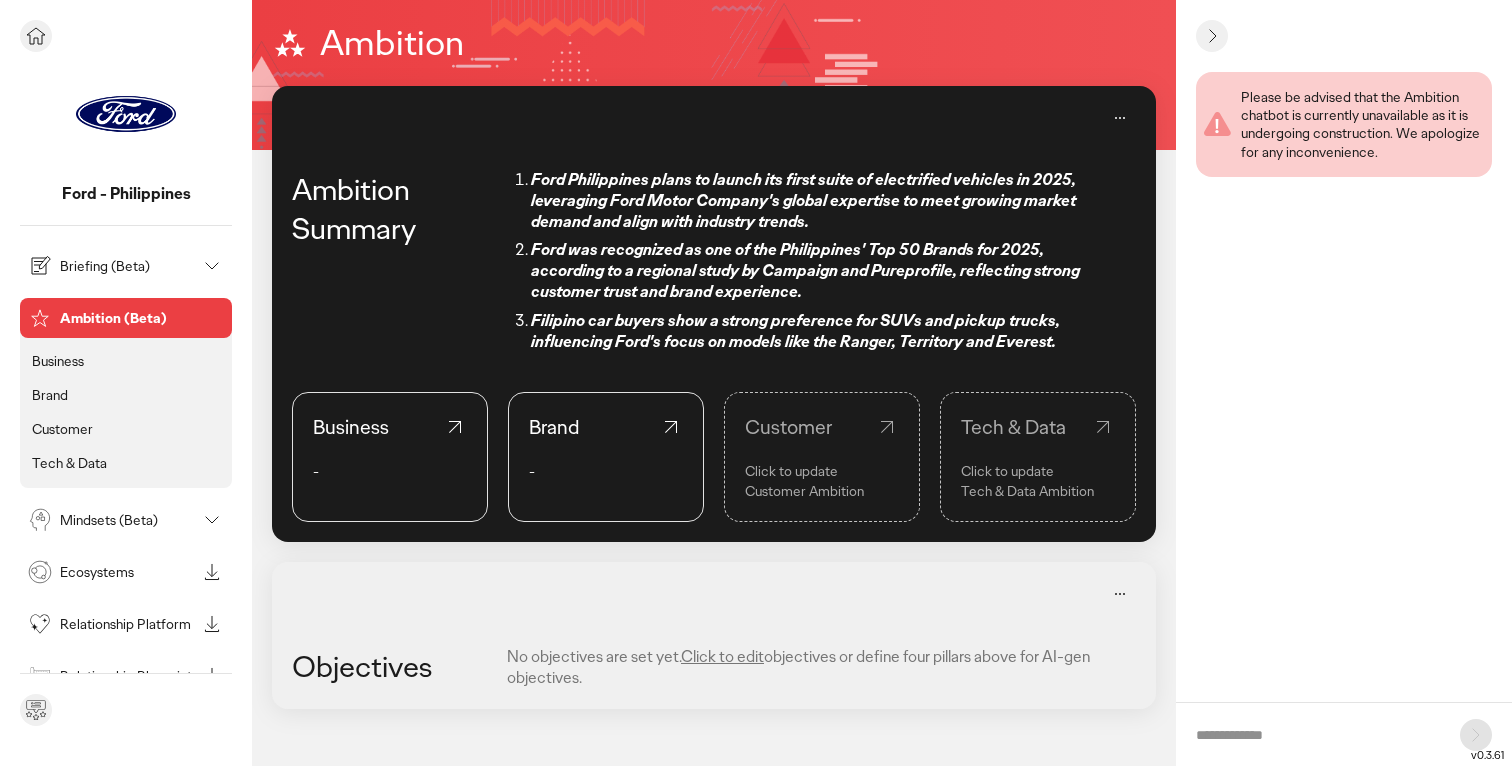 click on "Mindsets (Beta)" at bounding box center (128, 520) 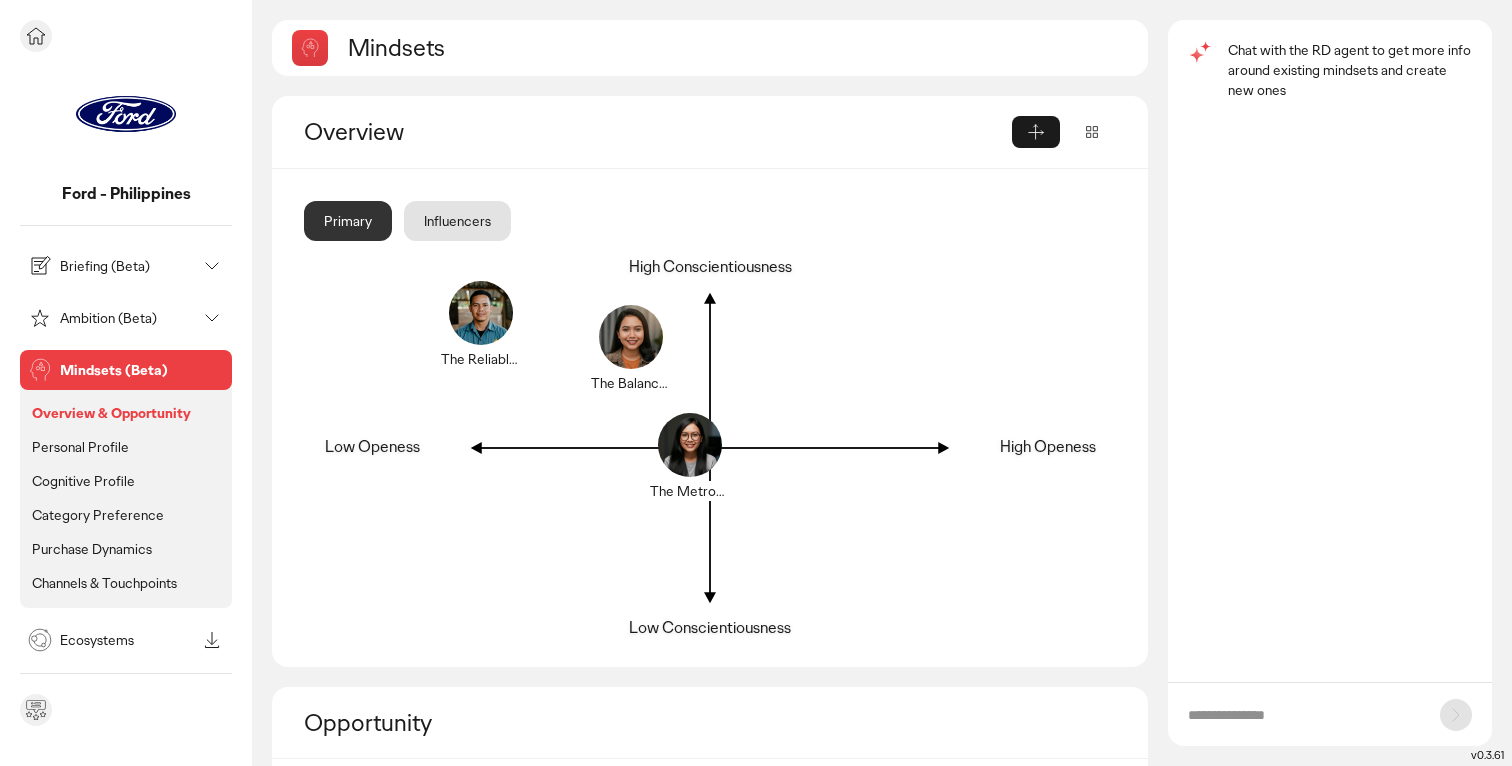 click on "Ambition (Beta)" at bounding box center (128, 318) 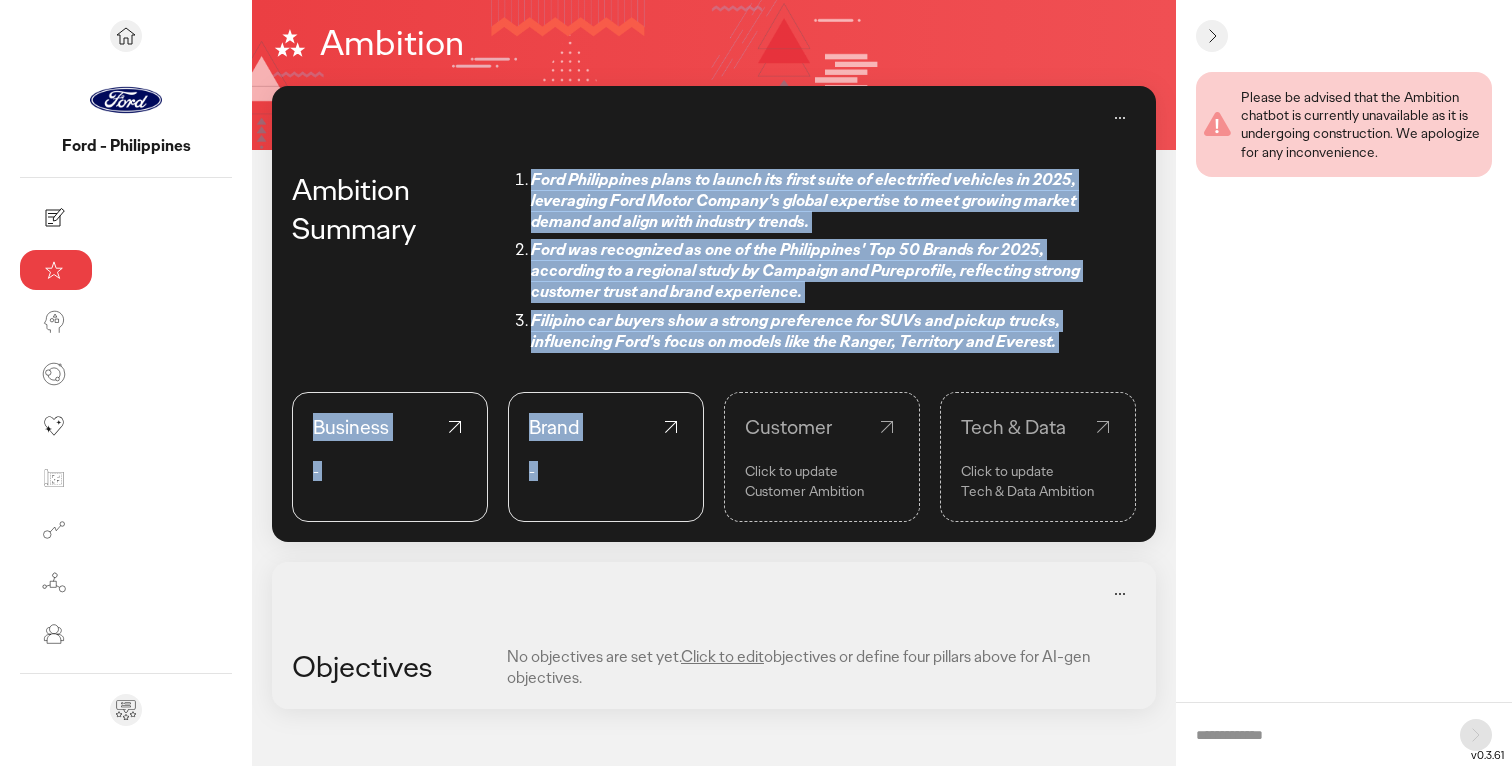 drag, startPoint x: 394, startPoint y: 180, endPoint x: 875, endPoint y: 356, distance: 512.1884 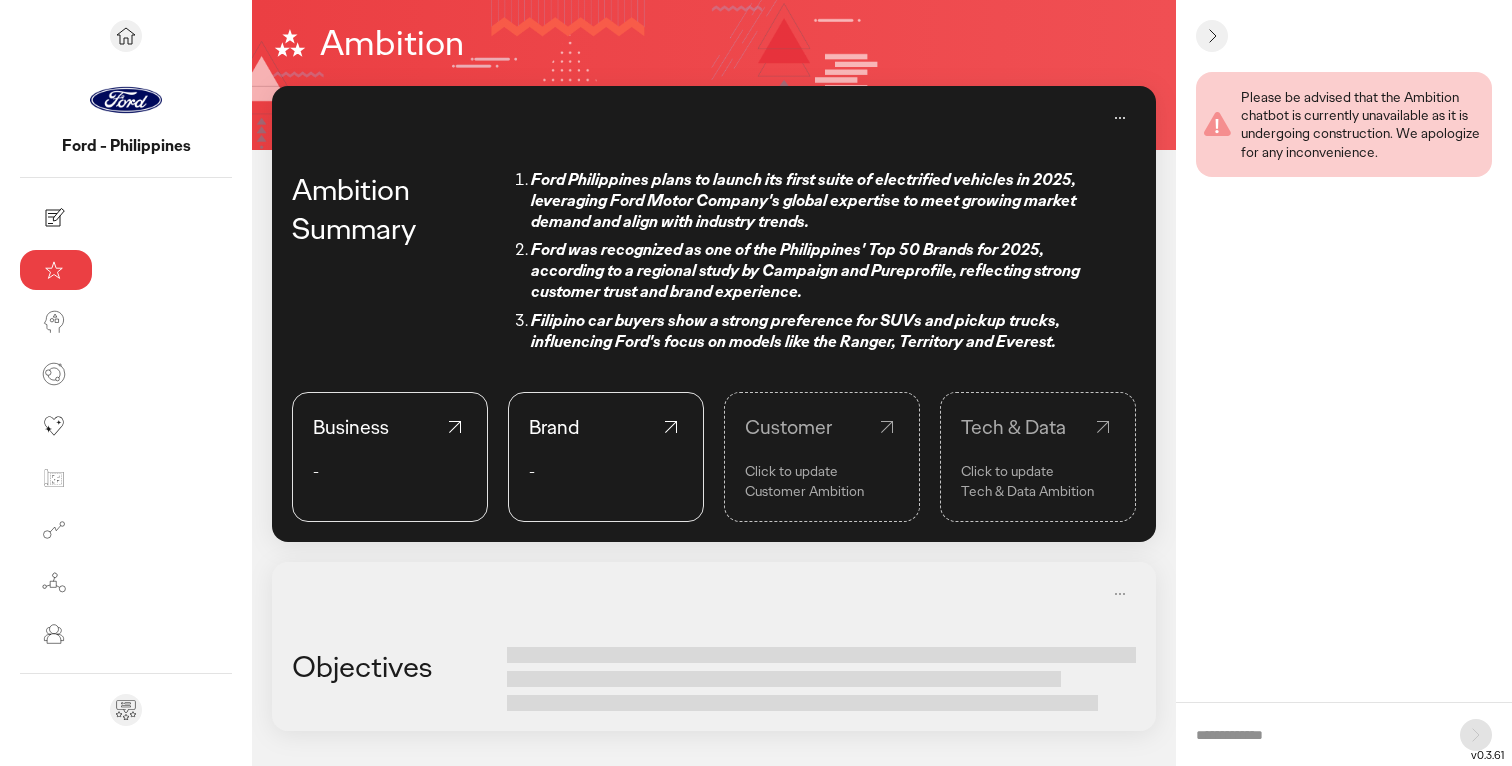 click 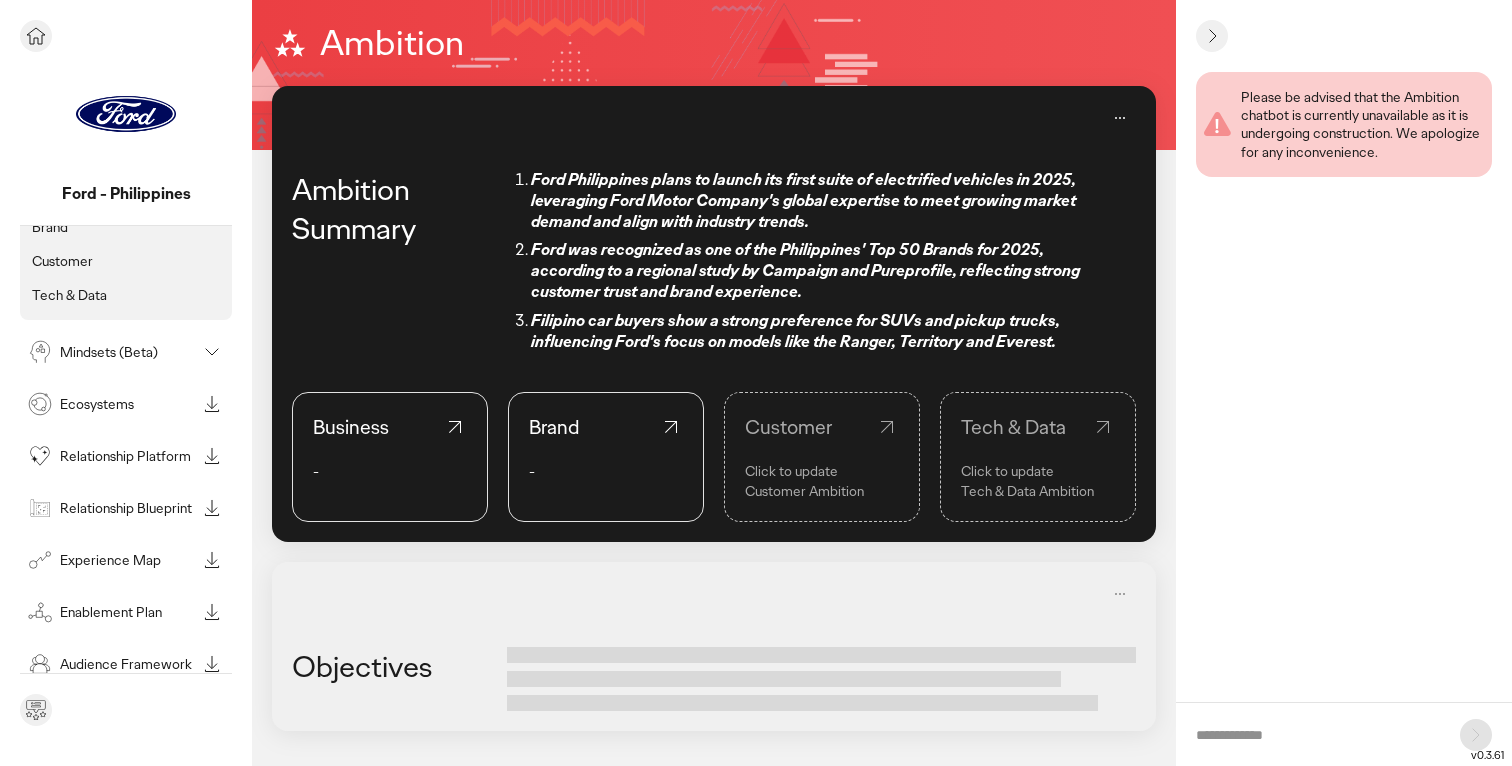 scroll, scrollTop: 229, scrollLeft: 0, axis: vertical 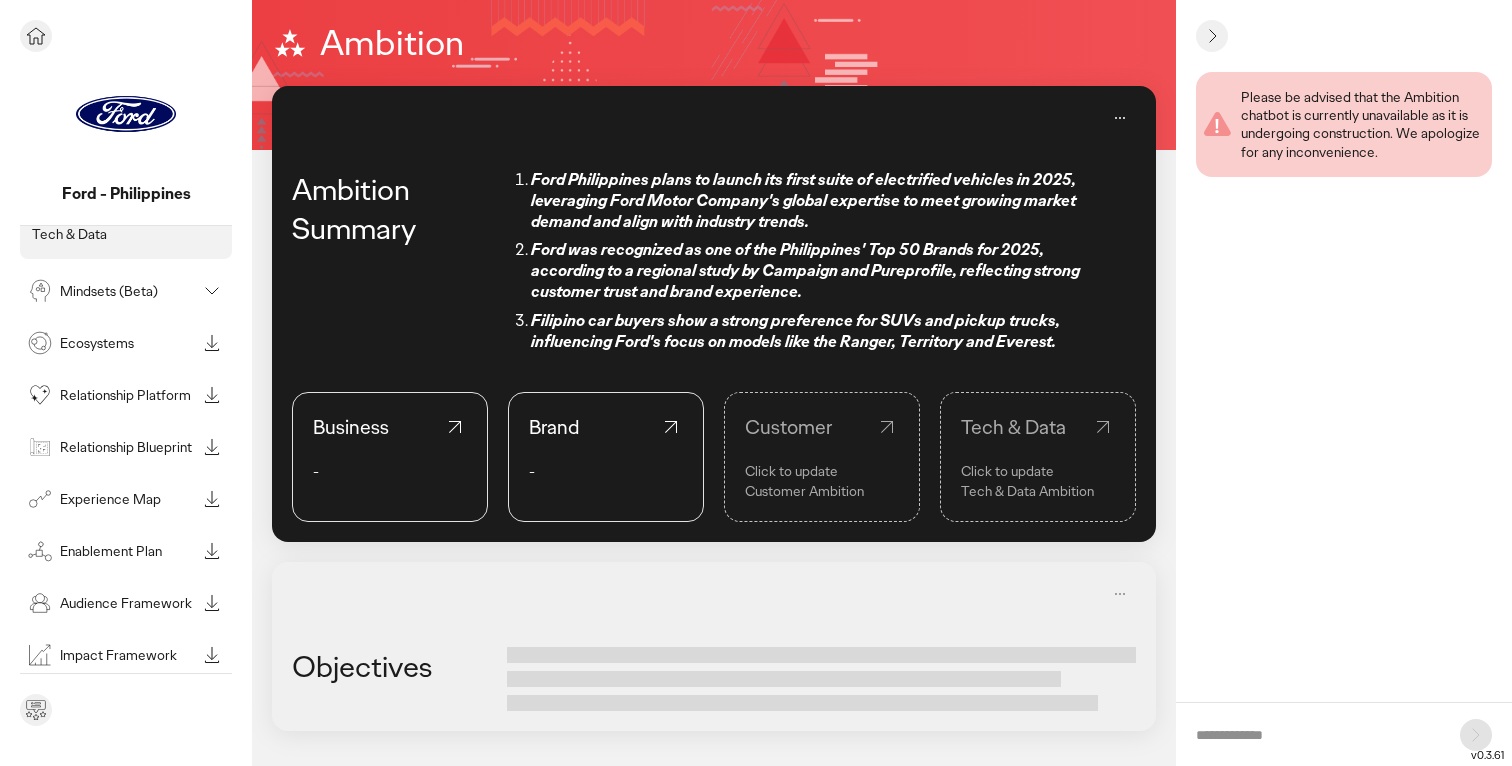 click on "Mindsets (Beta)" at bounding box center (110, 291) 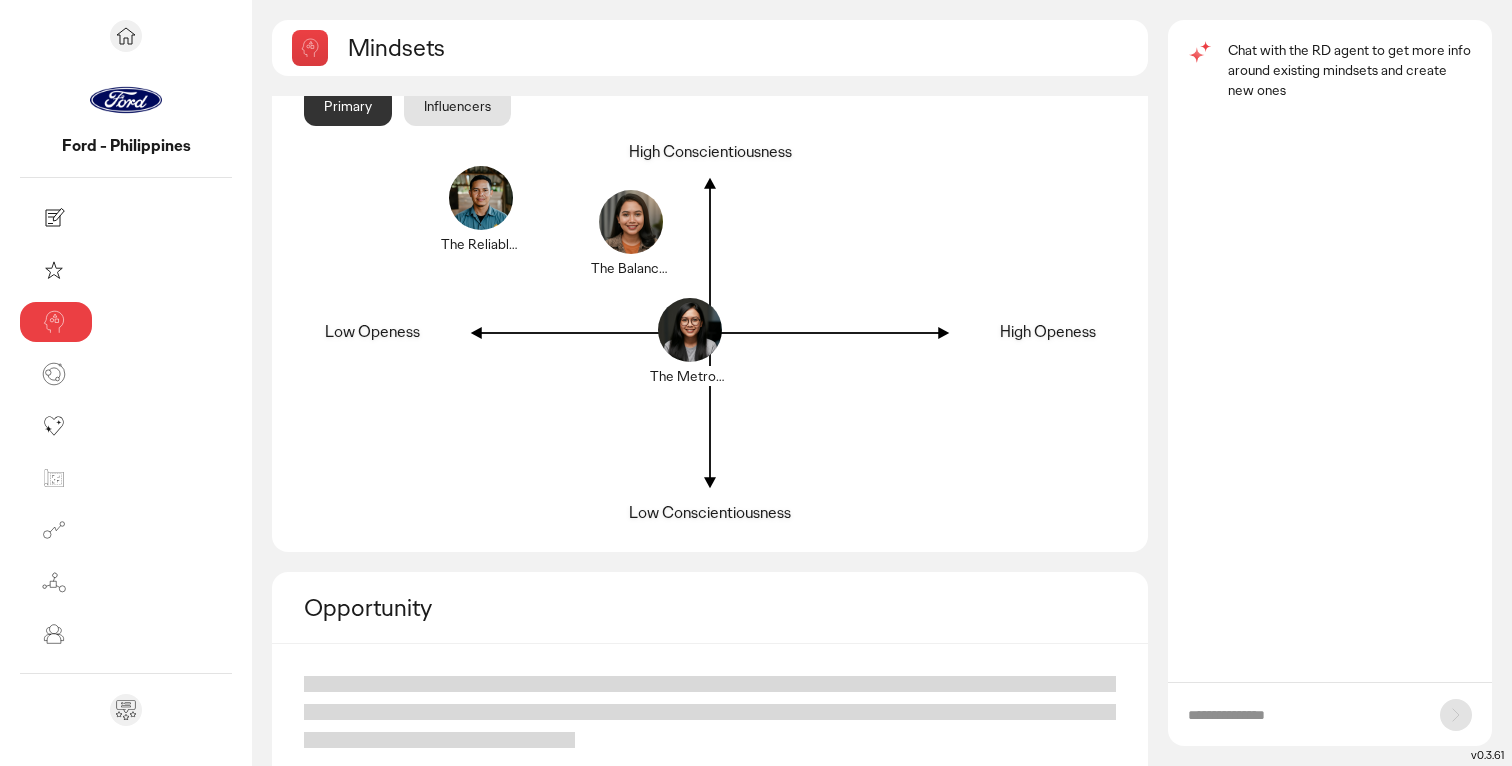 scroll, scrollTop: 149, scrollLeft: 0, axis: vertical 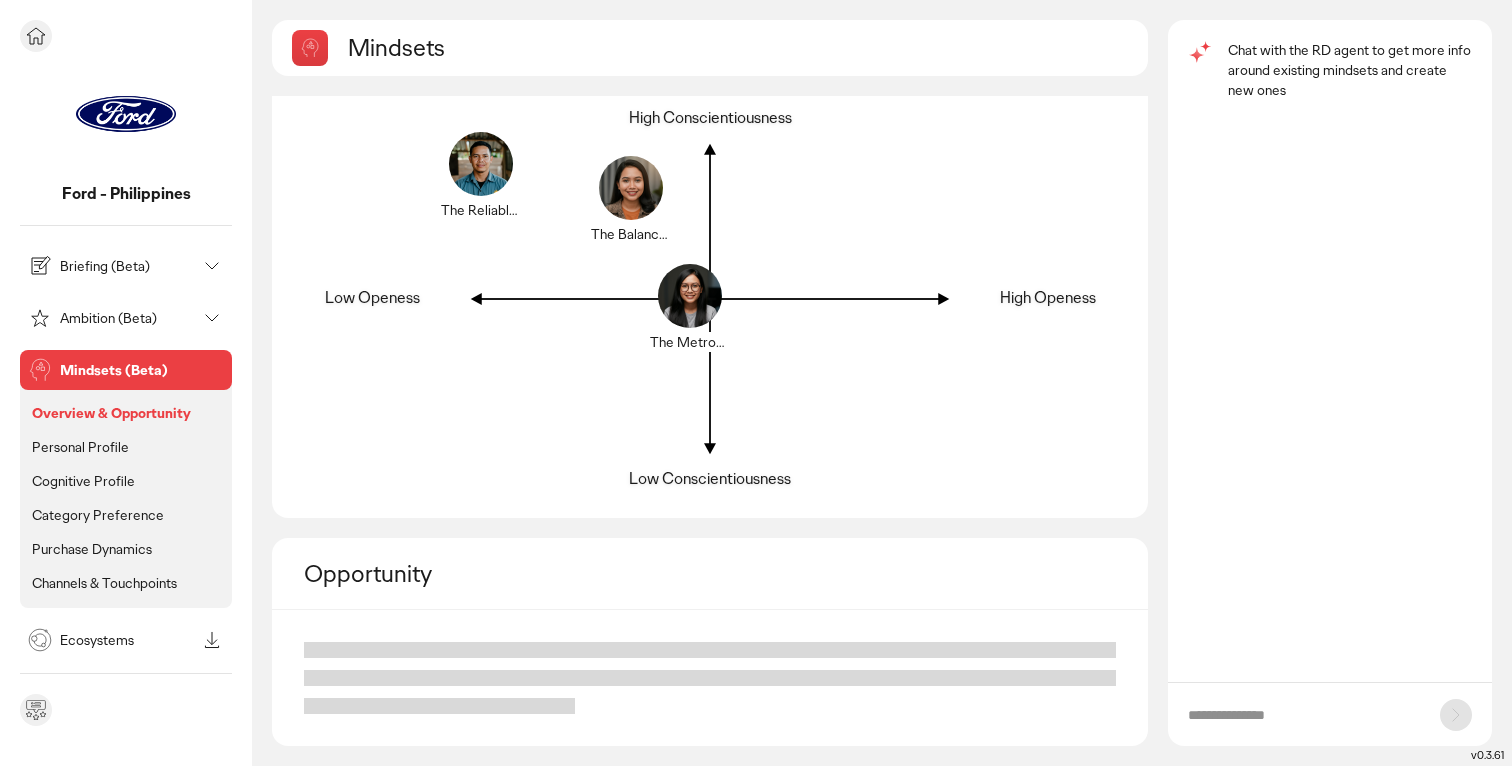 click on "Personal Profile" at bounding box center (80, 447) 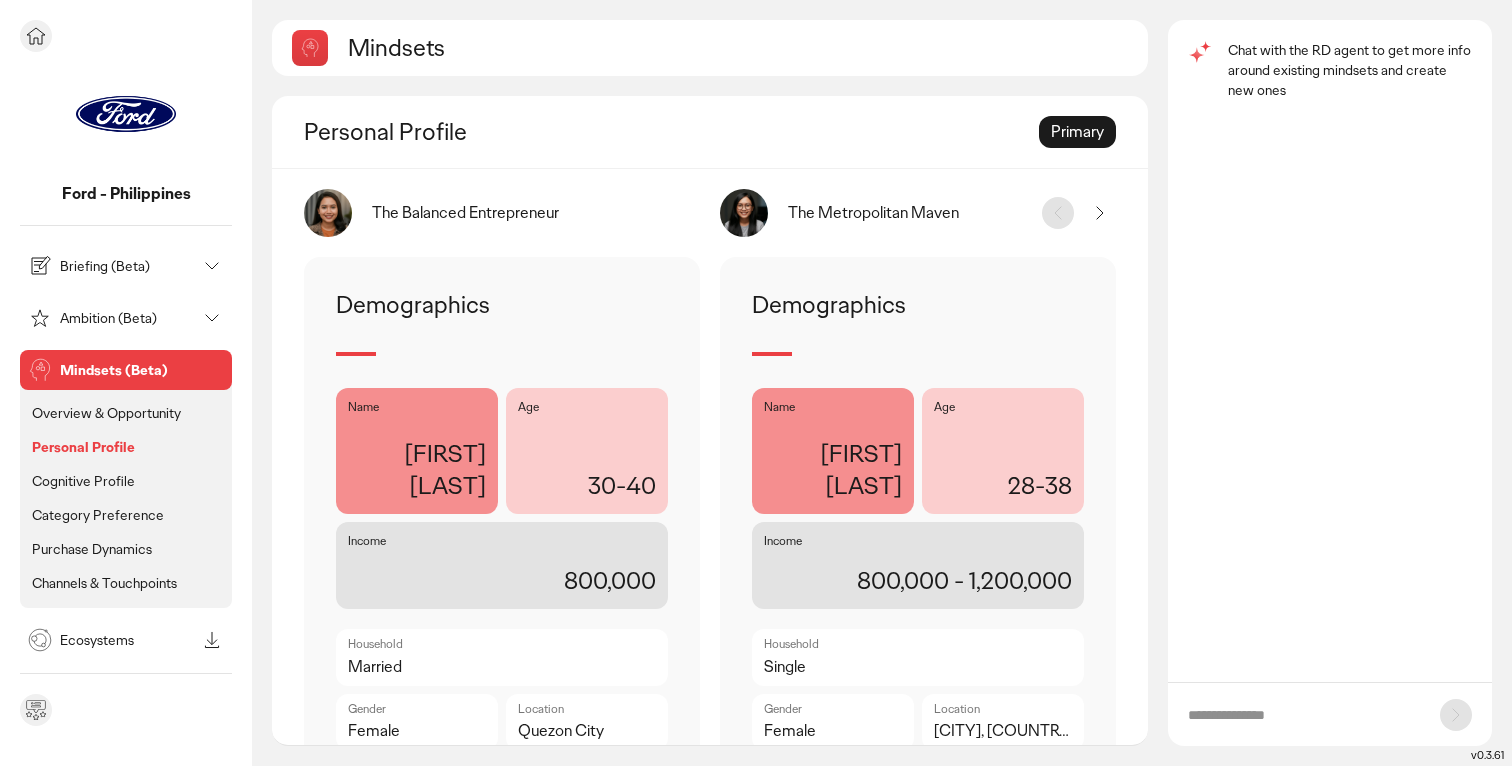 click on "Overview & Opportunity" at bounding box center (106, 413) 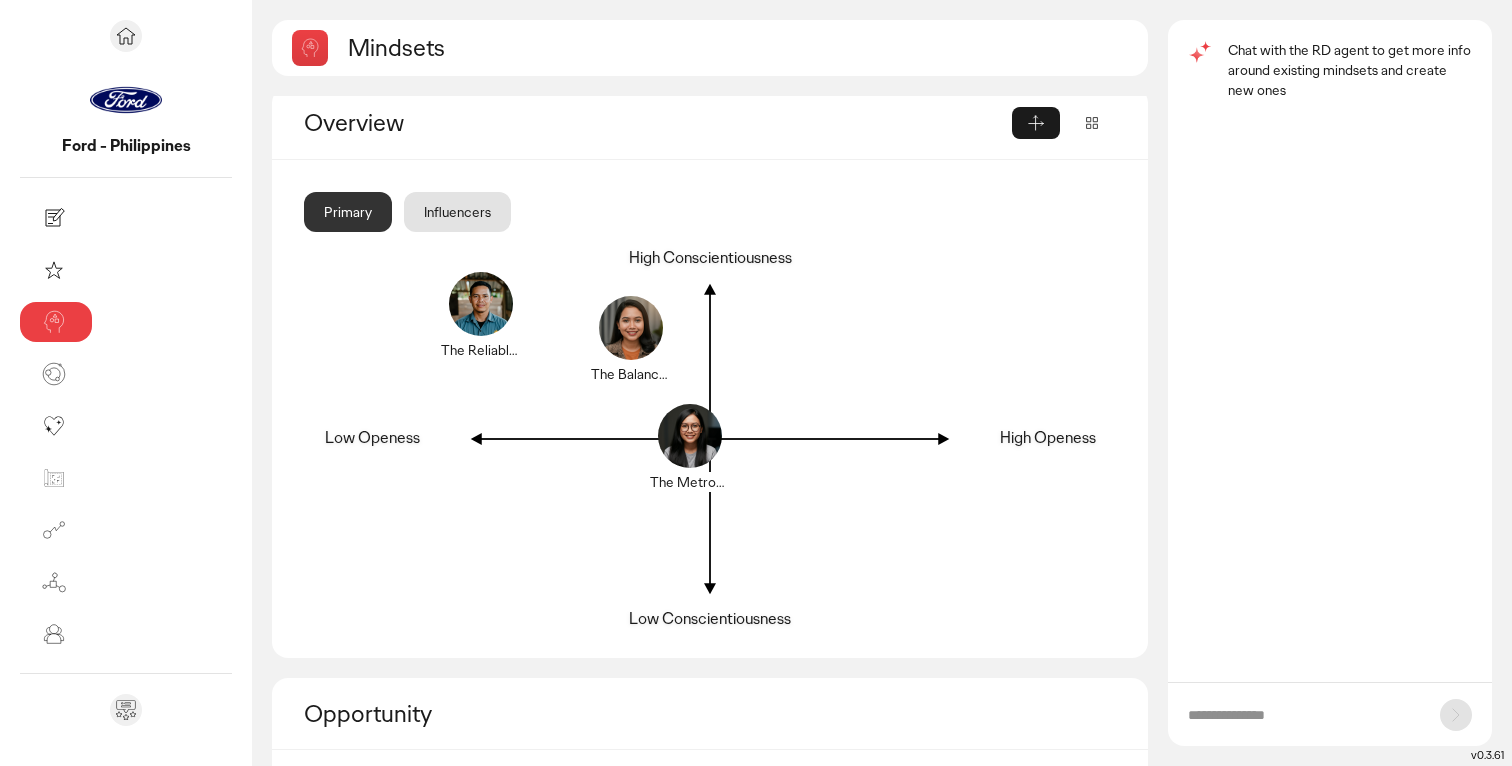 scroll, scrollTop: 0, scrollLeft: 0, axis: both 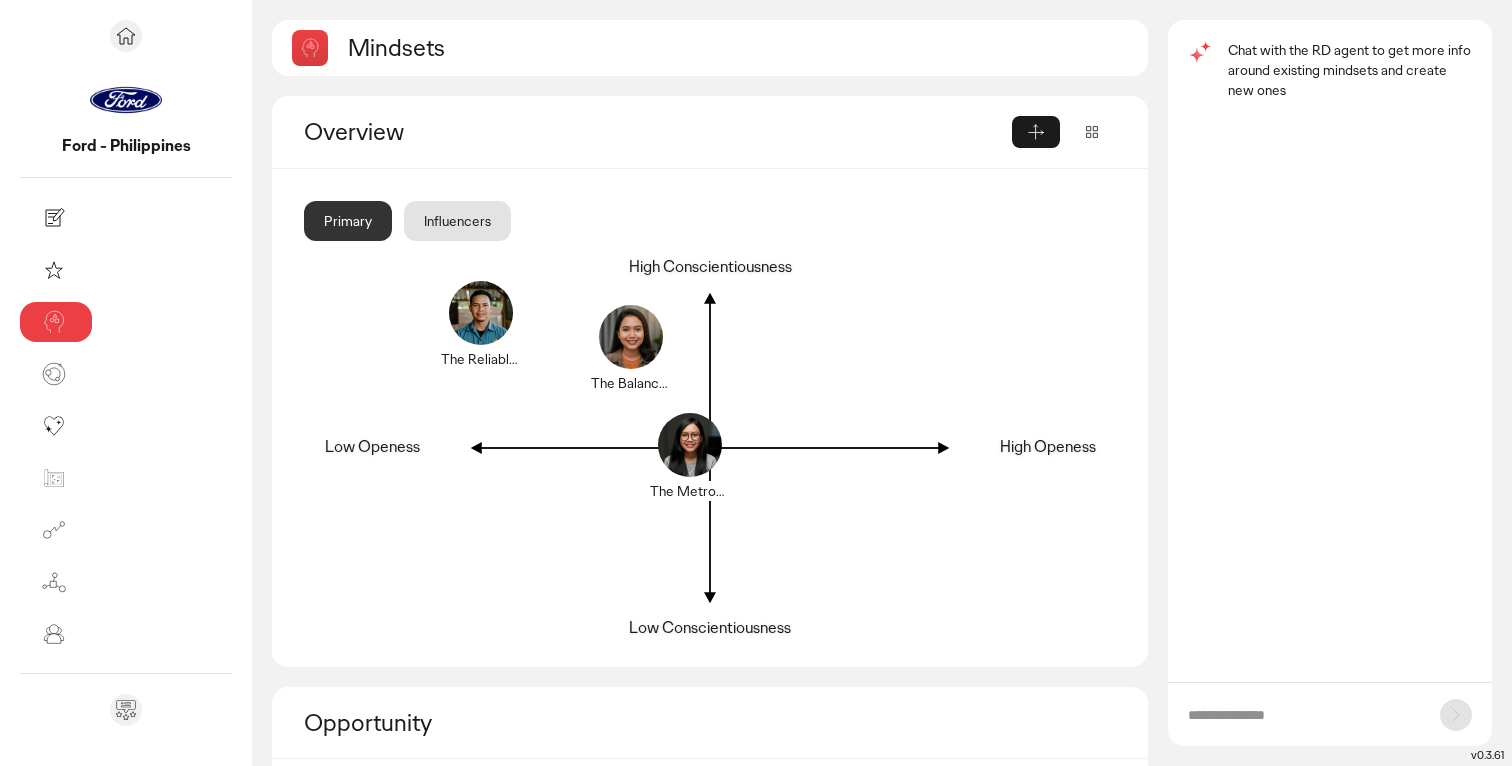 click on "Influencers" 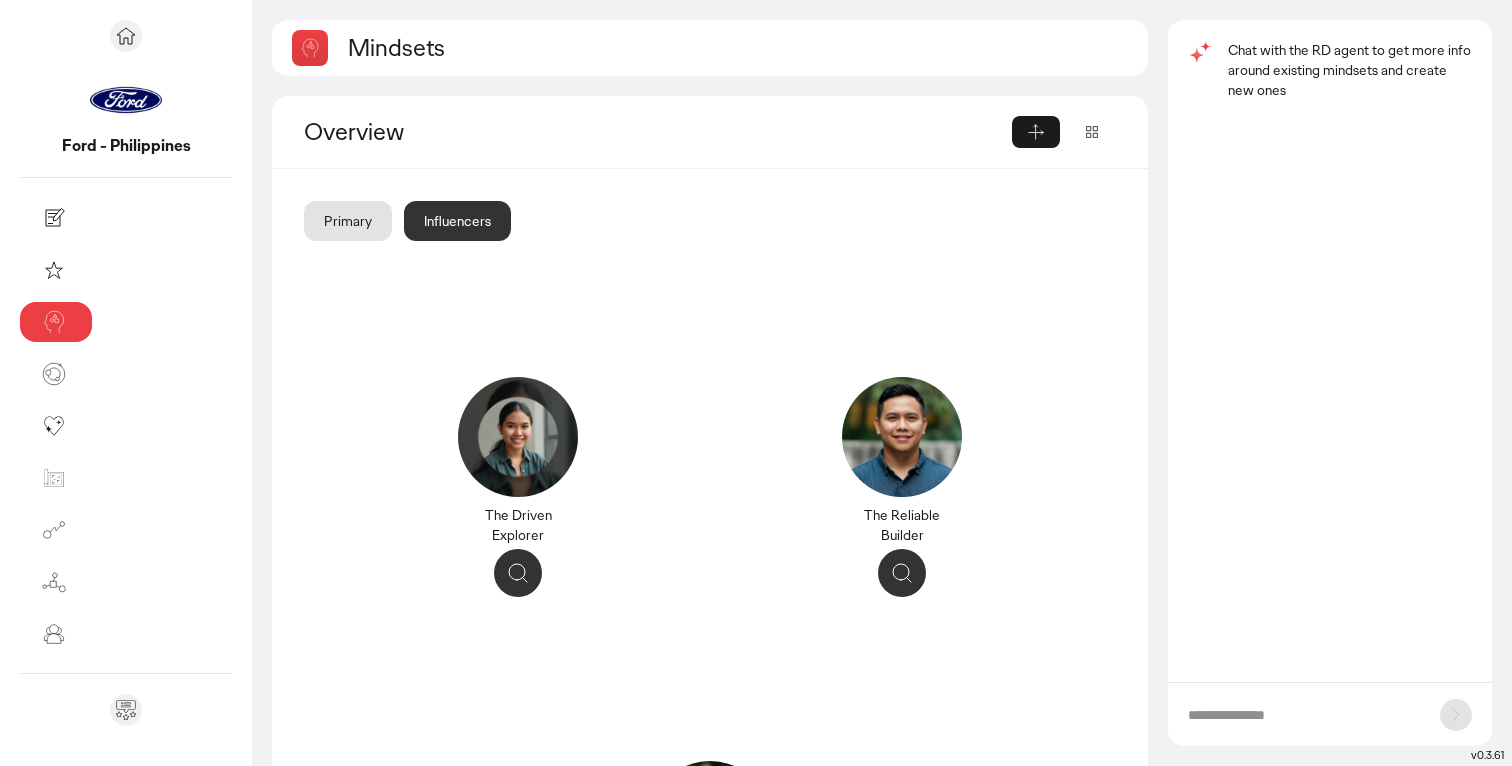 click on "Primary" 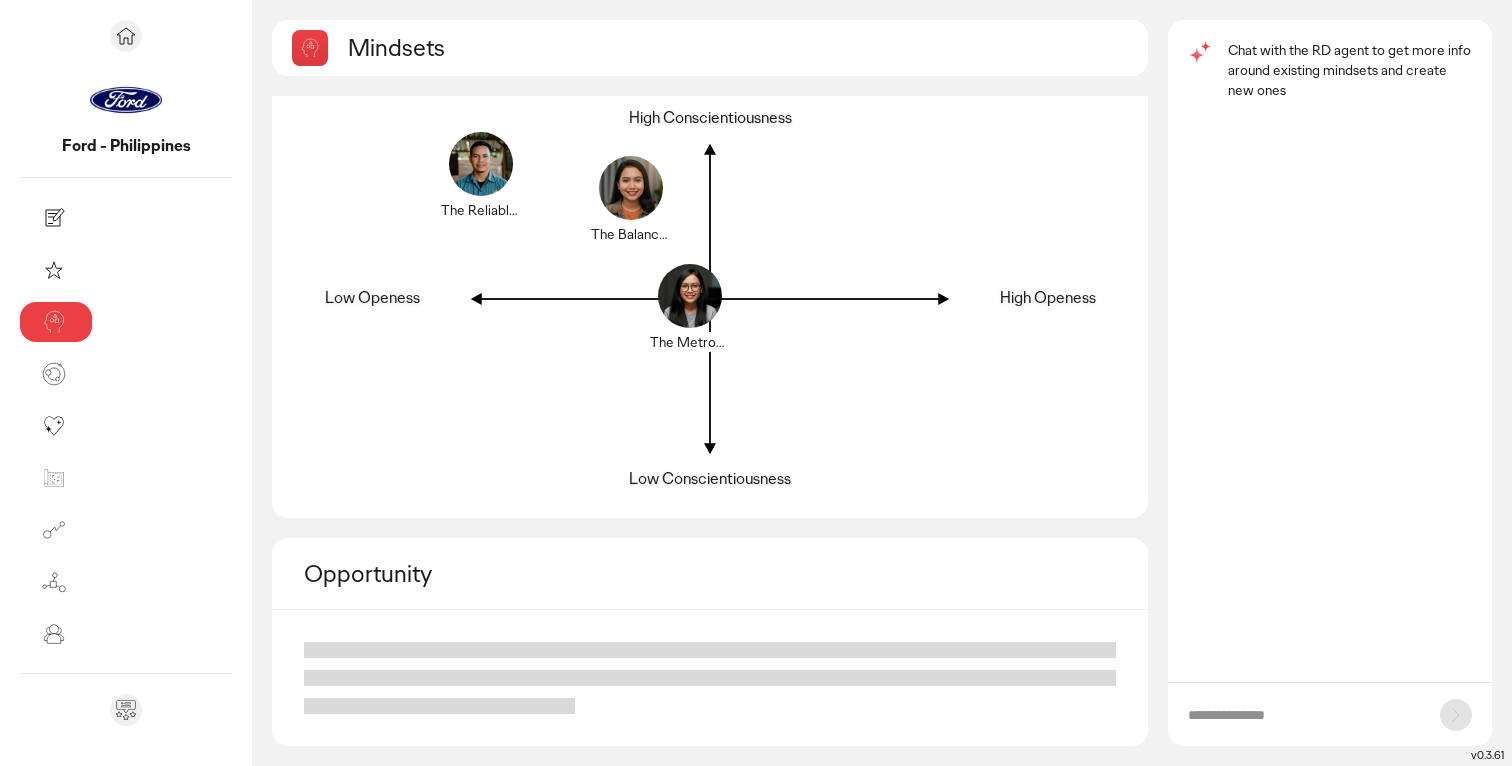 scroll, scrollTop: 0, scrollLeft: 0, axis: both 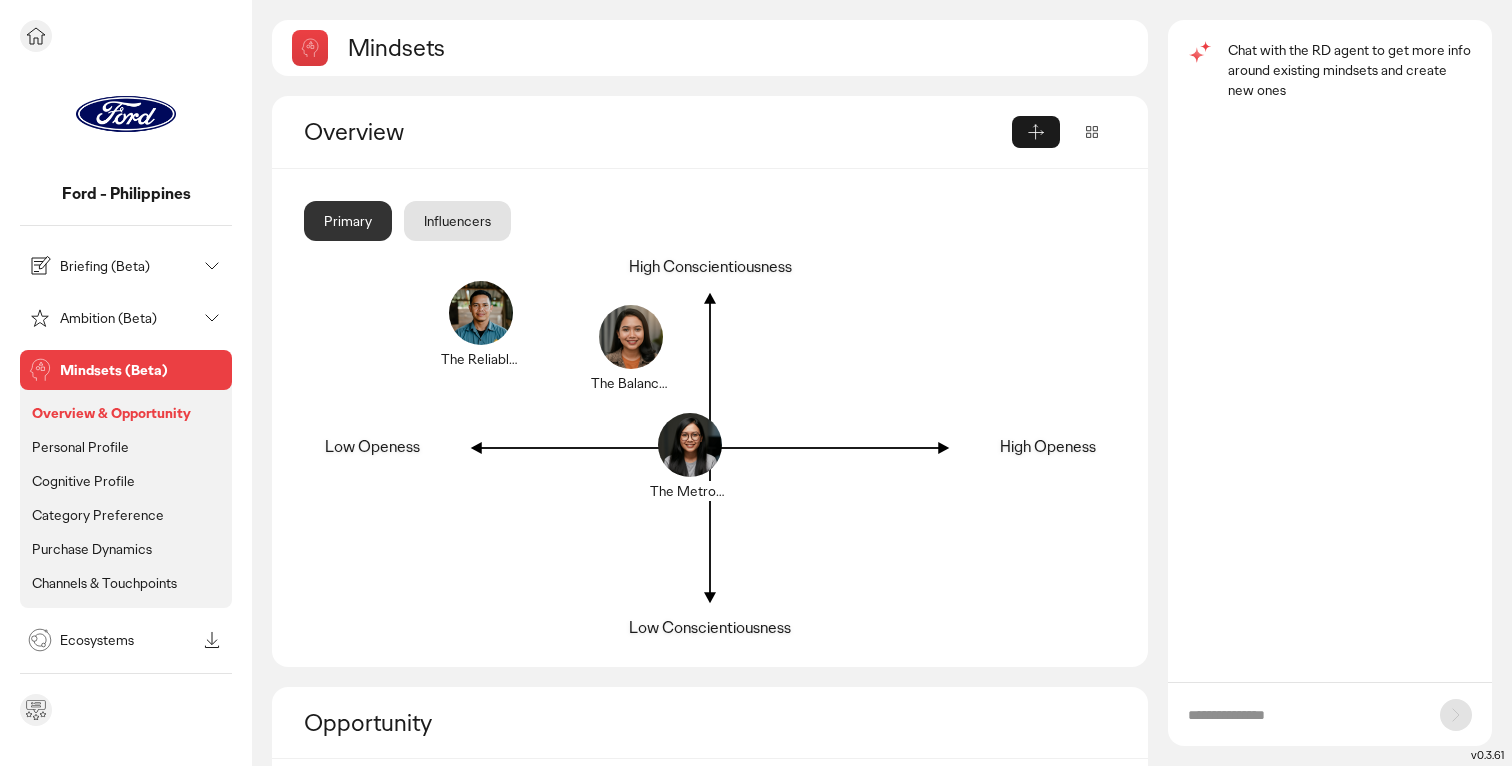 click on "Cognitive Profile" 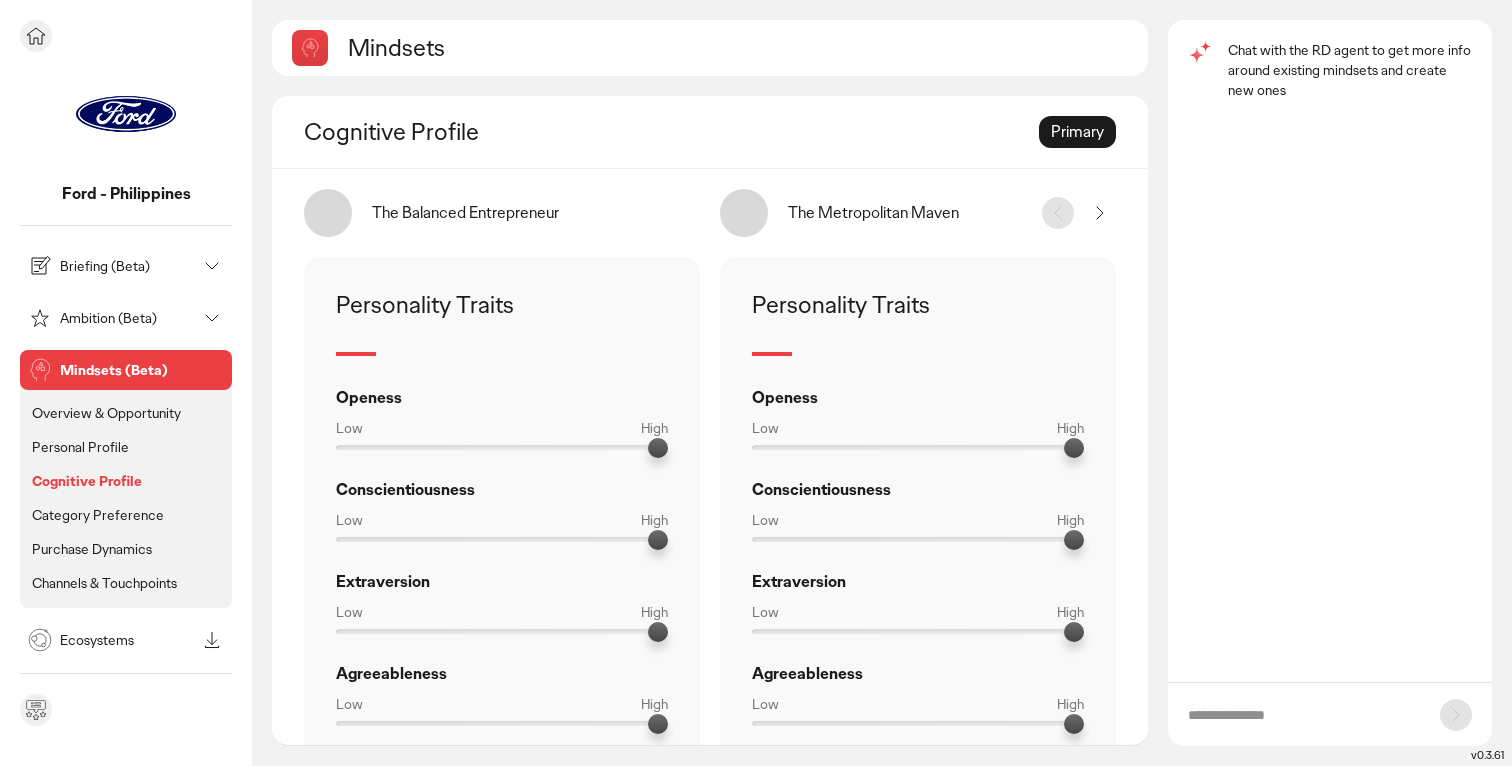 click on "Purchase Dynamics" at bounding box center (92, 549) 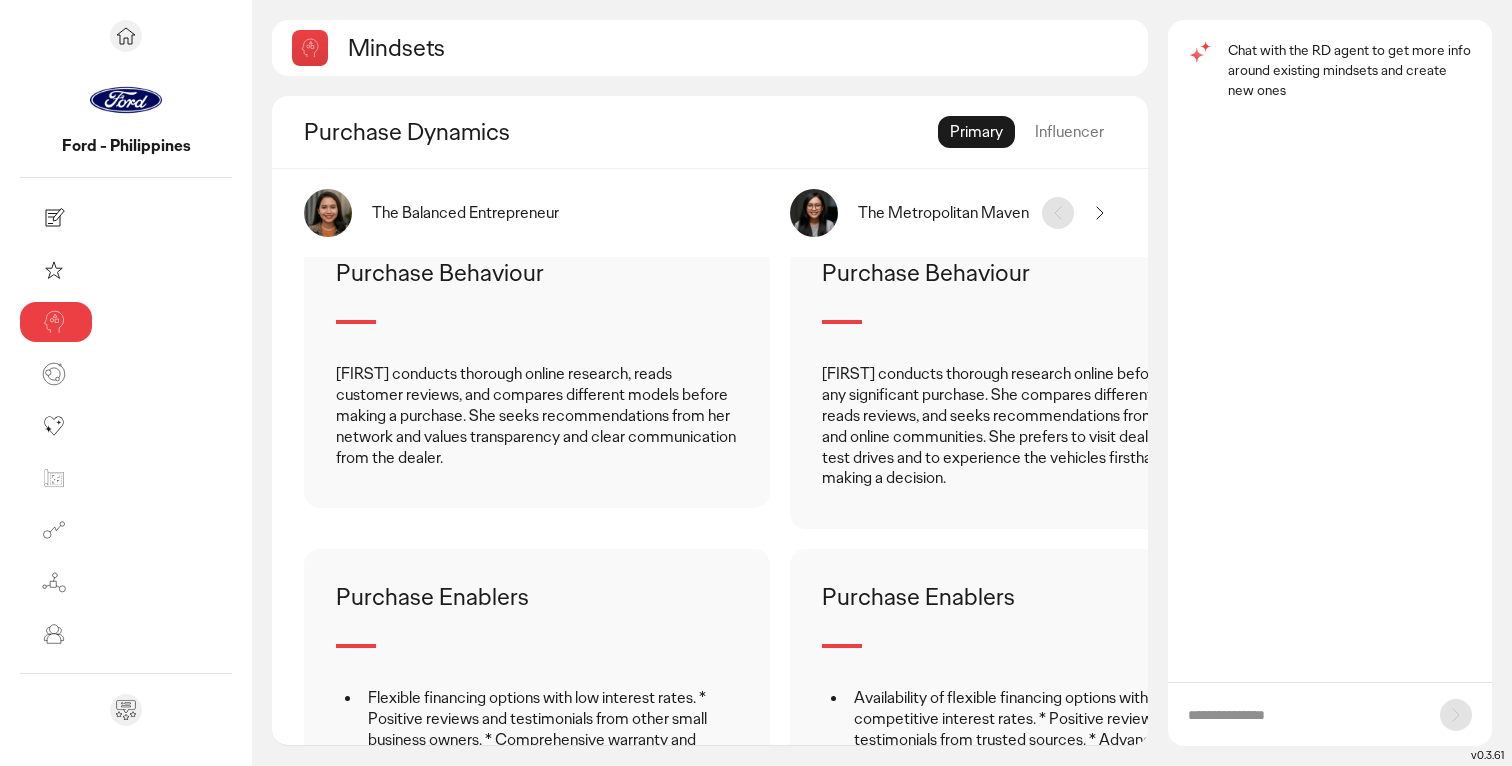 scroll, scrollTop: 353, scrollLeft: 0, axis: vertical 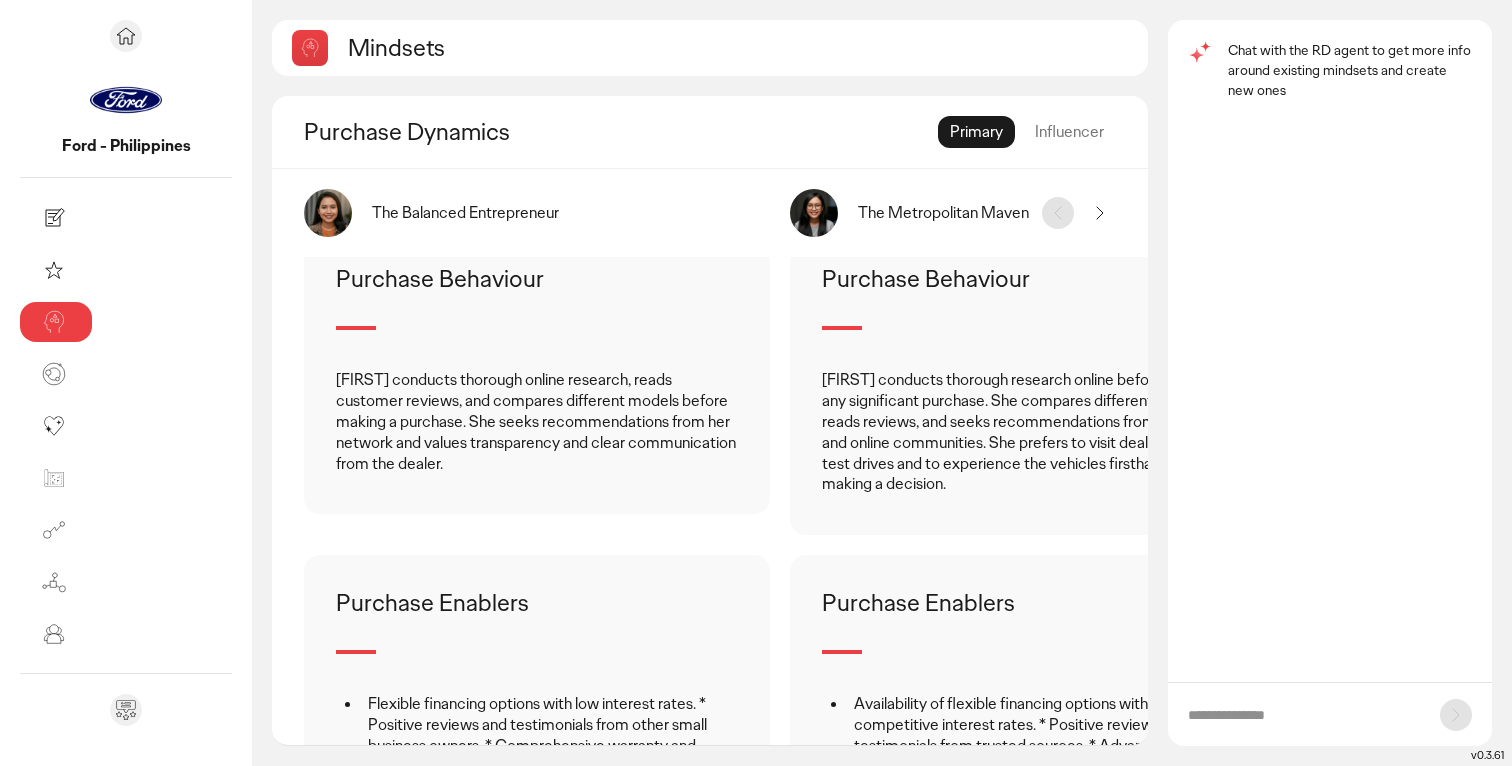 click on "The Metropolitan Maven" 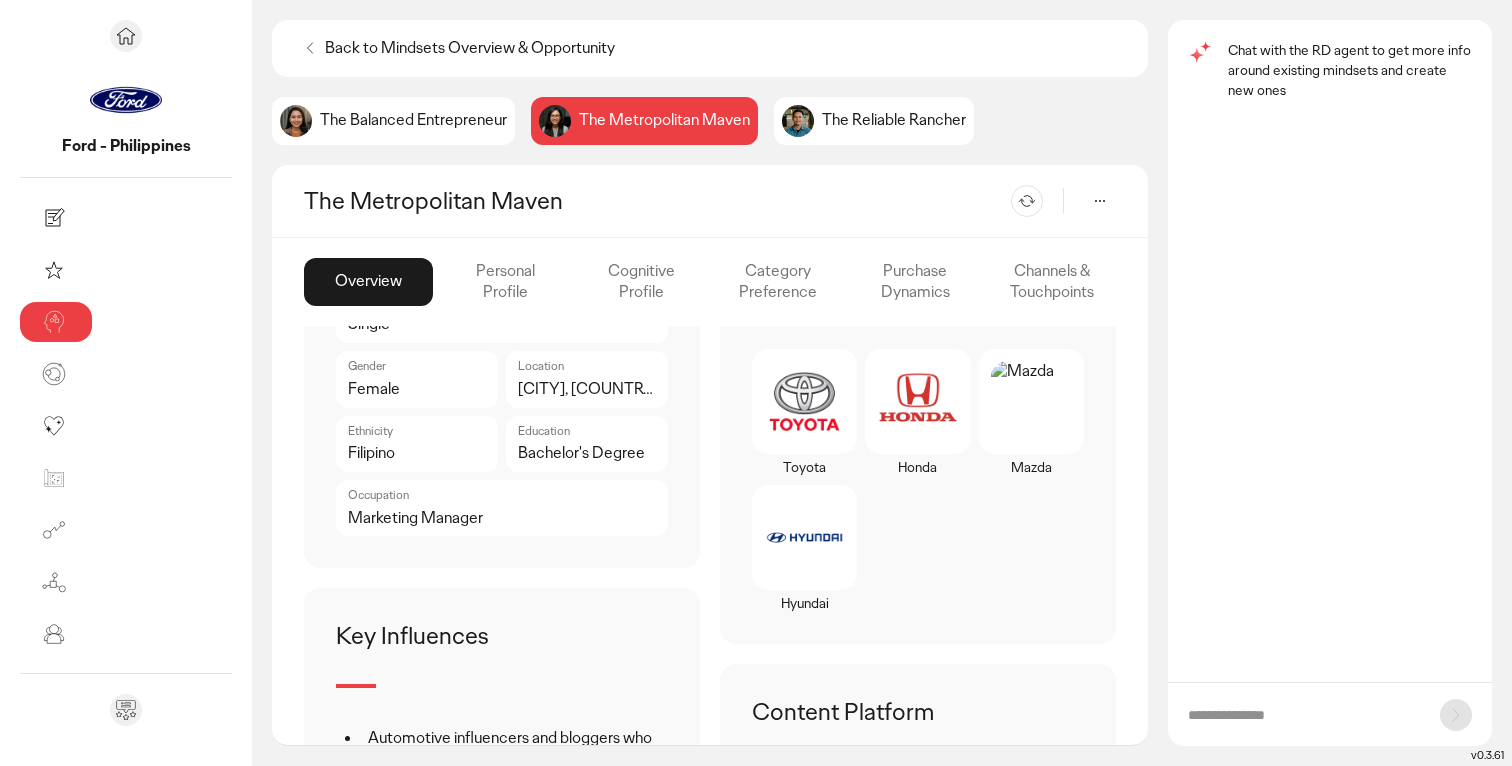 scroll, scrollTop: 749, scrollLeft: 0, axis: vertical 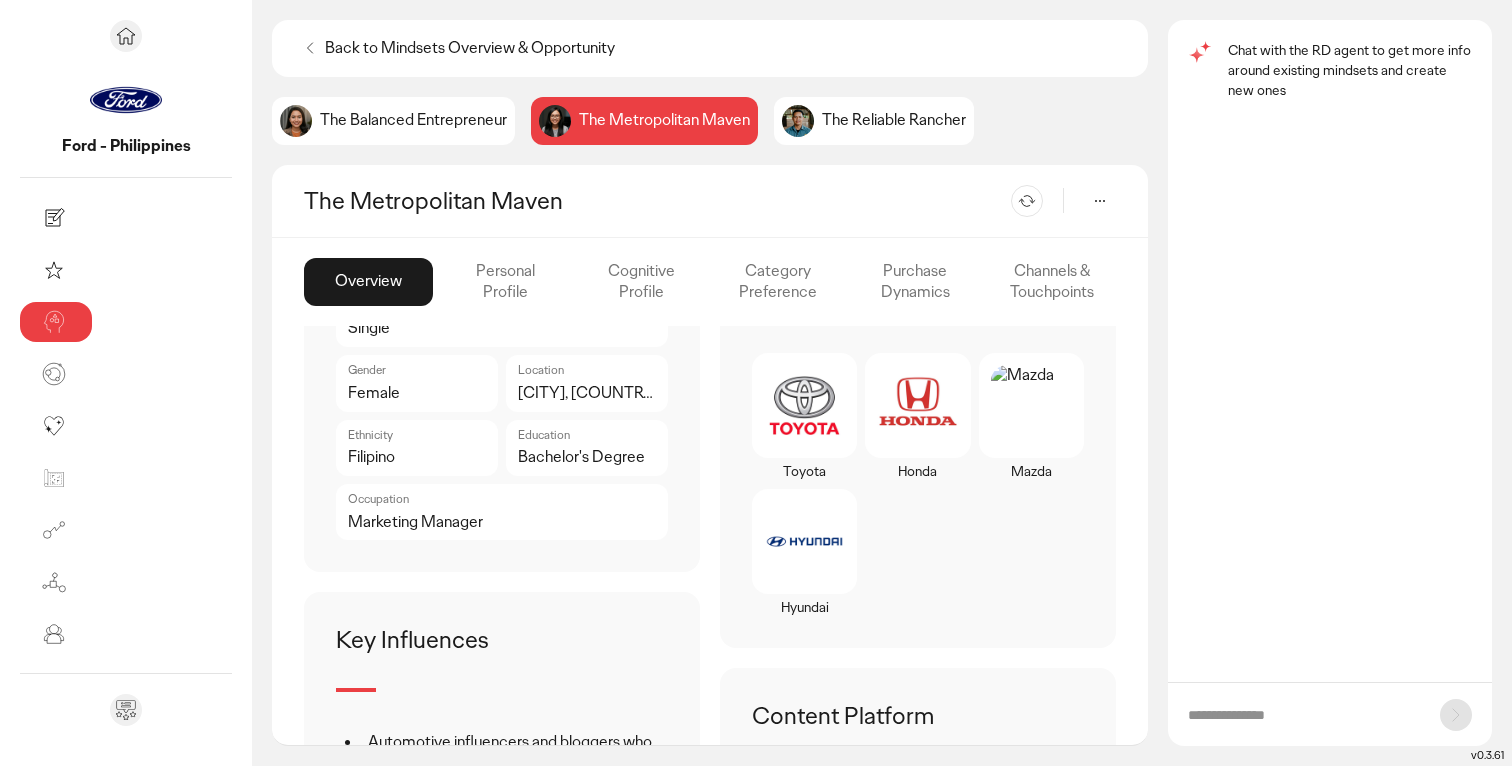 click on "Cognitive Profile" 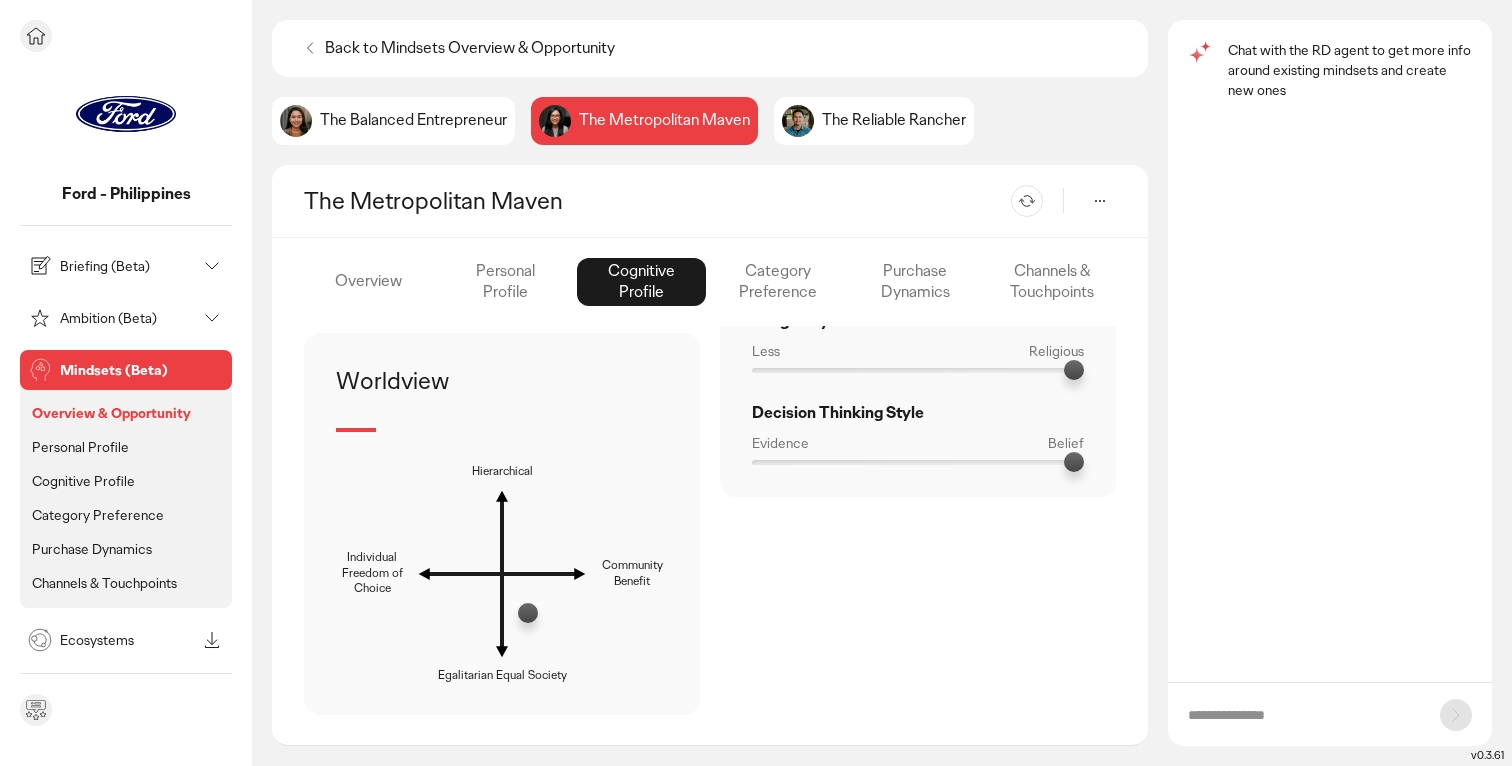 scroll, scrollTop: 953, scrollLeft: 0, axis: vertical 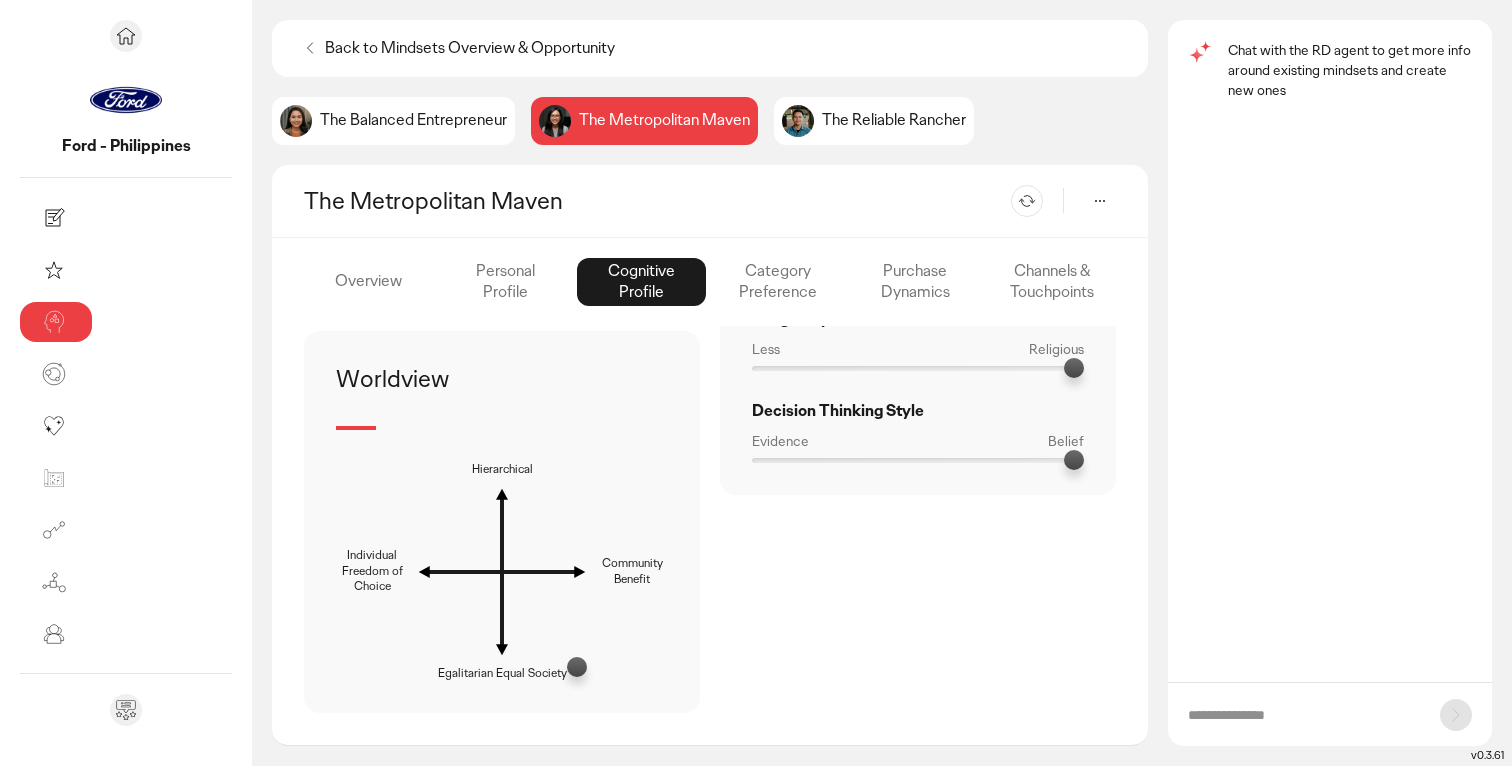 click on "Category Preference" 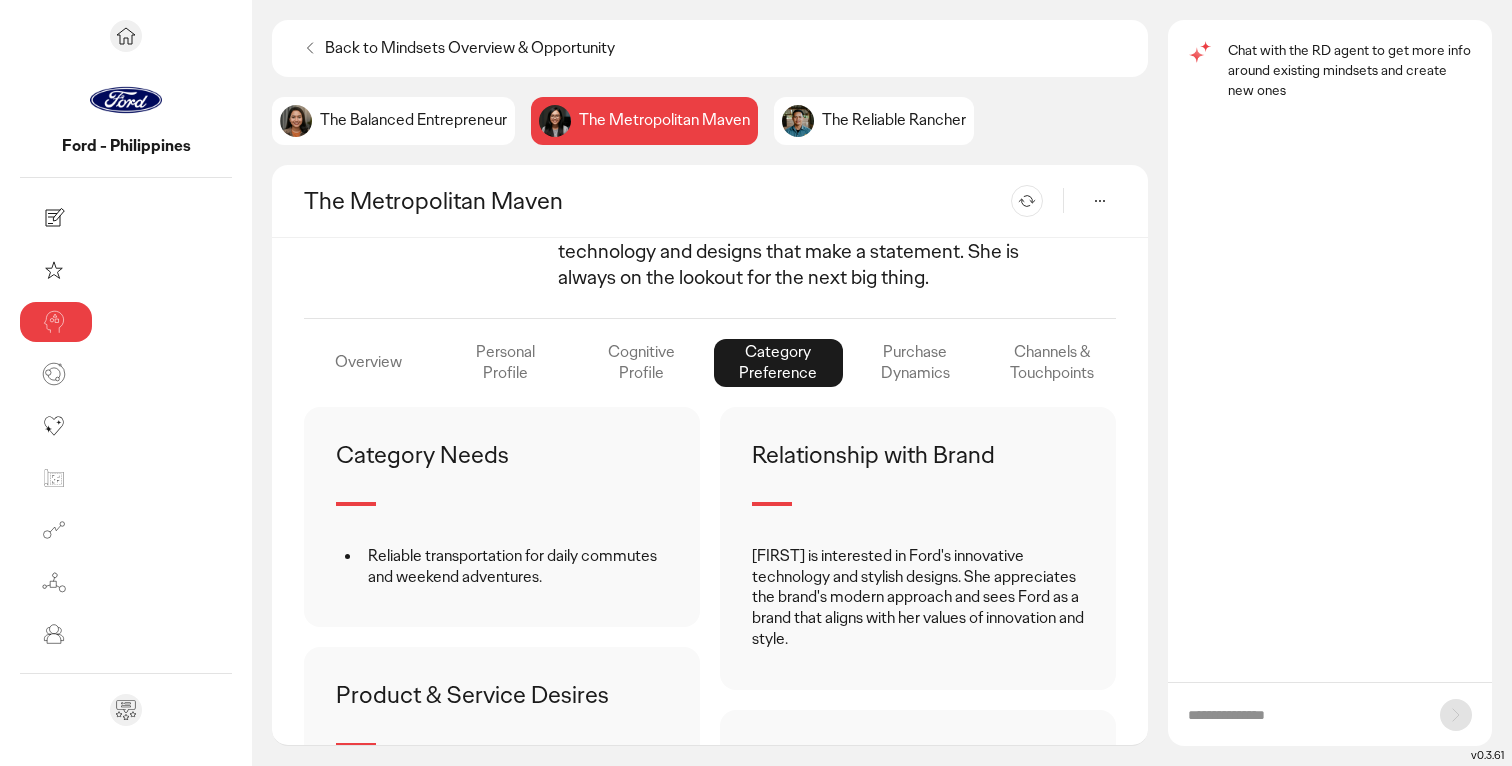 scroll, scrollTop: 248, scrollLeft: 0, axis: vertical 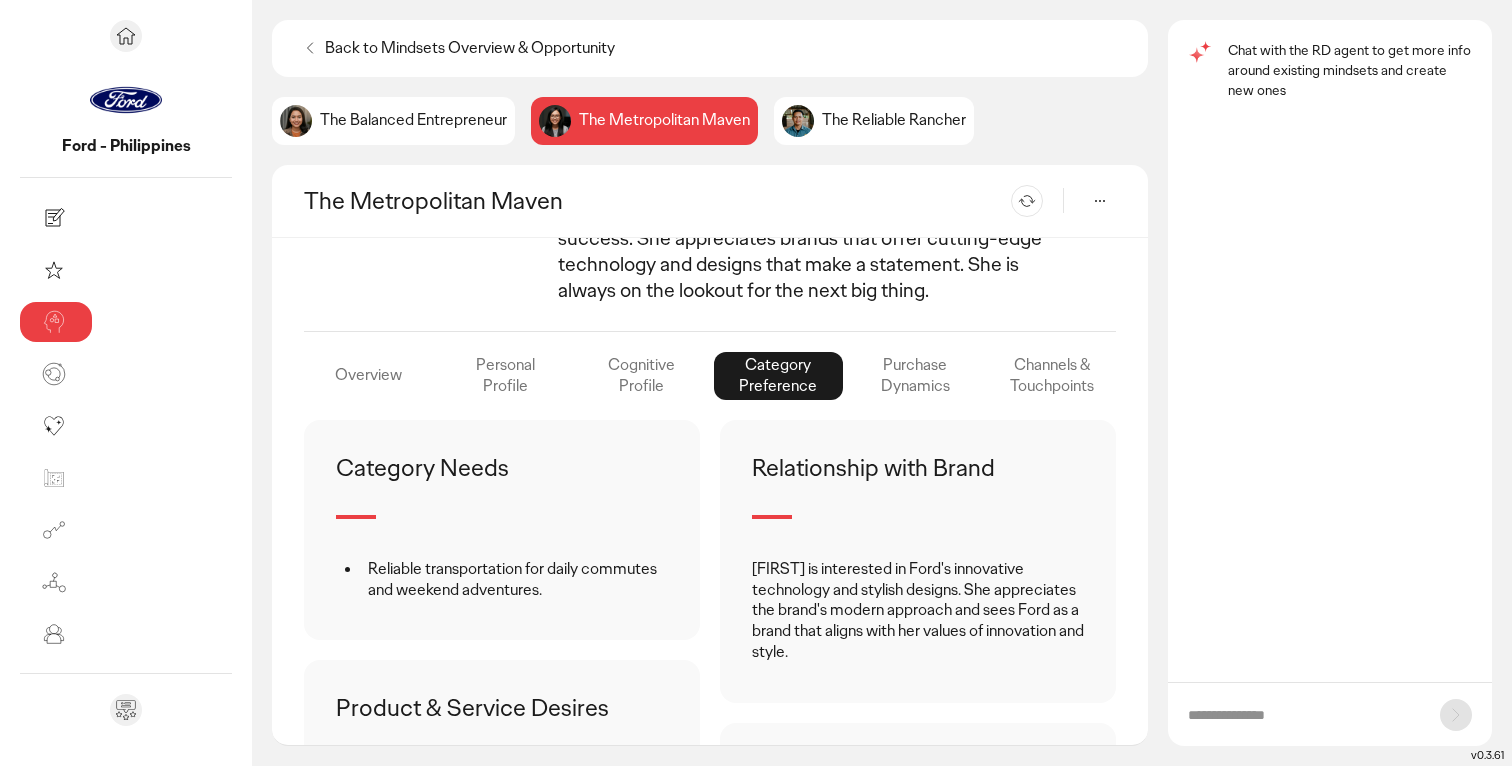 click on "Purchase Dynamics" 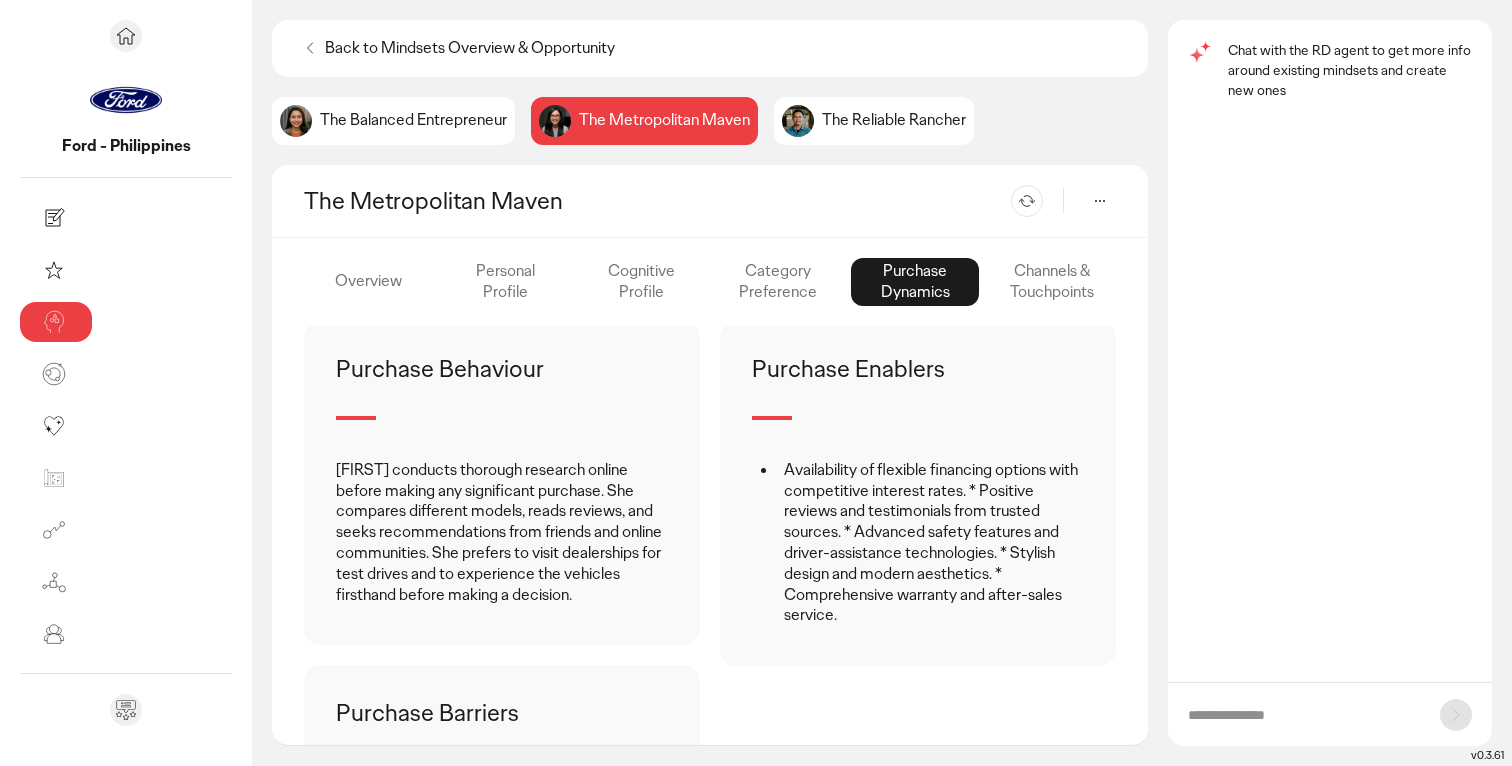 scroll, scrollTop: 333, scrollLeft: 0, axis: vertical 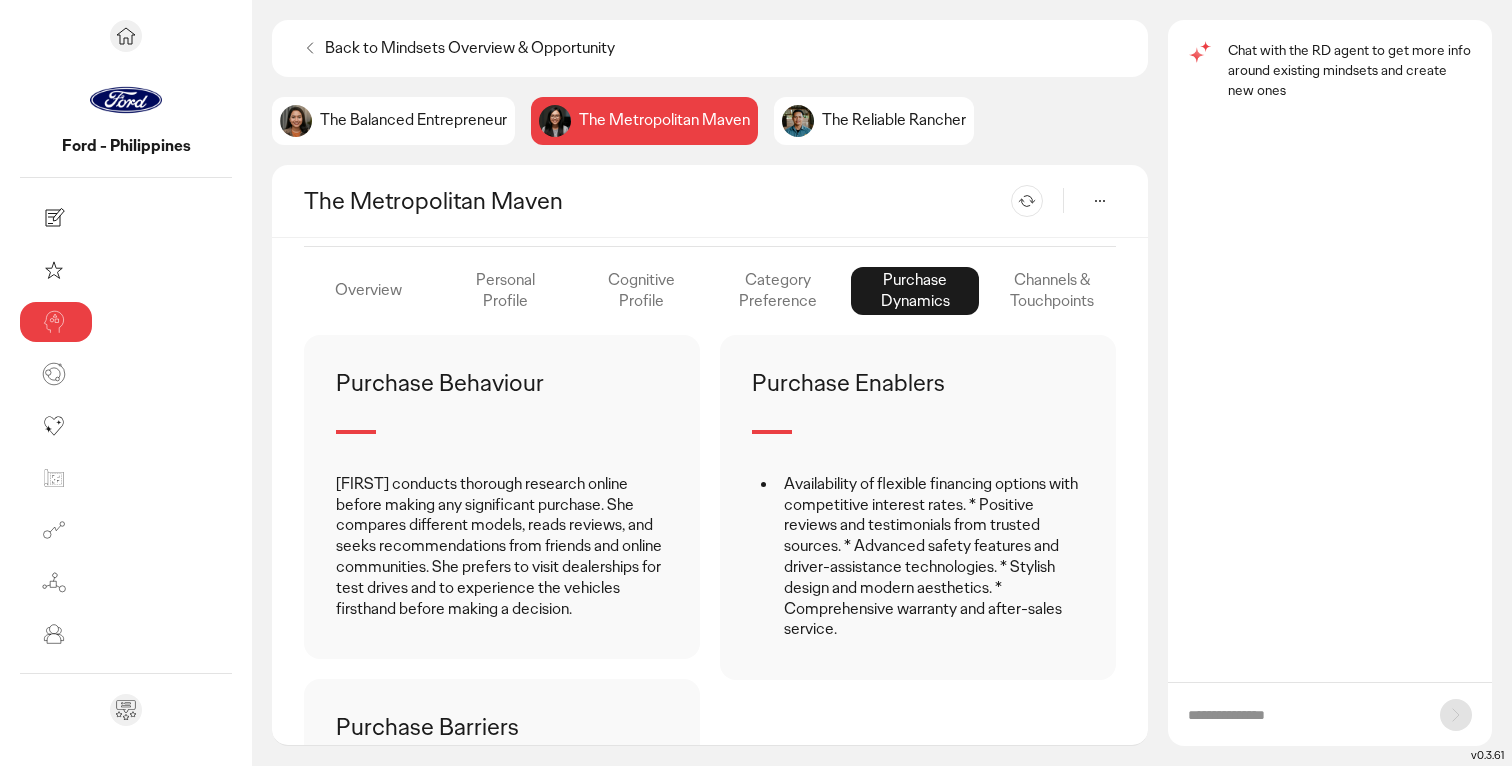 click on "Overview Personal Profile Cognitive Profile Category Preference Purchase Dynamics Channels & Touchpoints" 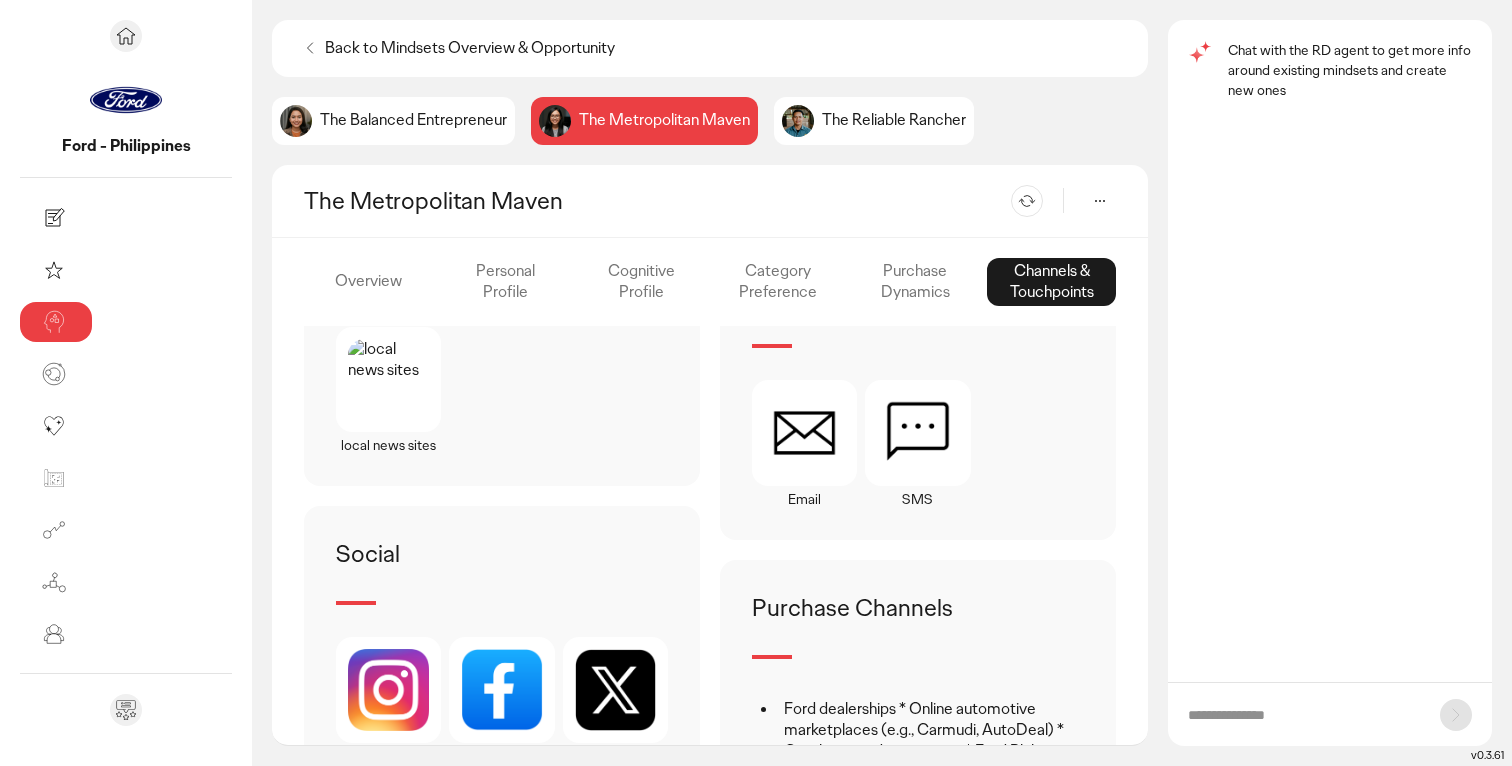 scroll, scrollTop: 891, scrollLeft: 0, axis: vertical 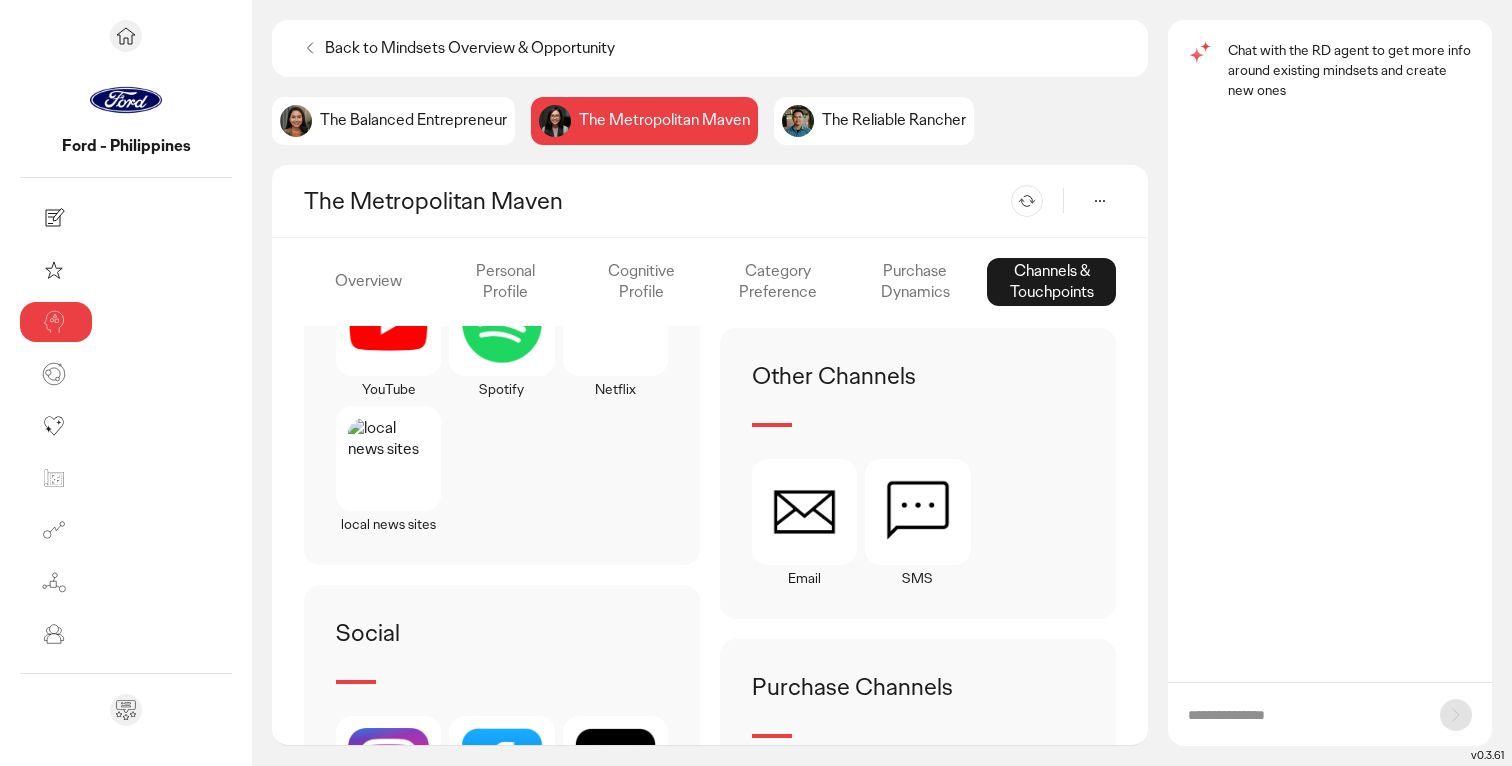 click on "Personal Profile" 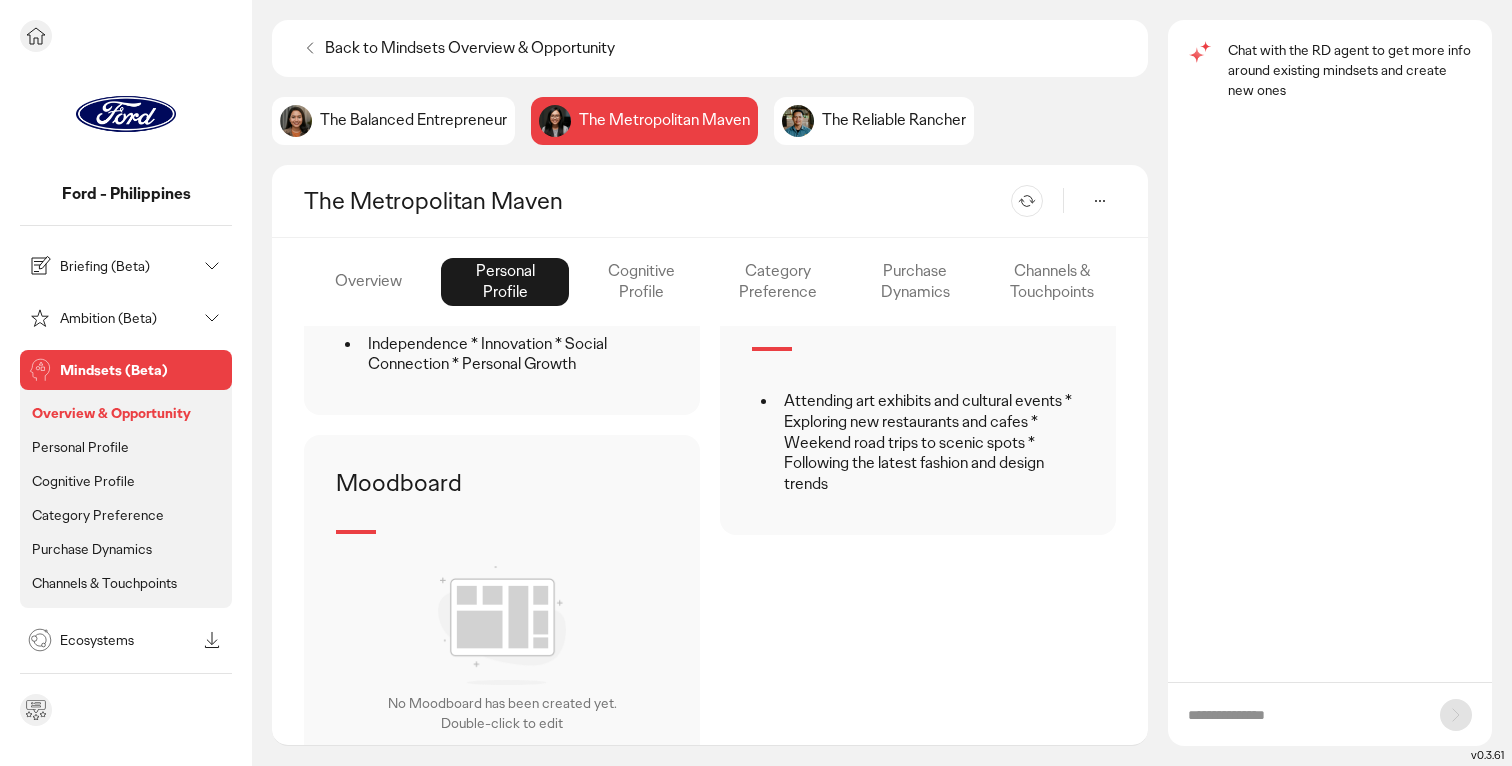 scroll, scrollTop: 1199, scrollLeft: 0, axis: vertical 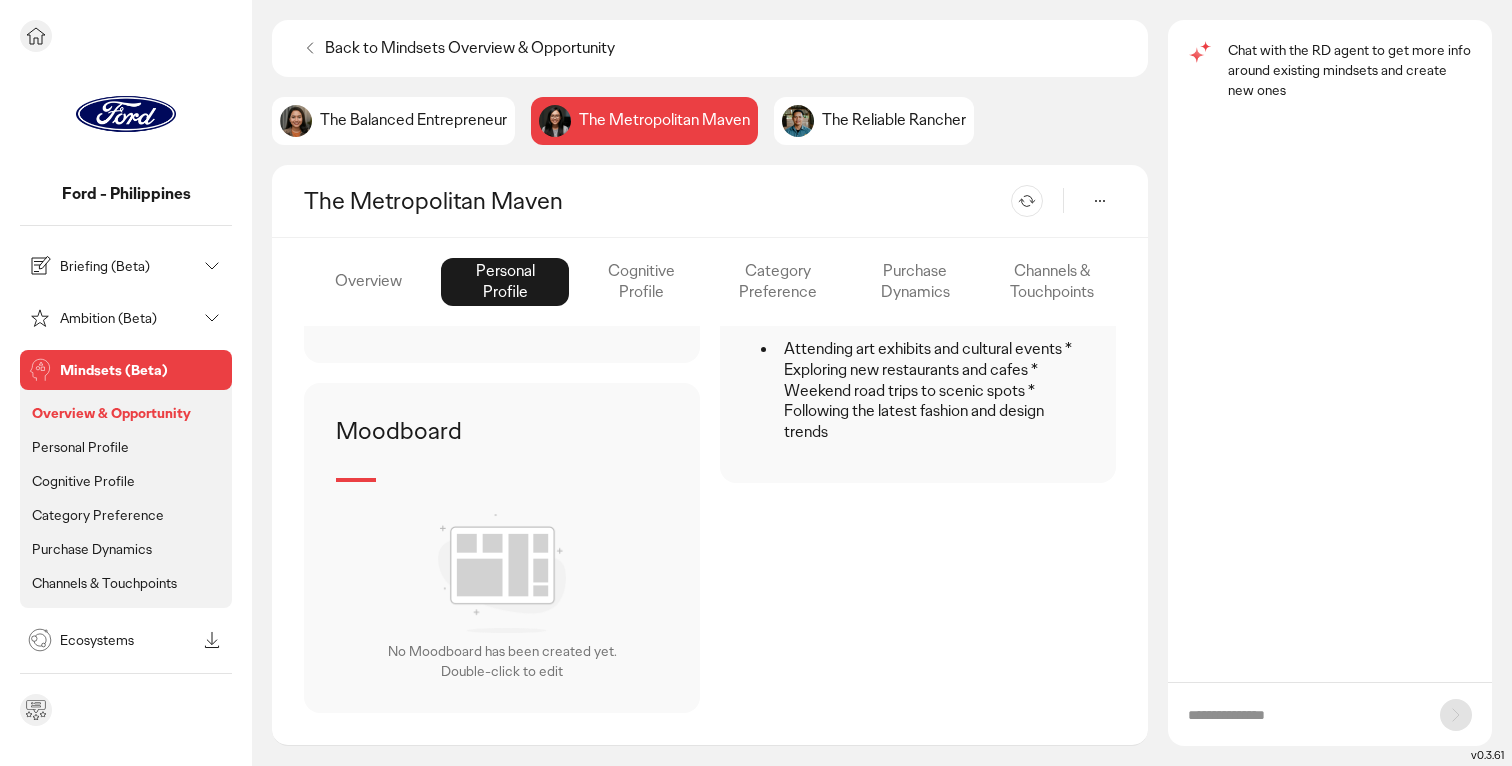 click on "Personal Profile" at bounding box center [80, 447] 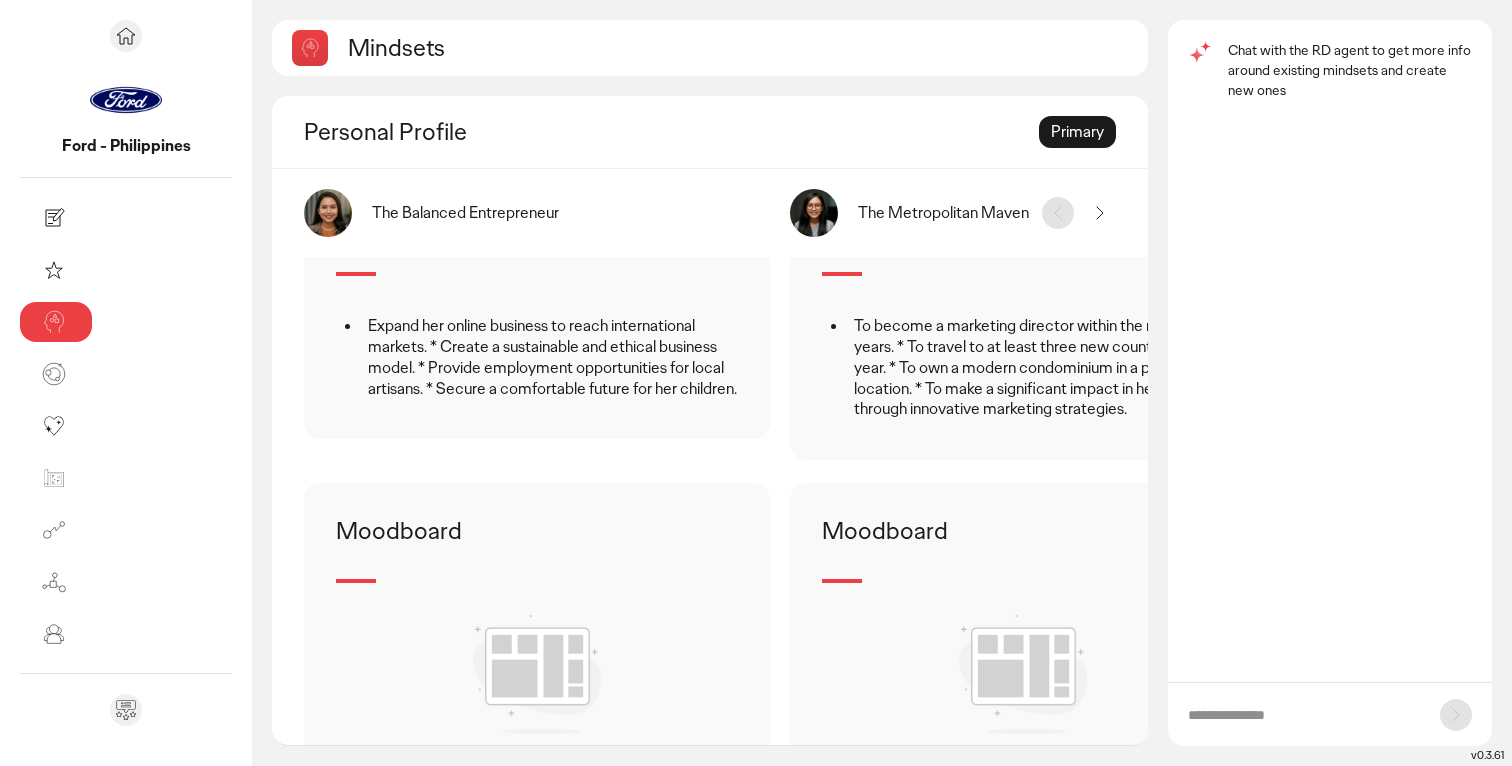 scroll, scrollTop: 1758, scrollLeft: 0, axis: vertical 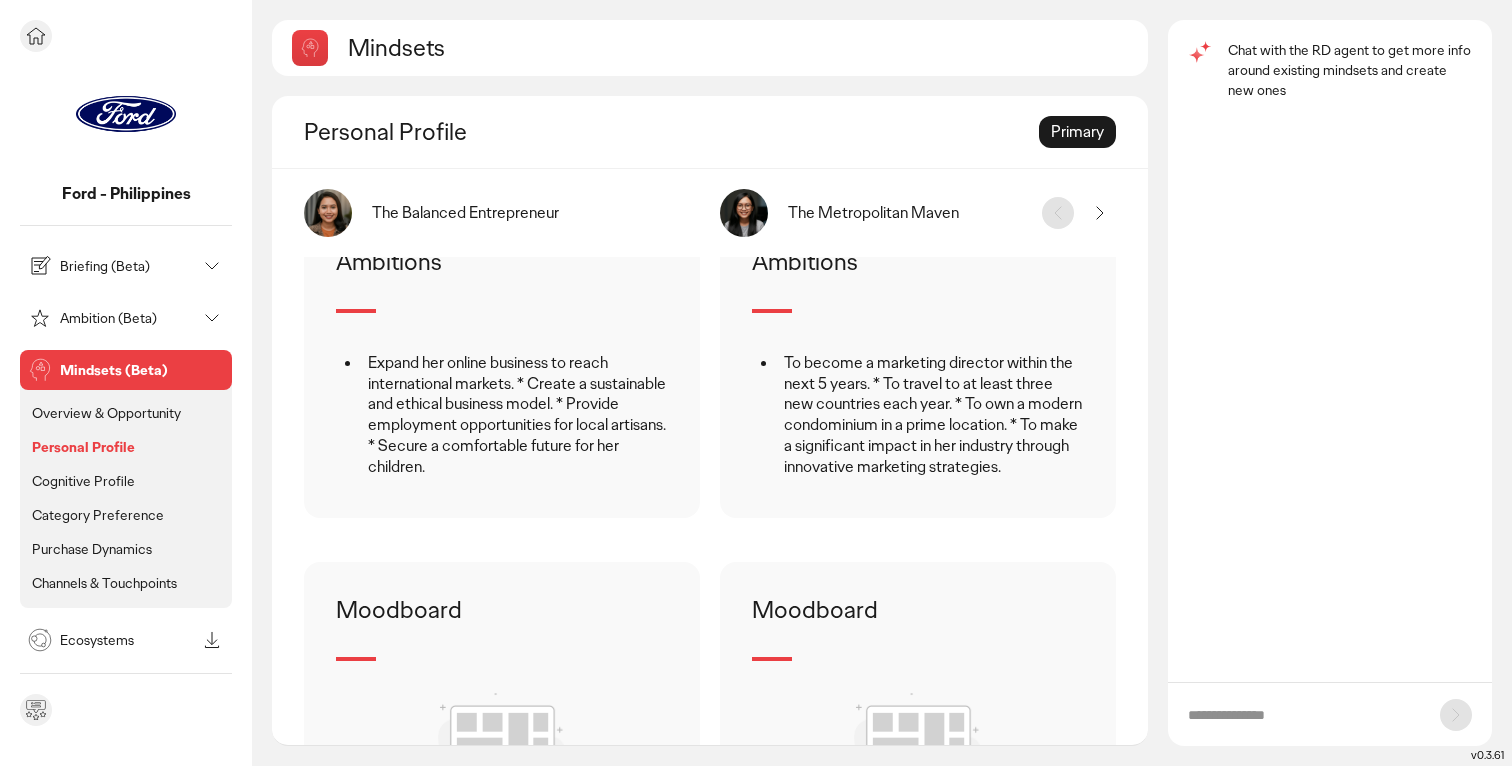 click on "Cognitive Profile" at bounding box center [83, 481] 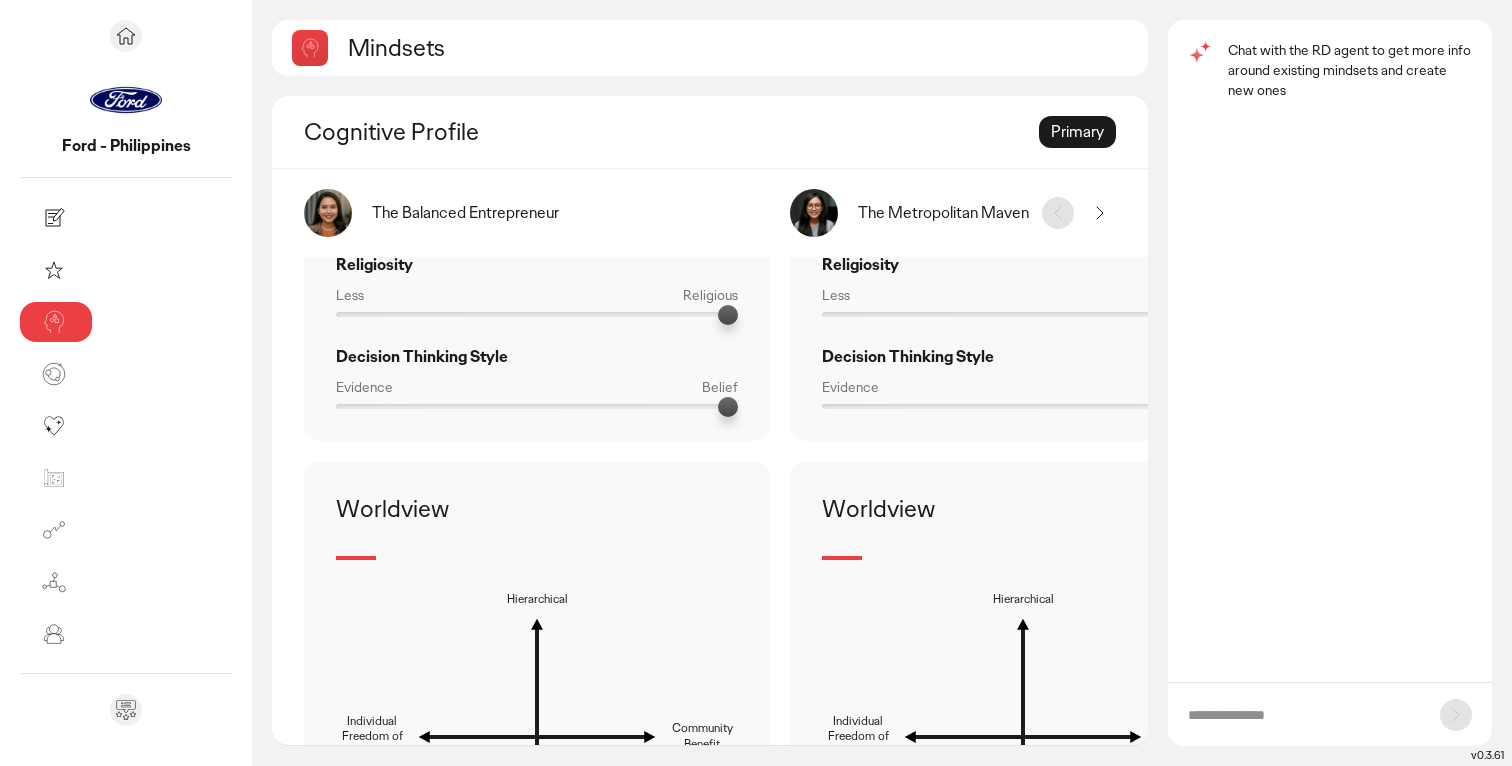 scroll, scrollTop: 1277, scrollLeft: 0, axis: vertical 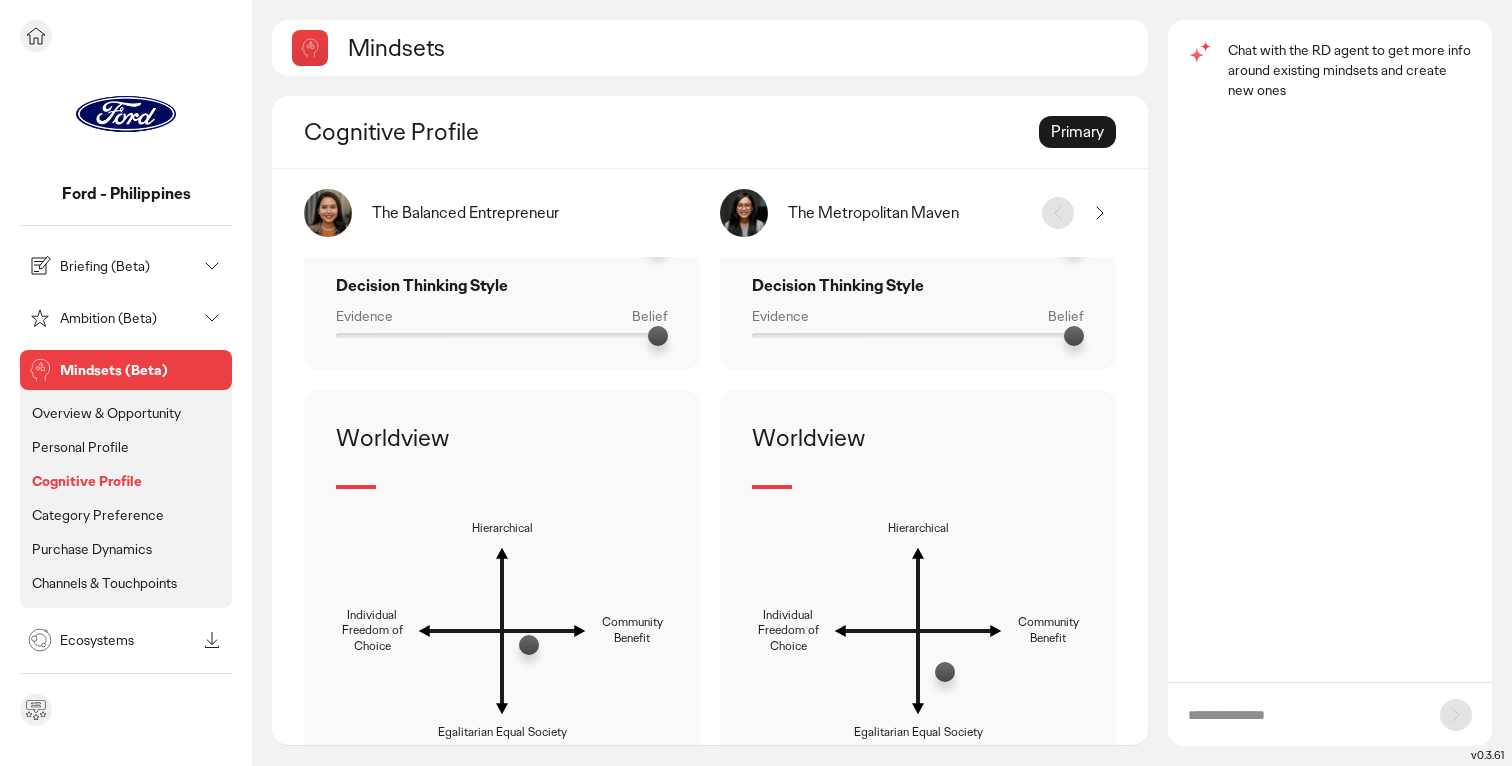 click on "Purchase Dynamics" at bounding box center [92, 549] 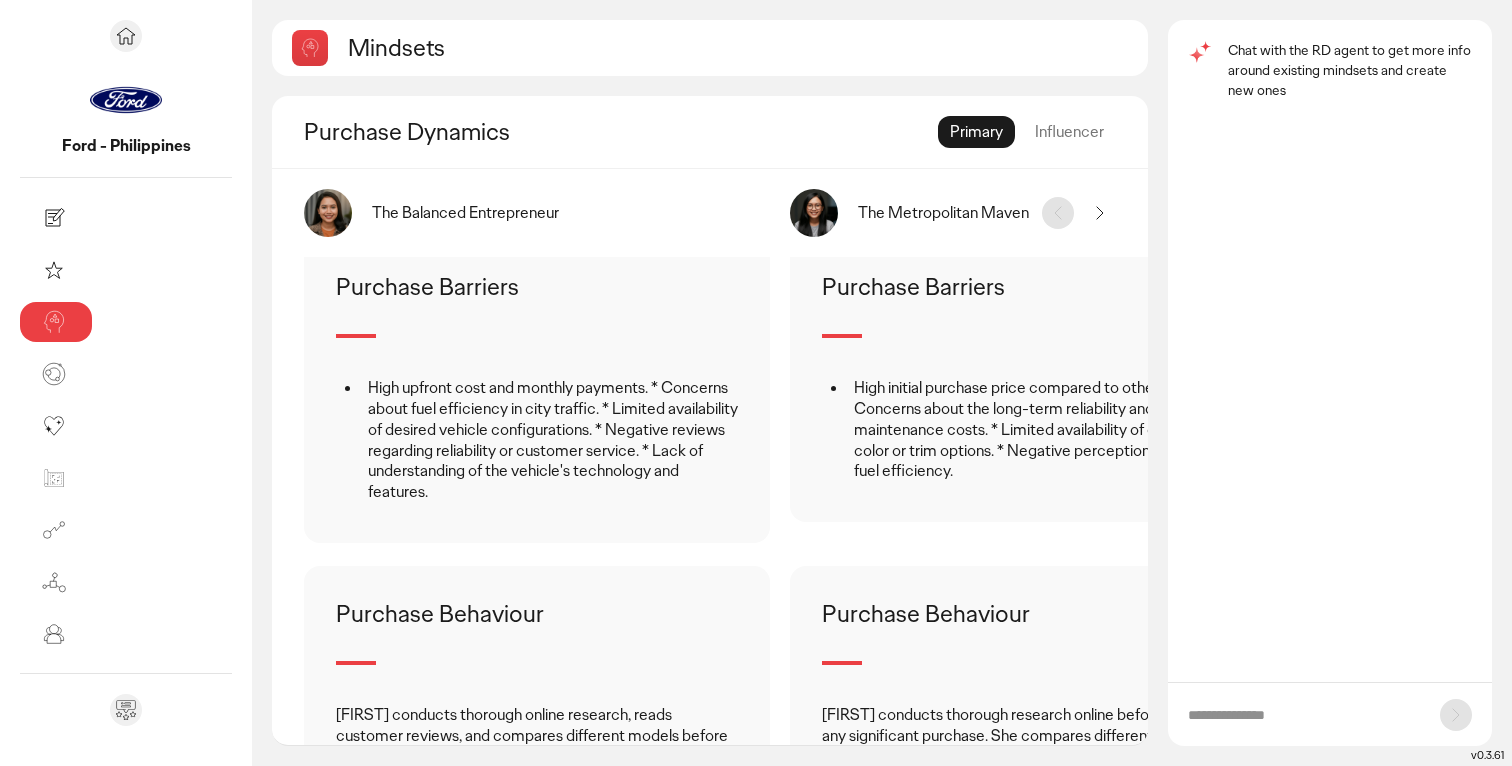 scroll, scrollTop: 0, scrollLeft: 0, axis: both 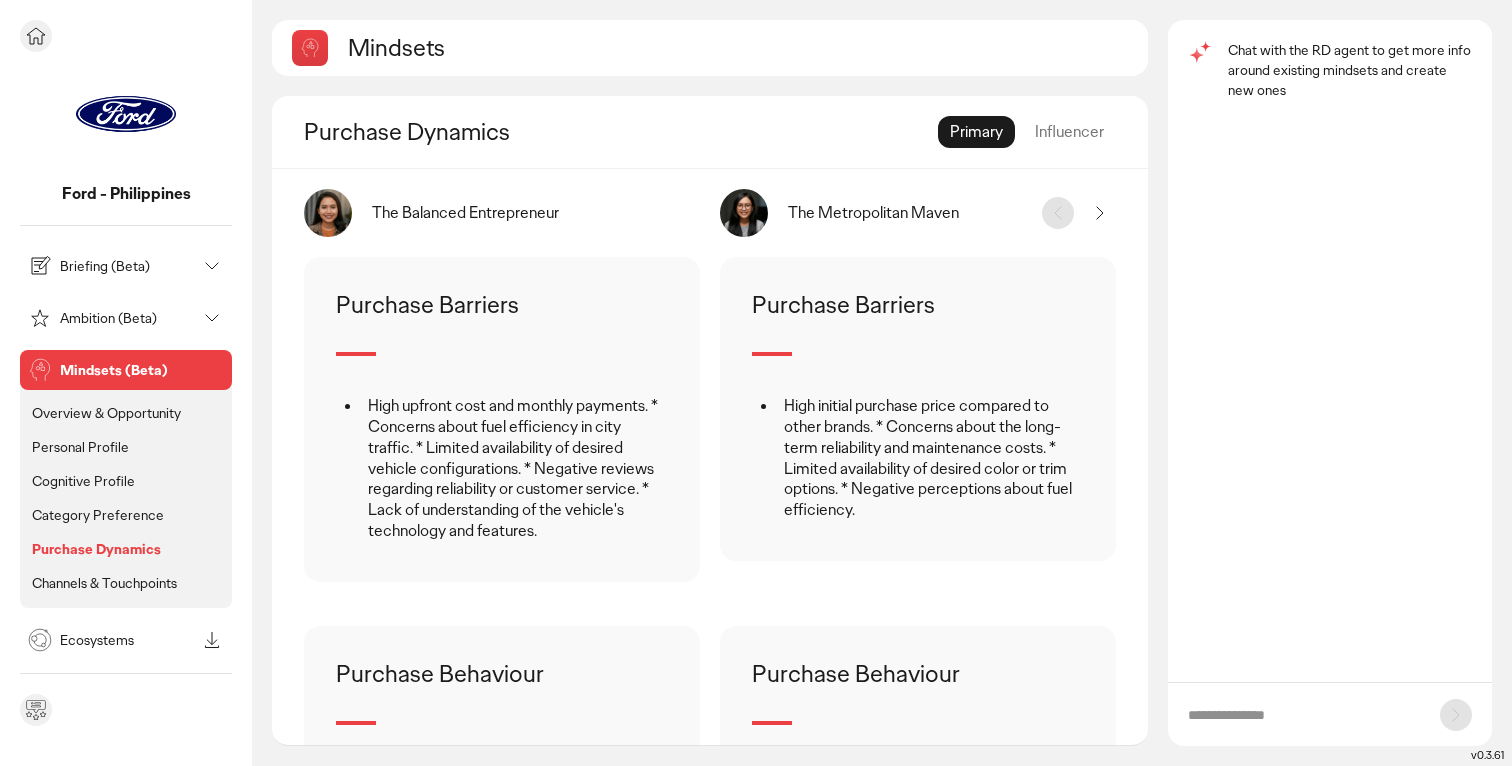 click on "Category Preference" at bounding box center [98, 515] 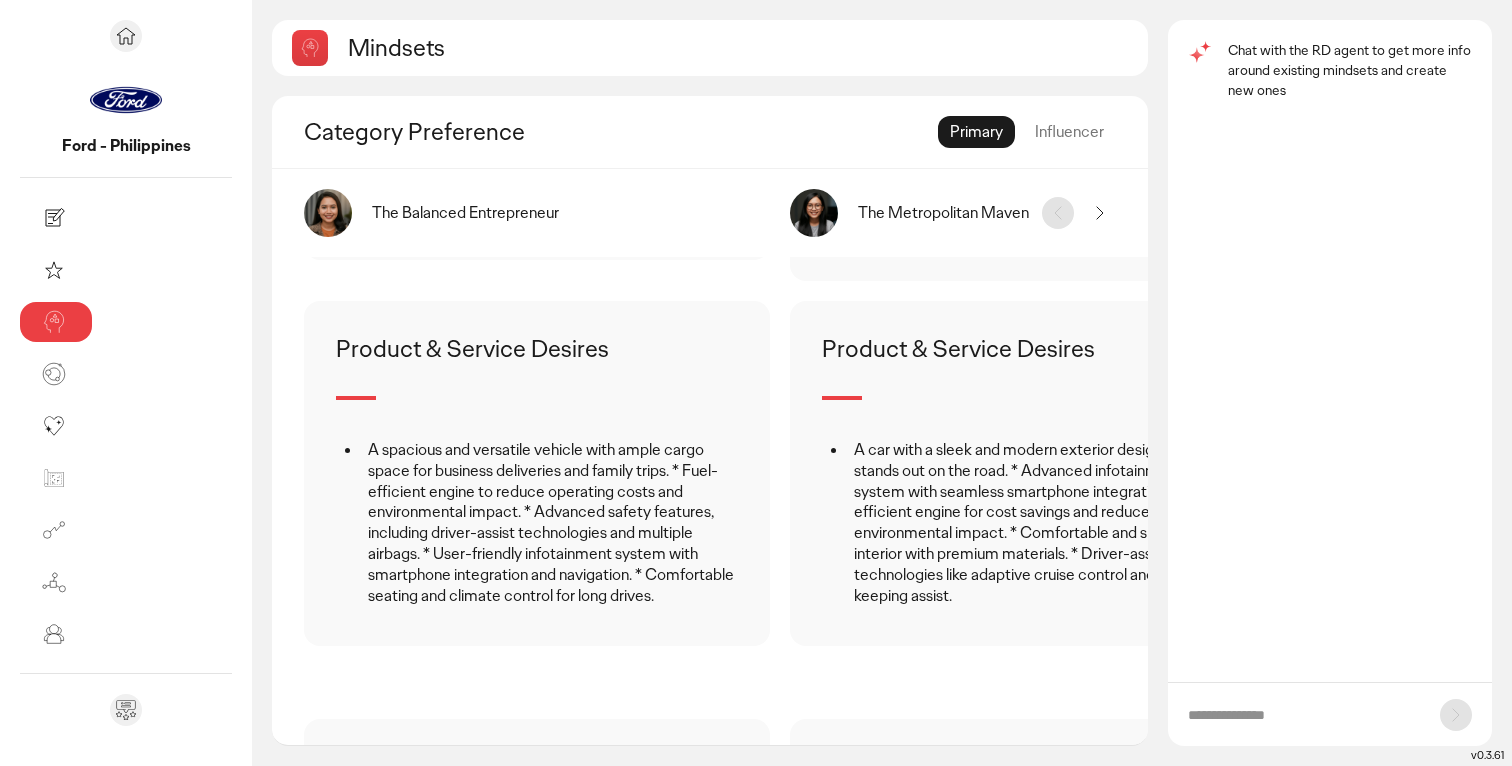 scroll, scrollTop: 201, scrollLeft: 0, axis: vertical 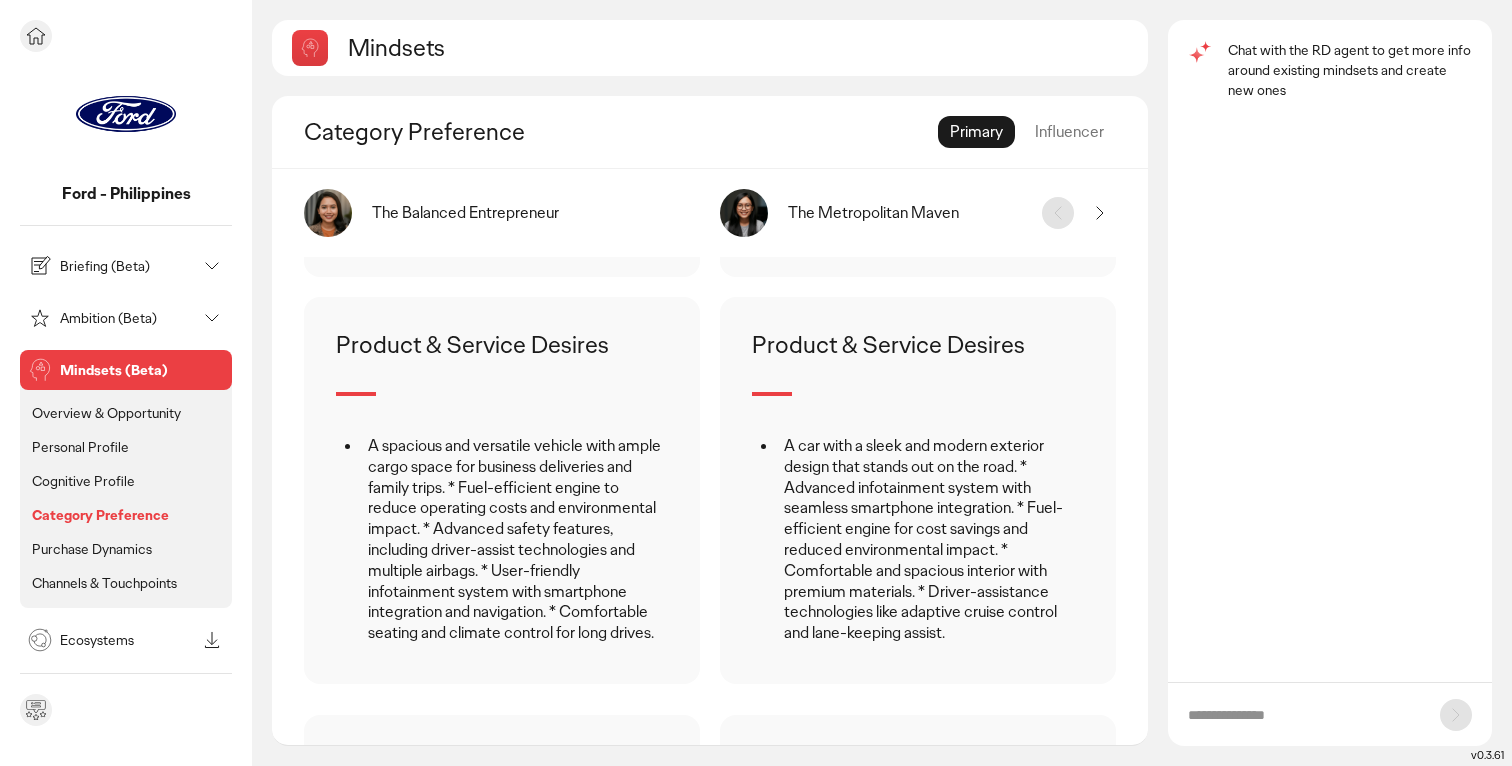click on "Purchase Dynamics" at bounding box center (92, 549) 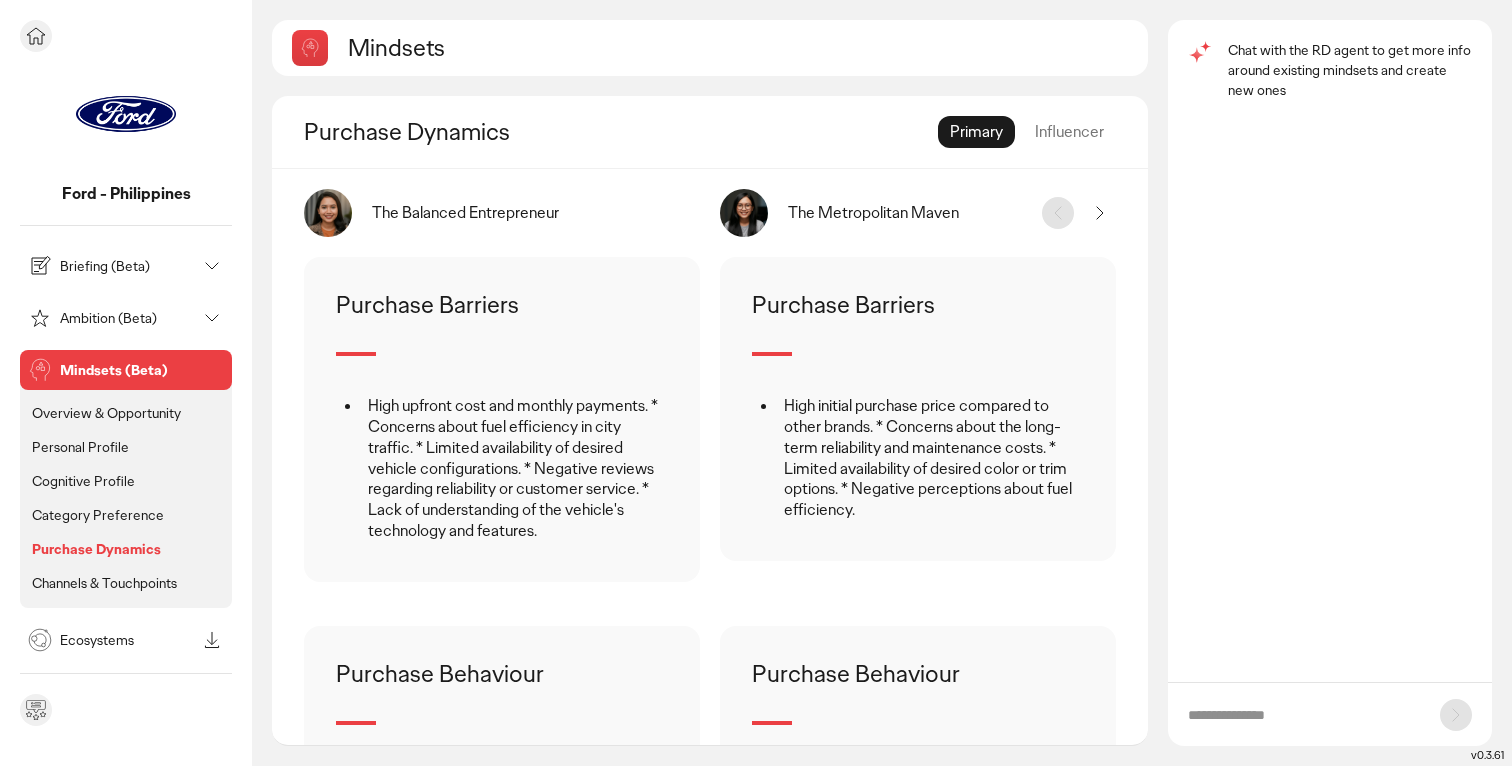click on "Channels & Touchpoints" at bounding box center [104, 583] 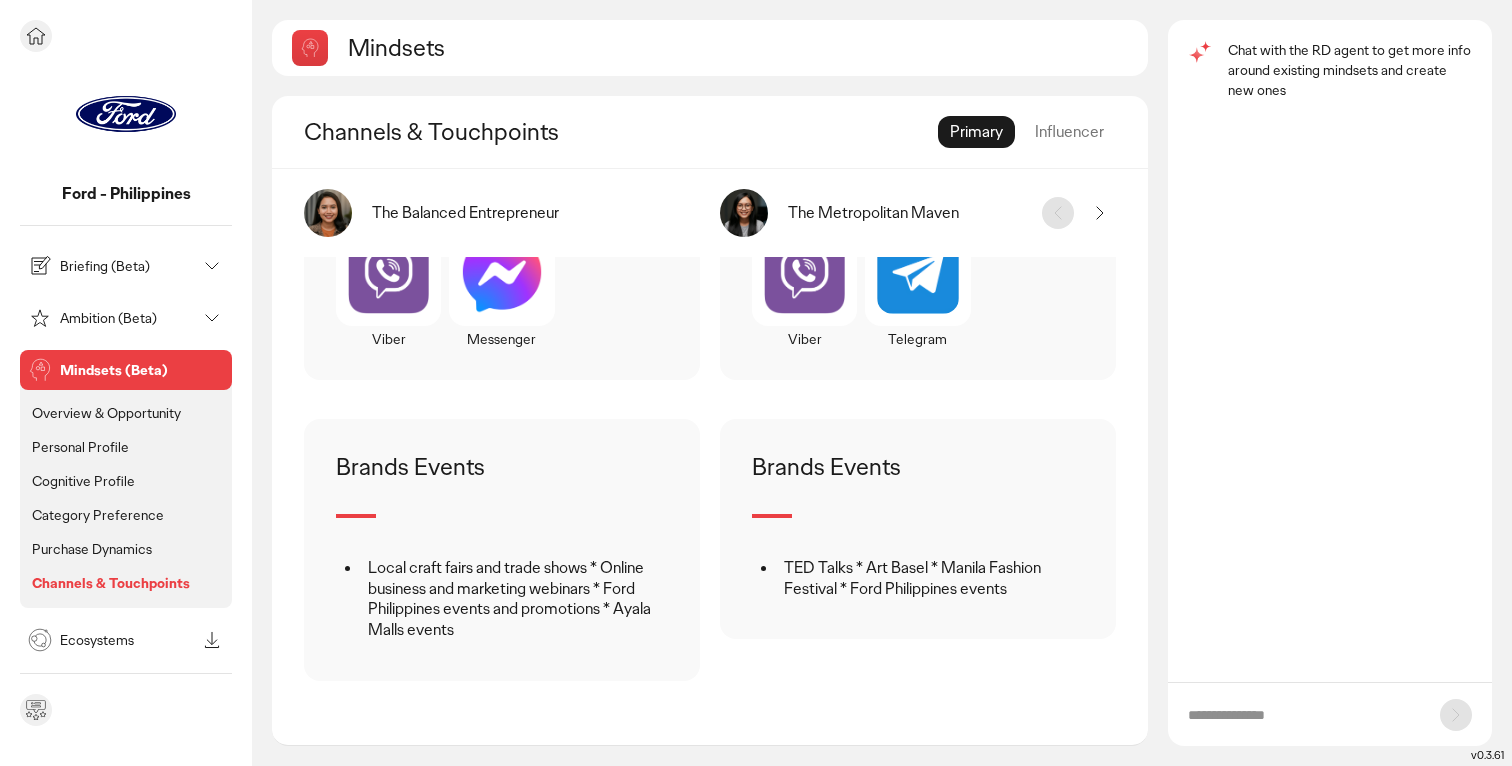 scroll, scrollTop: 1642, scrollLeft: 0, axis: vertical 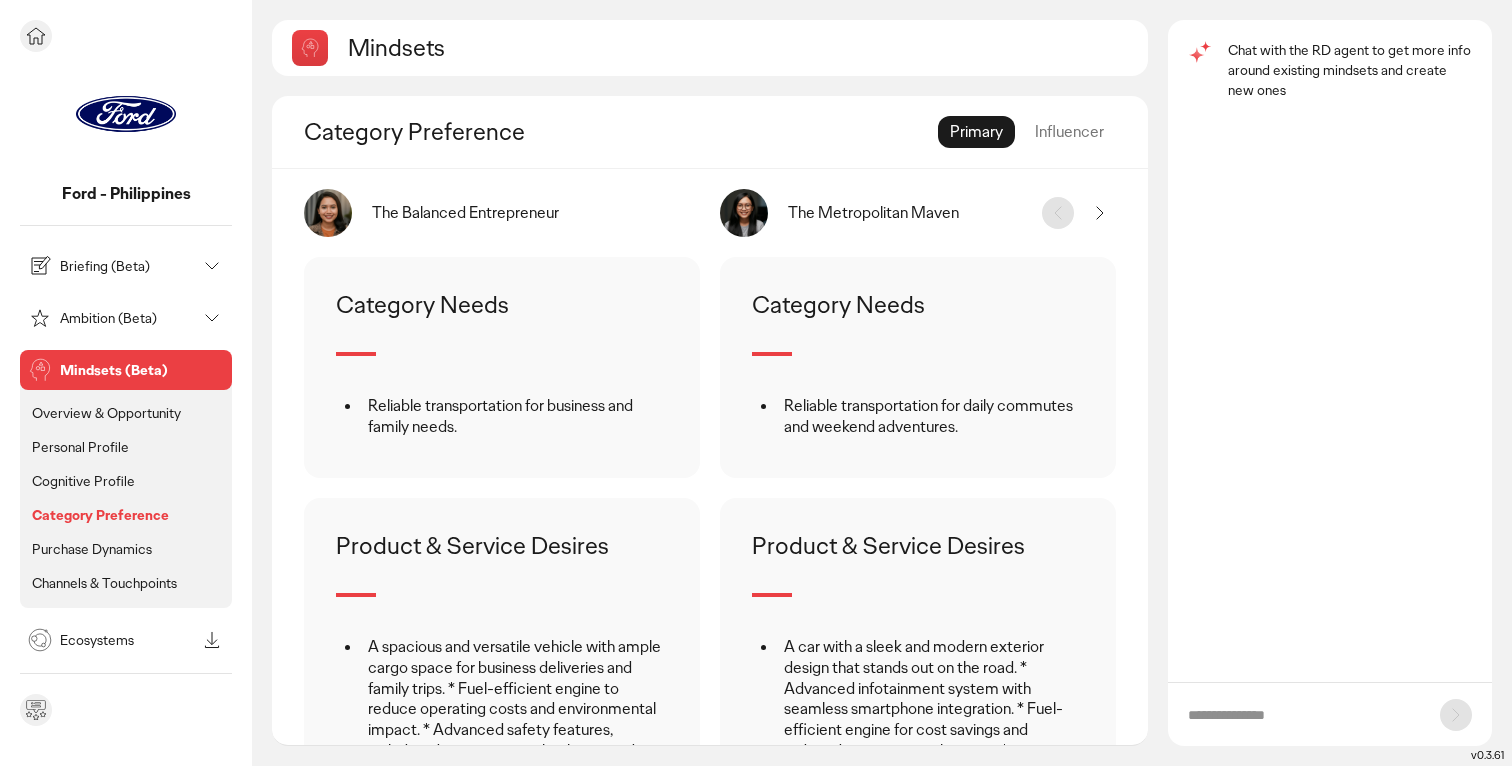 click on "Cognitive Profile" at bounding box center [83, 481] 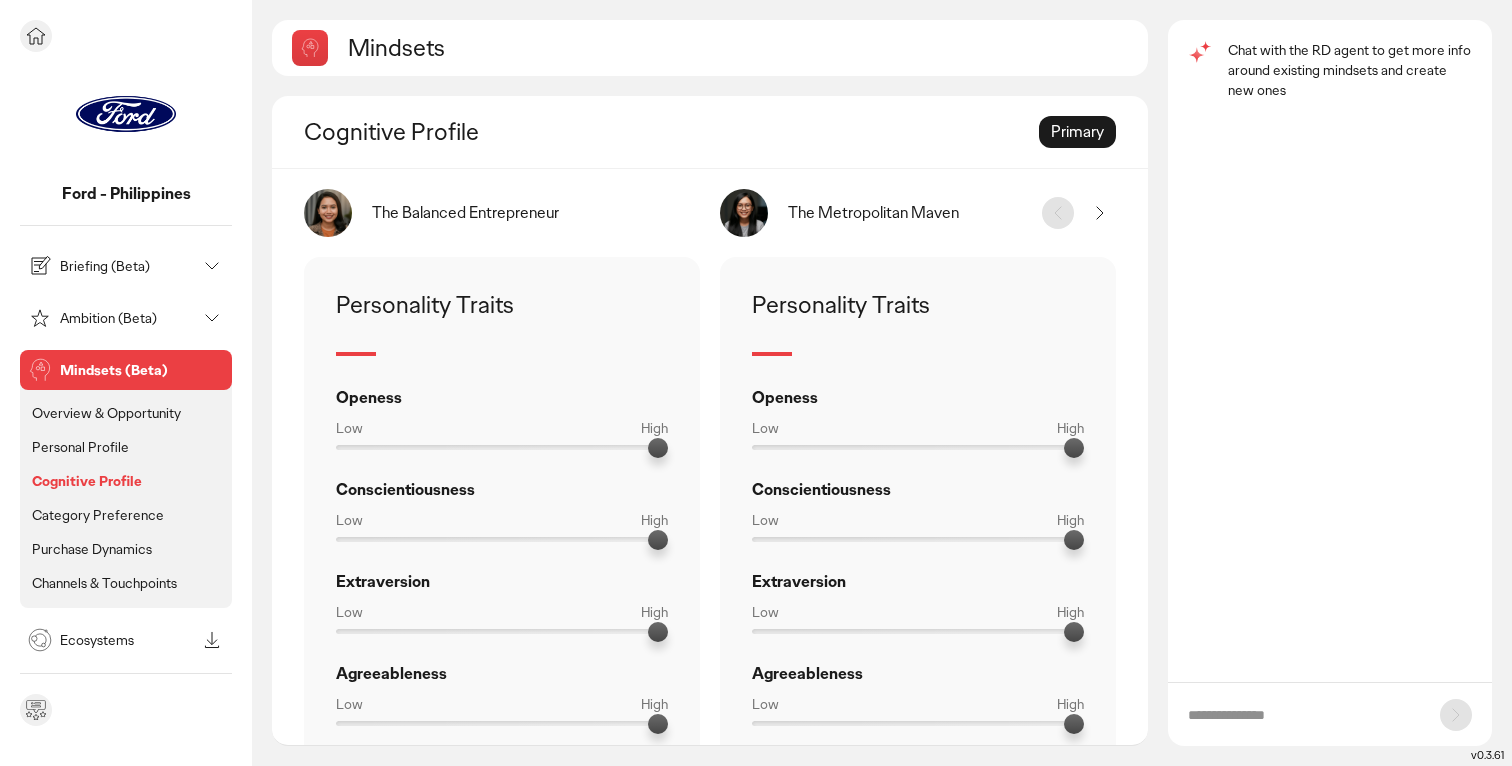 click on "Personal Profile" at bounding box center [80, 447] 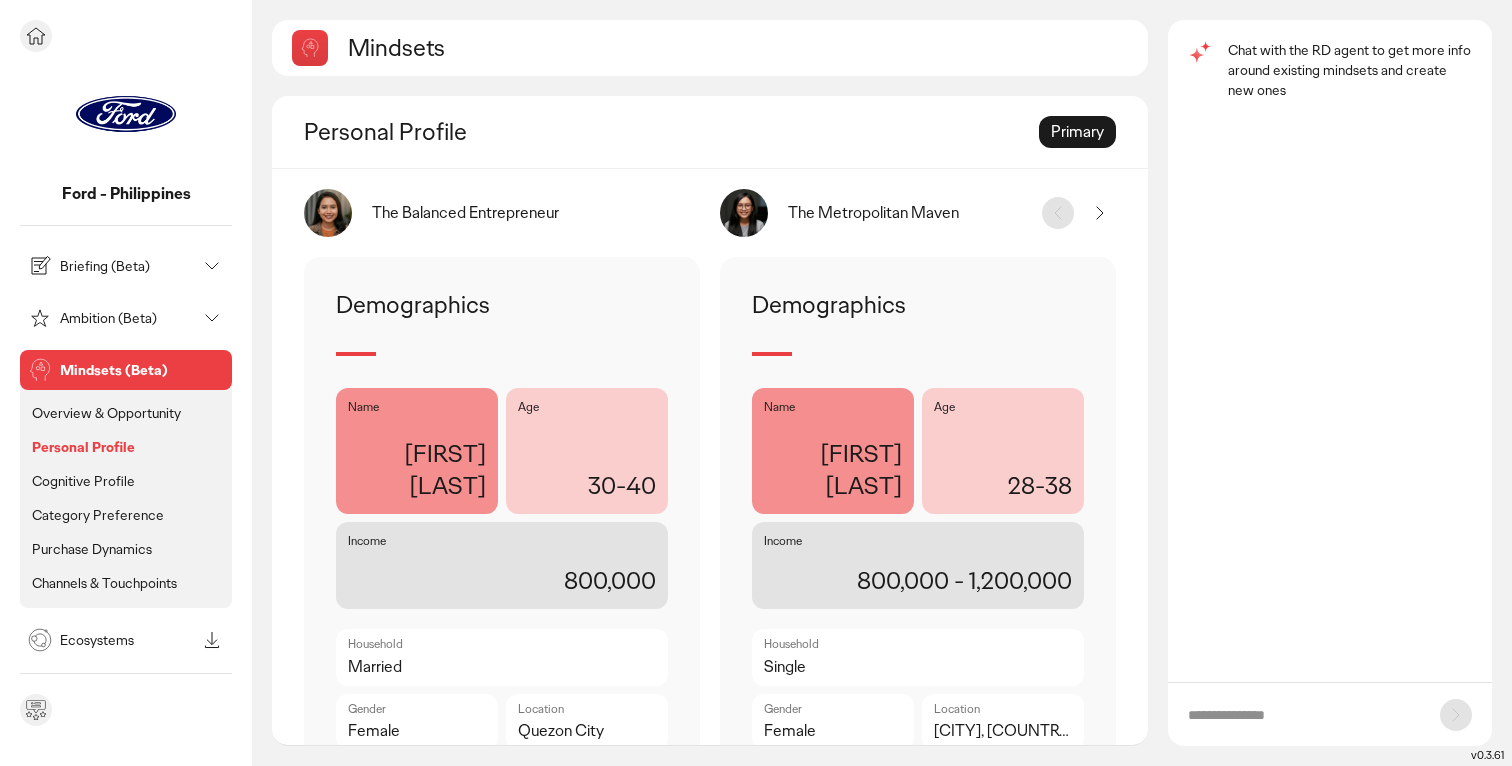 click on "Overview & Opportunity" at bounding box center (106, 413) 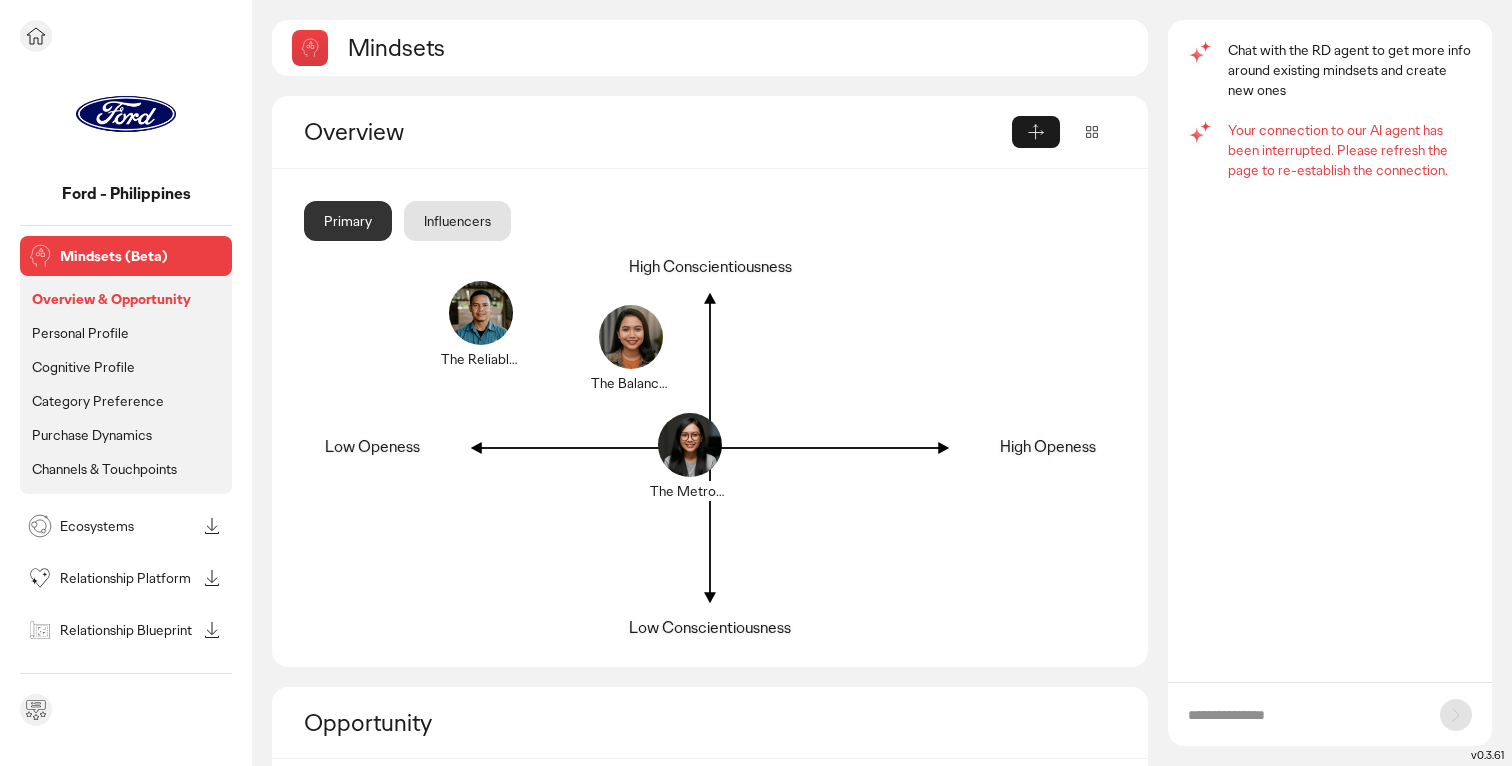 scroll, scrollTop: 119, scrollLeft: 0, axis: vertical 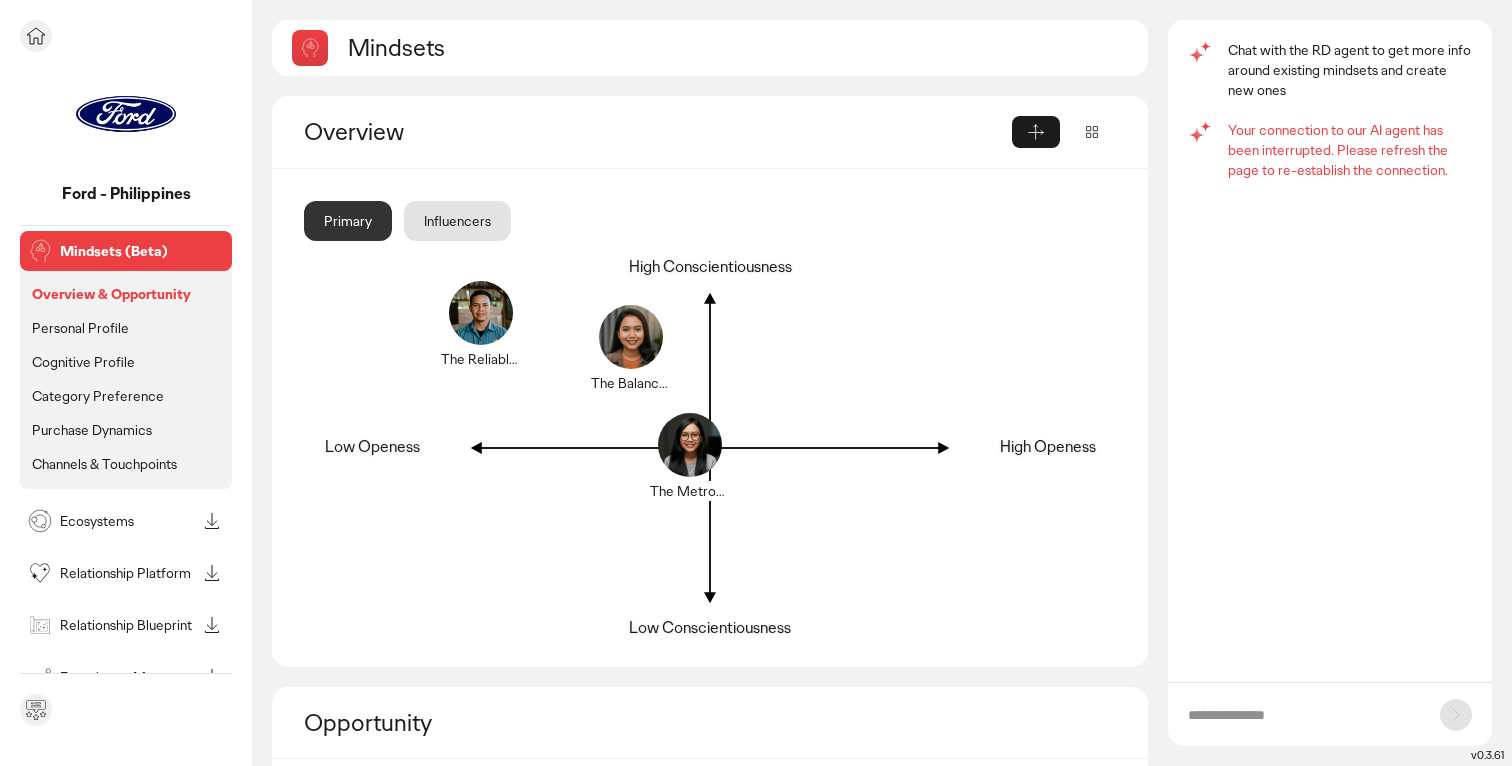 click on "Ecosystems" at bounding box center [128, 521] 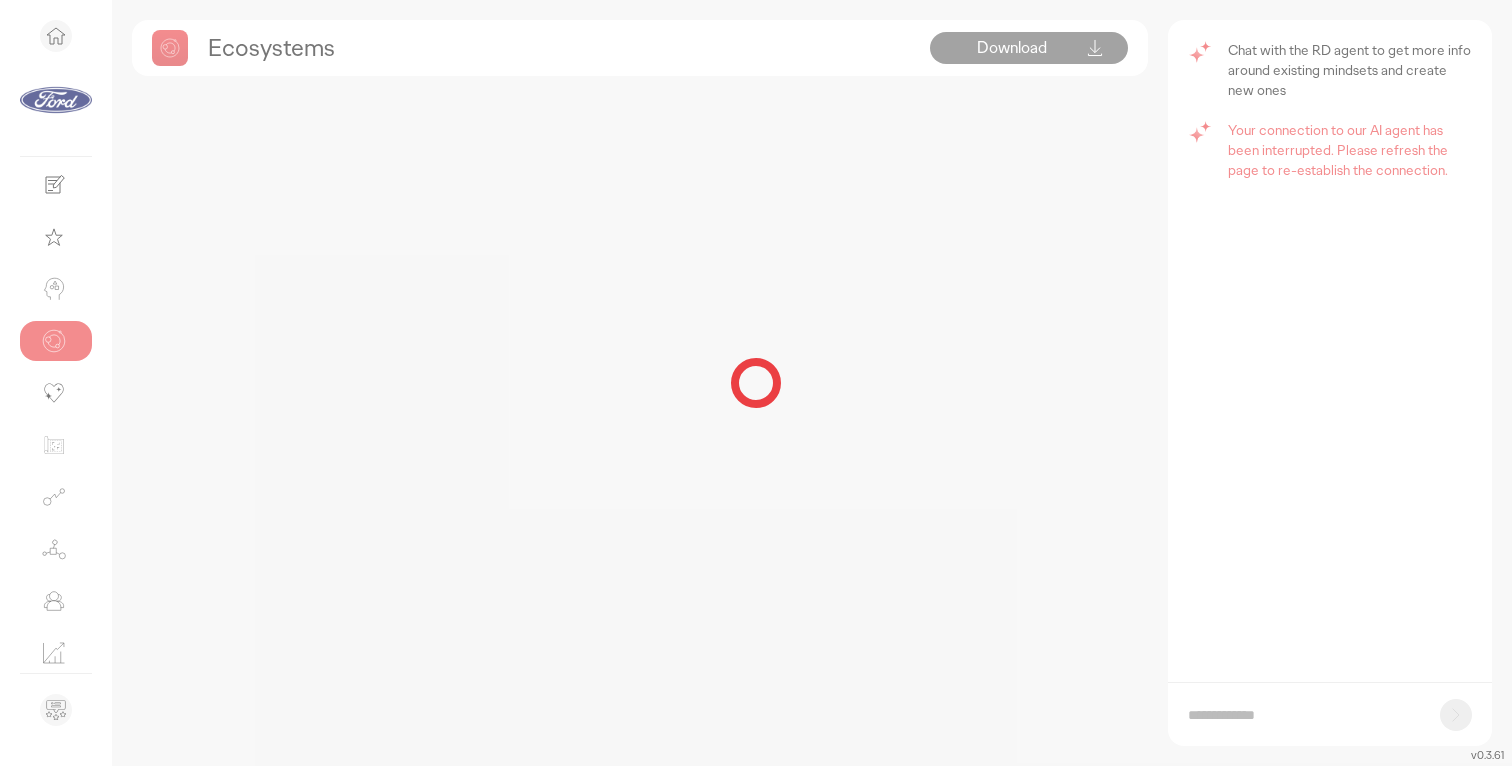 scroll, scrollTop: 12, scrollLeft: 0, axis: vertical 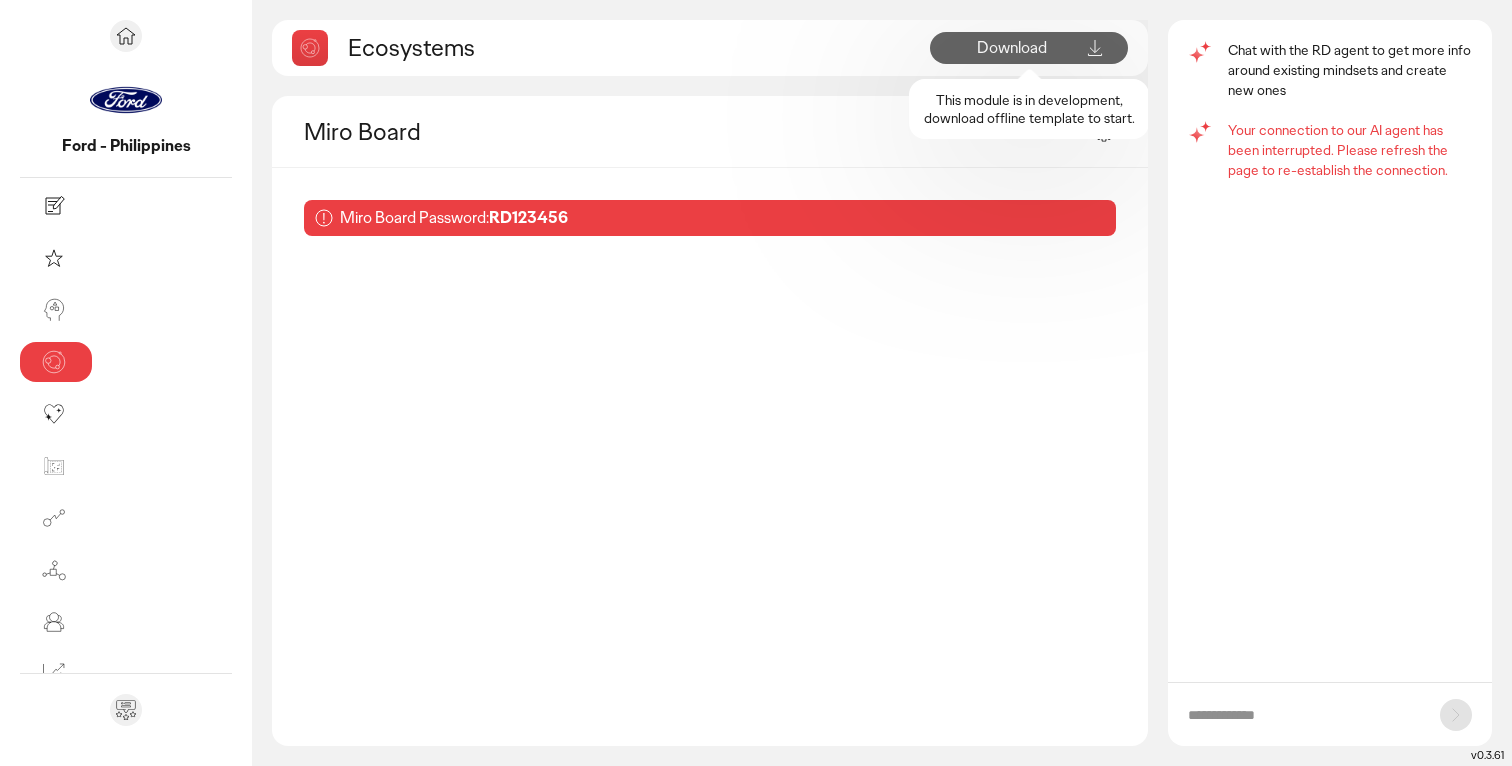 click 